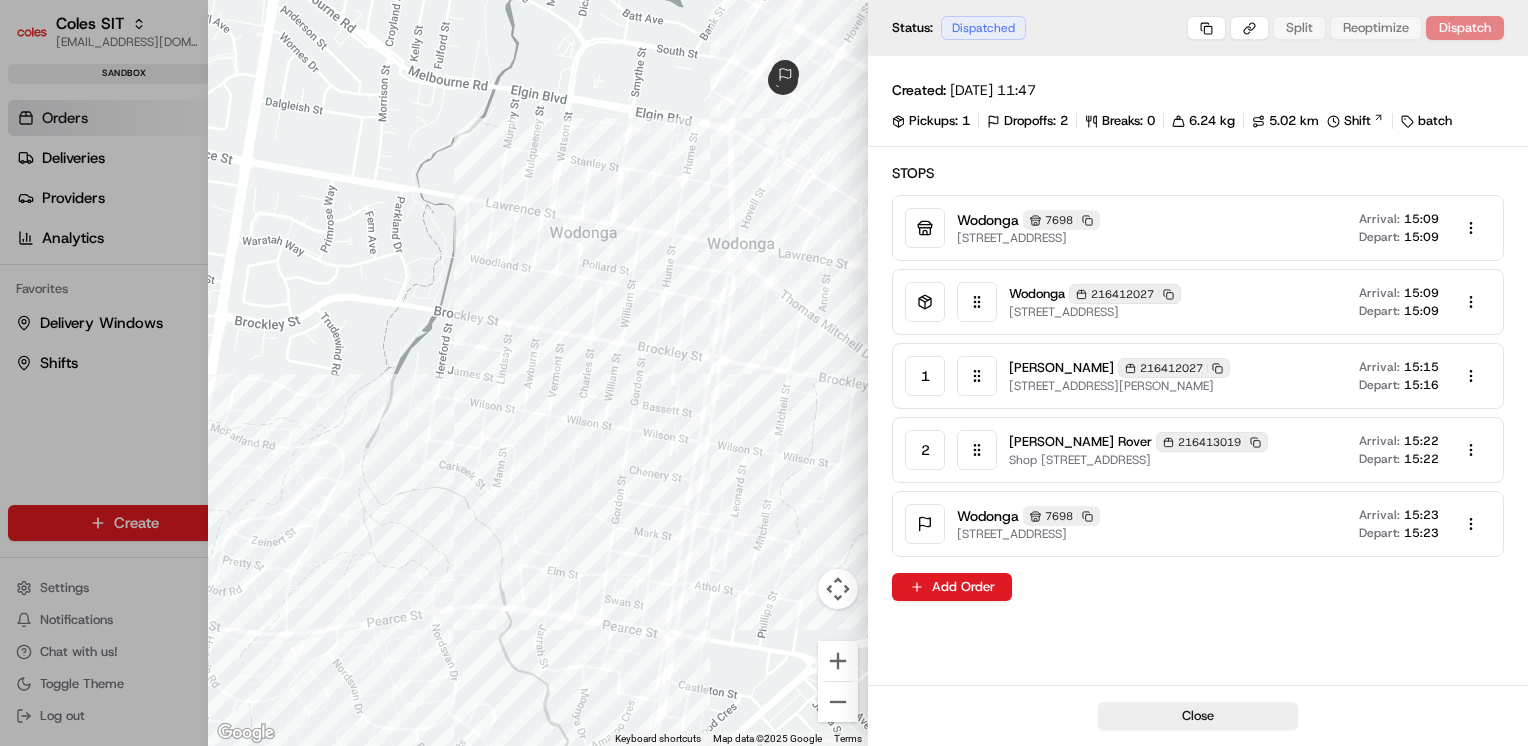 scroll, scrollTop: 0, scrollLeft: 0, axis: both 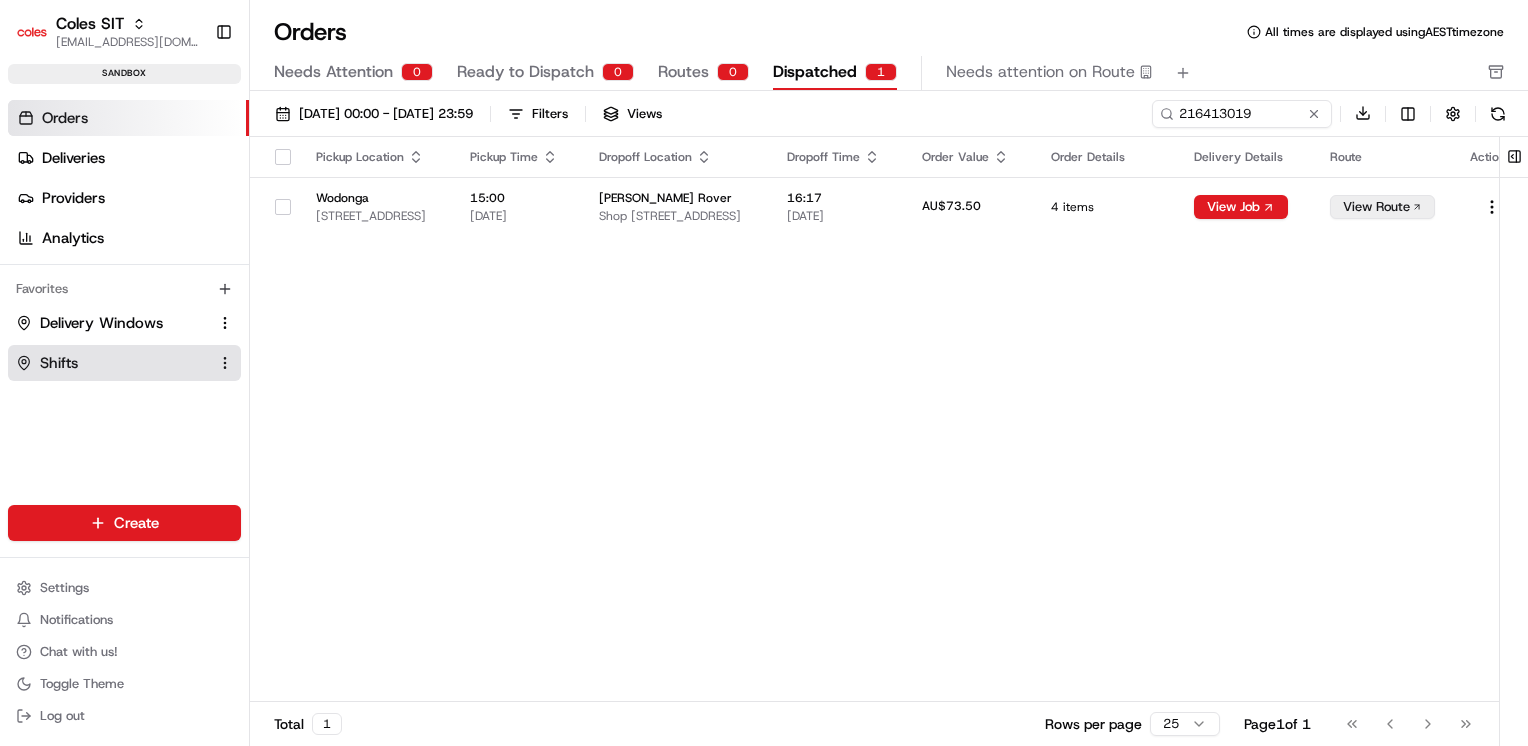 click on "Shifts" at bounding box center [59, 363] 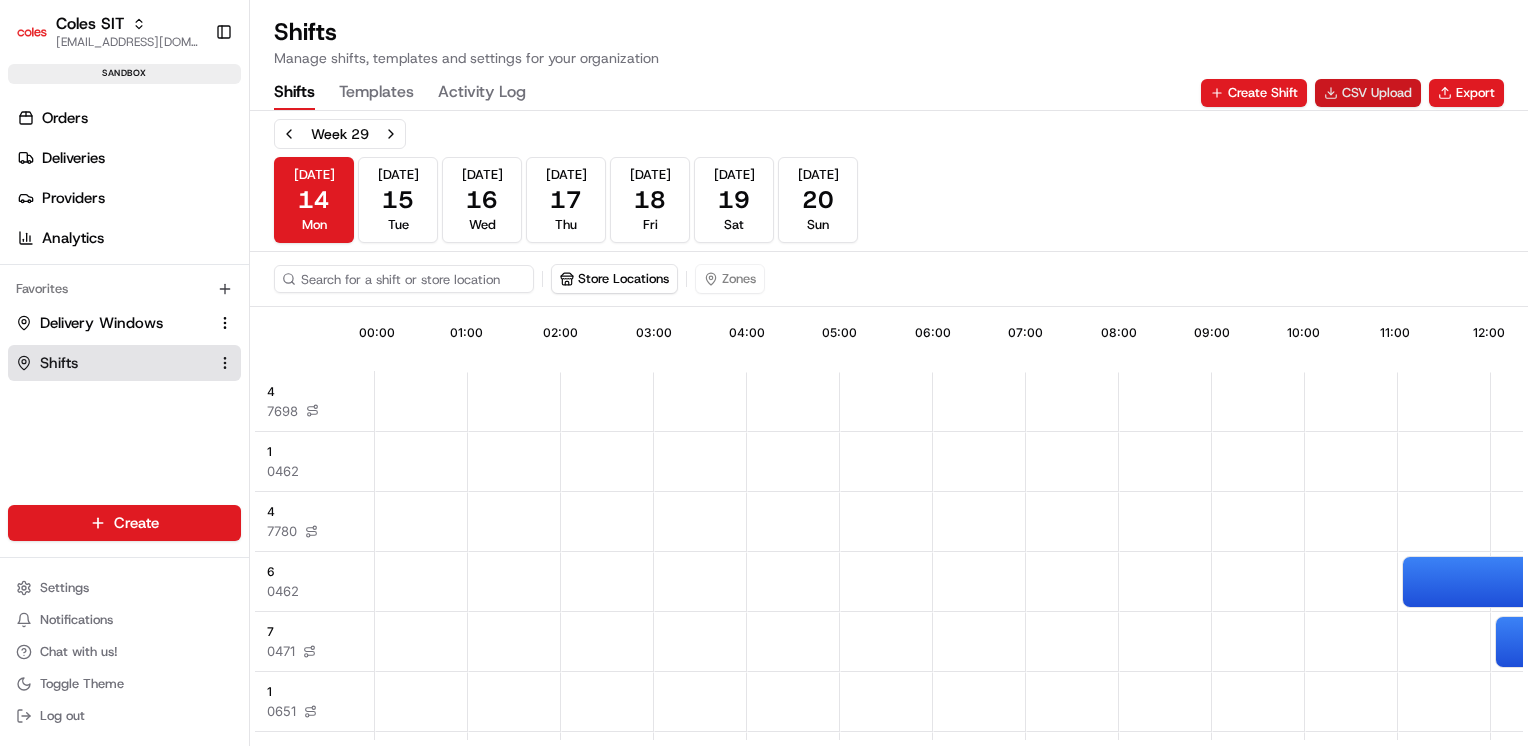 click on "CSV Upload" at bounding box center [1368, 93] 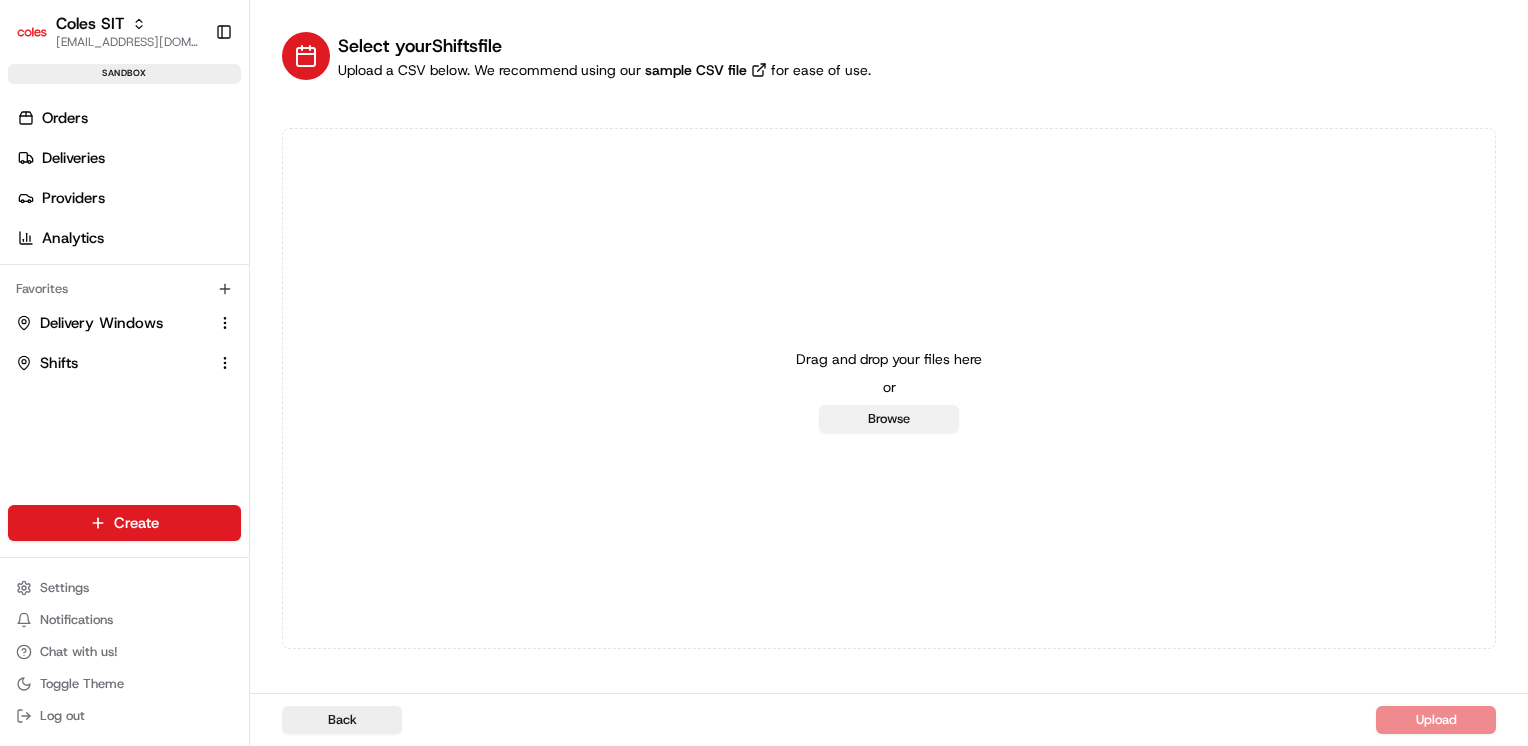 click on "Browse" at bounding box center (889, 419) 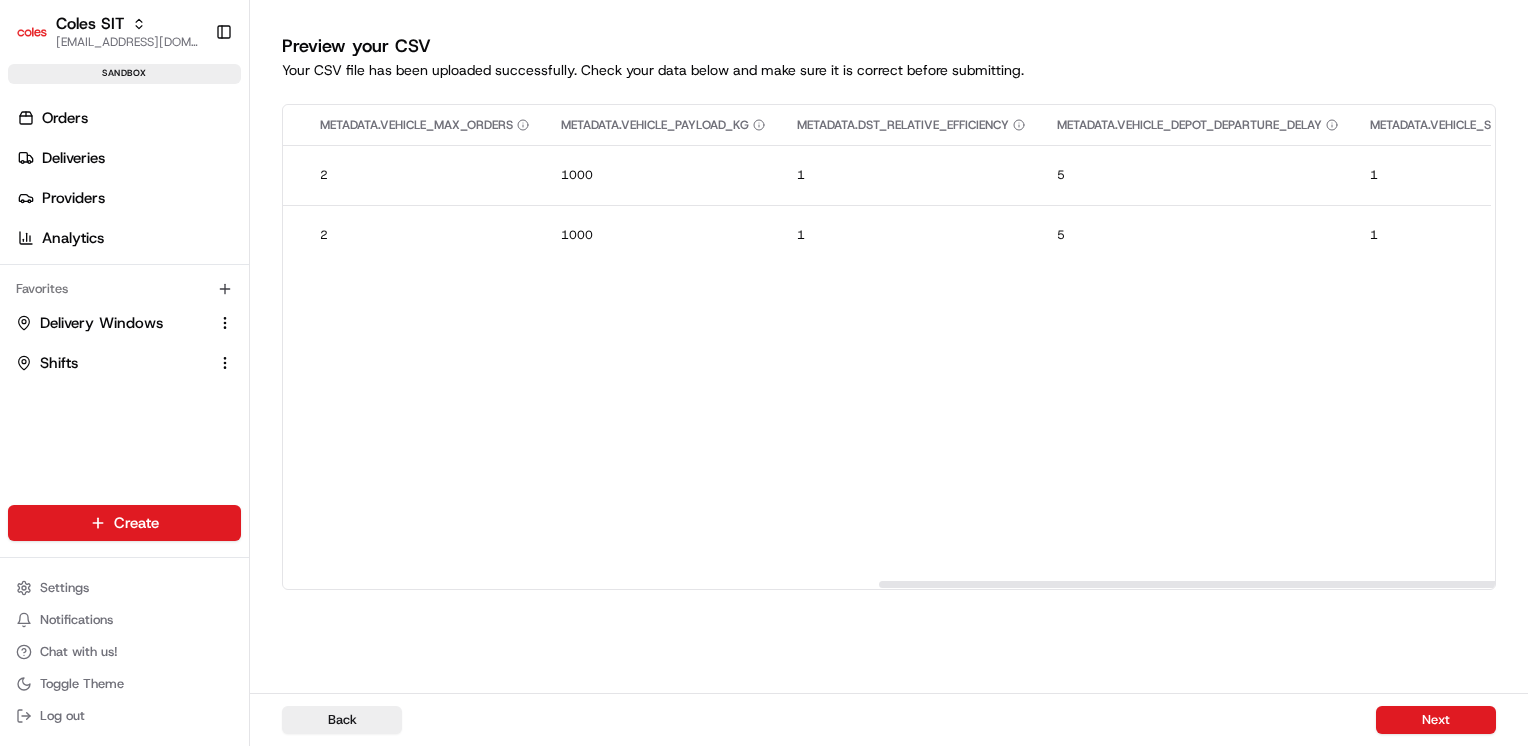 scroll, scrollTop: 0, scrollLeft: 1372, axis: horizontal 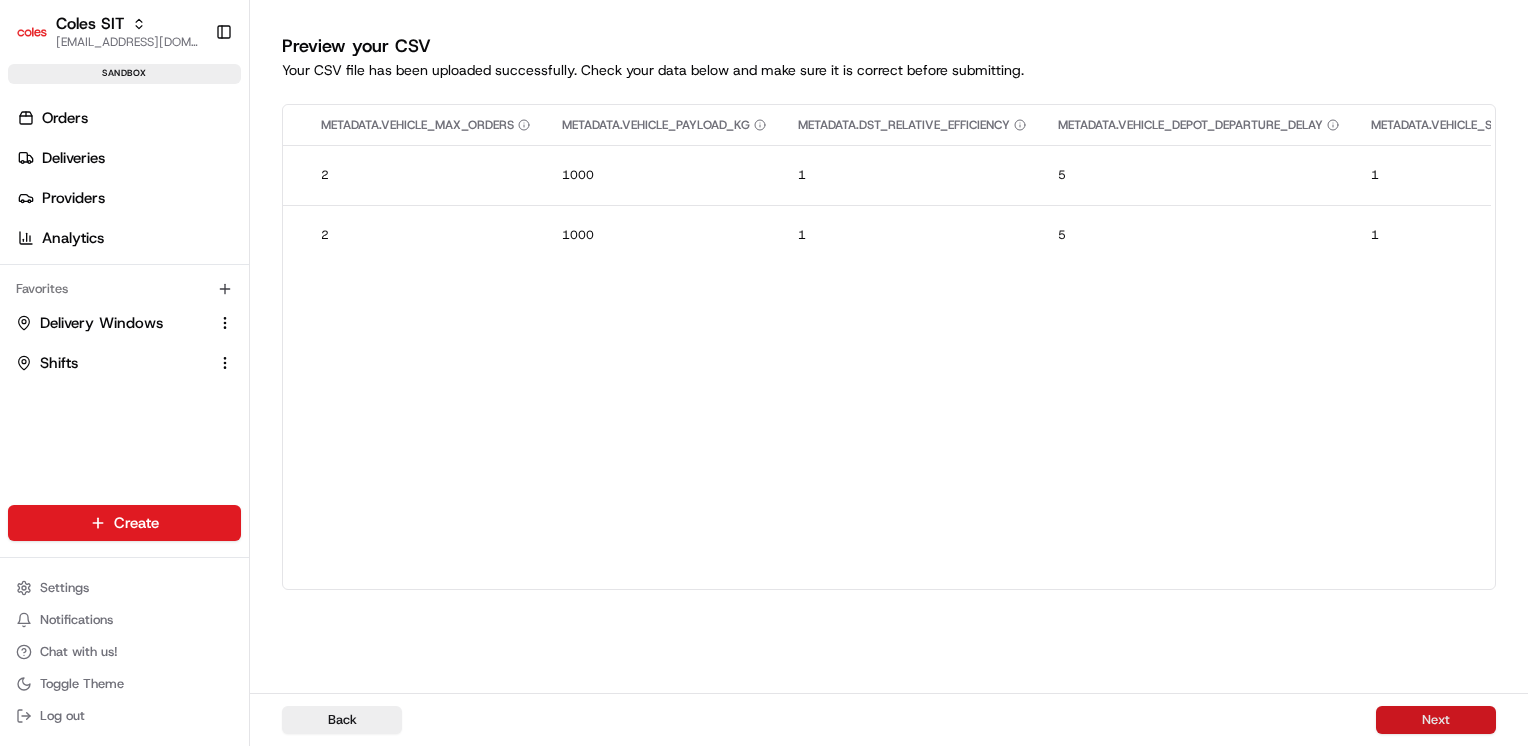 click on "Next" at bounding box center (1436, 720) 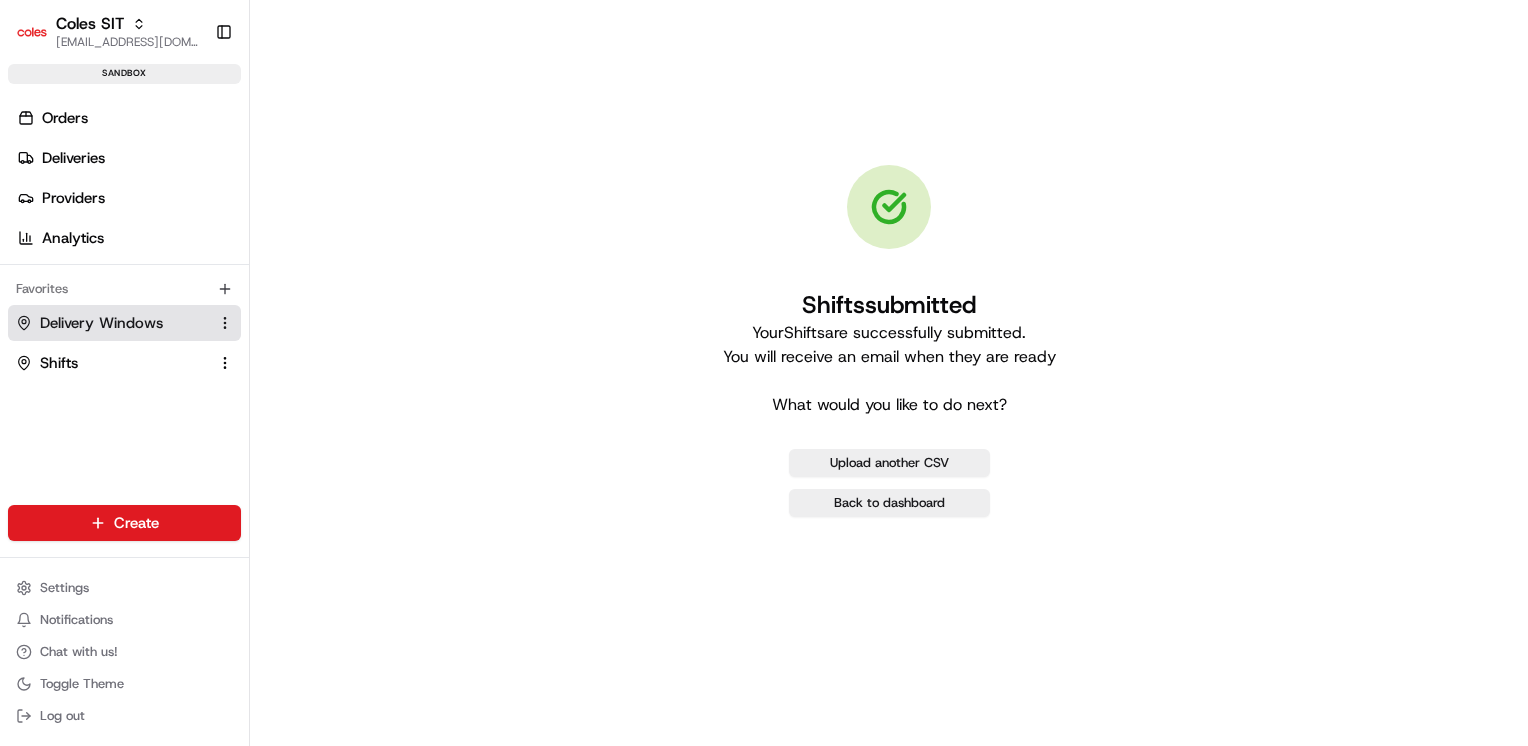 click on "Delivery Windows" at bounding box center (101, 323) 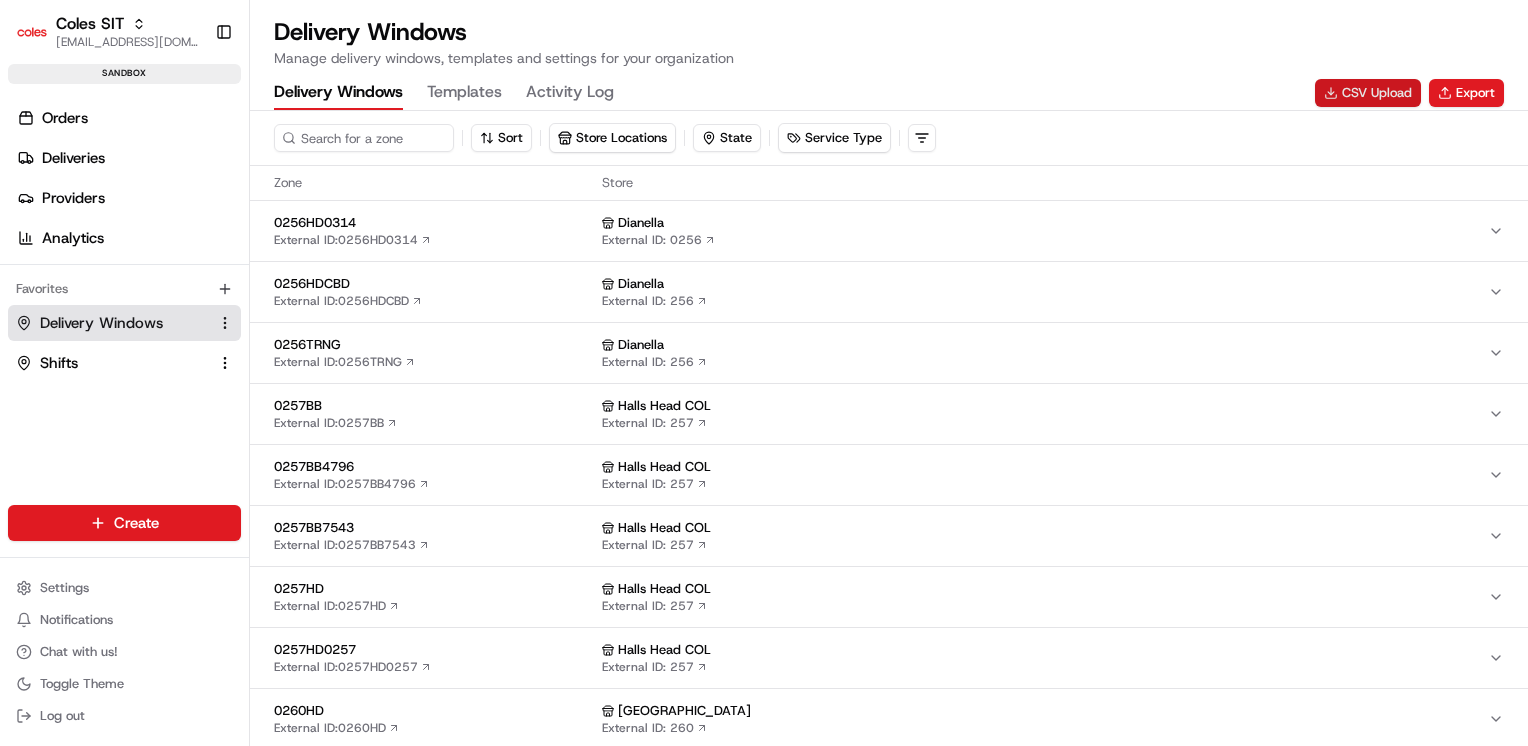 click on "CSV Upload" at bounding box center (1368, 93) 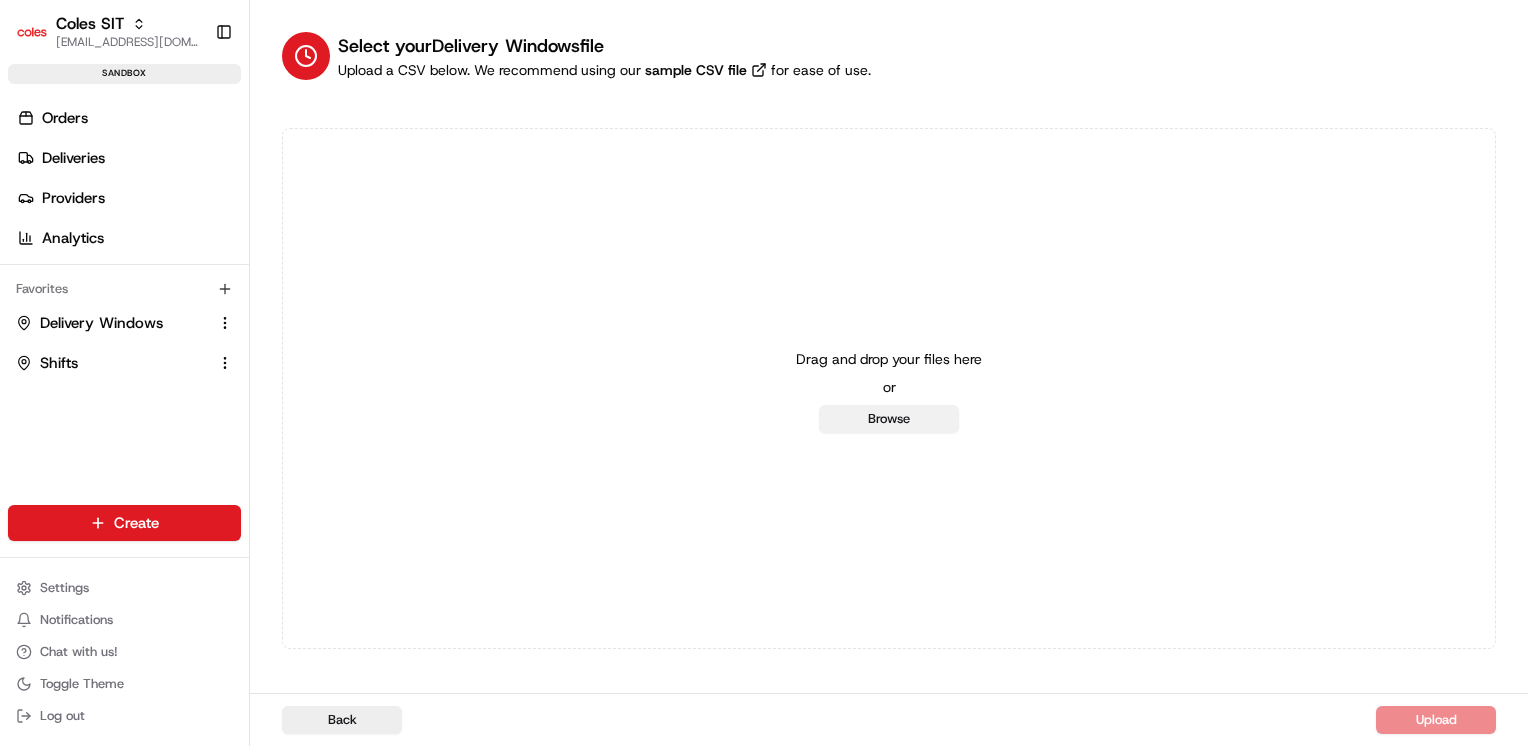 click on "Browse" at bounding box center (889, 419) 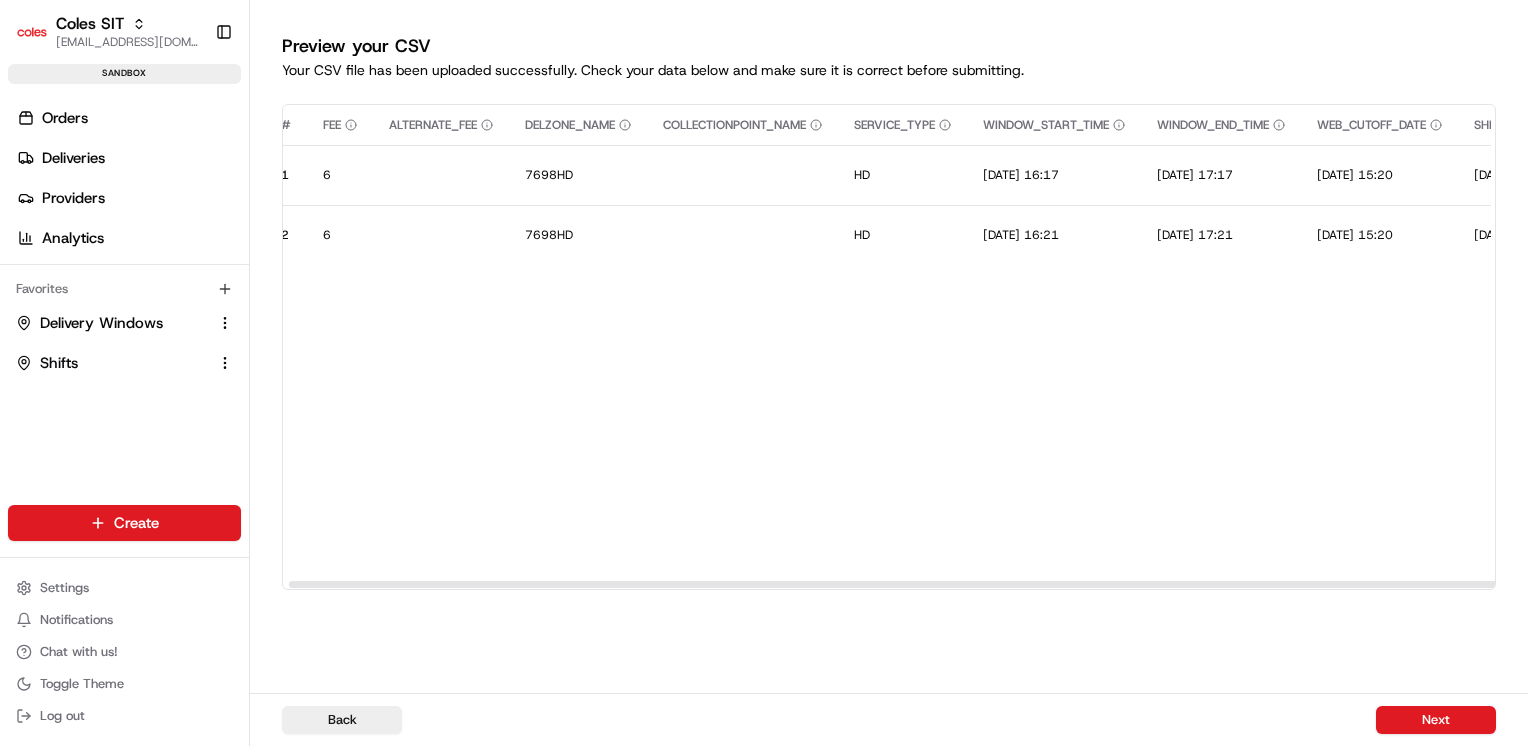 scroll, scrollTop: 0, scrollLeft: 22, axis: horizontal 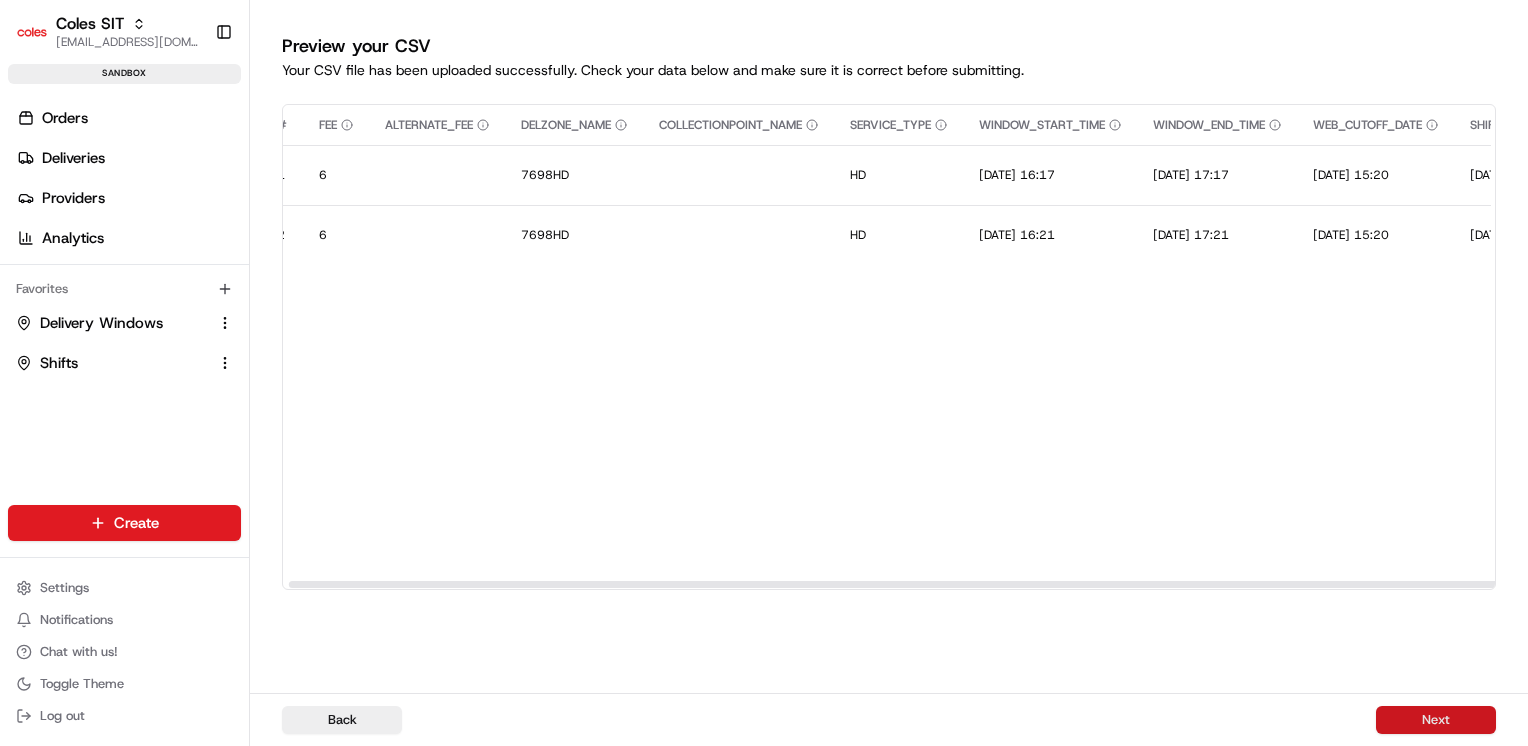 click on "Next" at bounding box center [1436, 720] 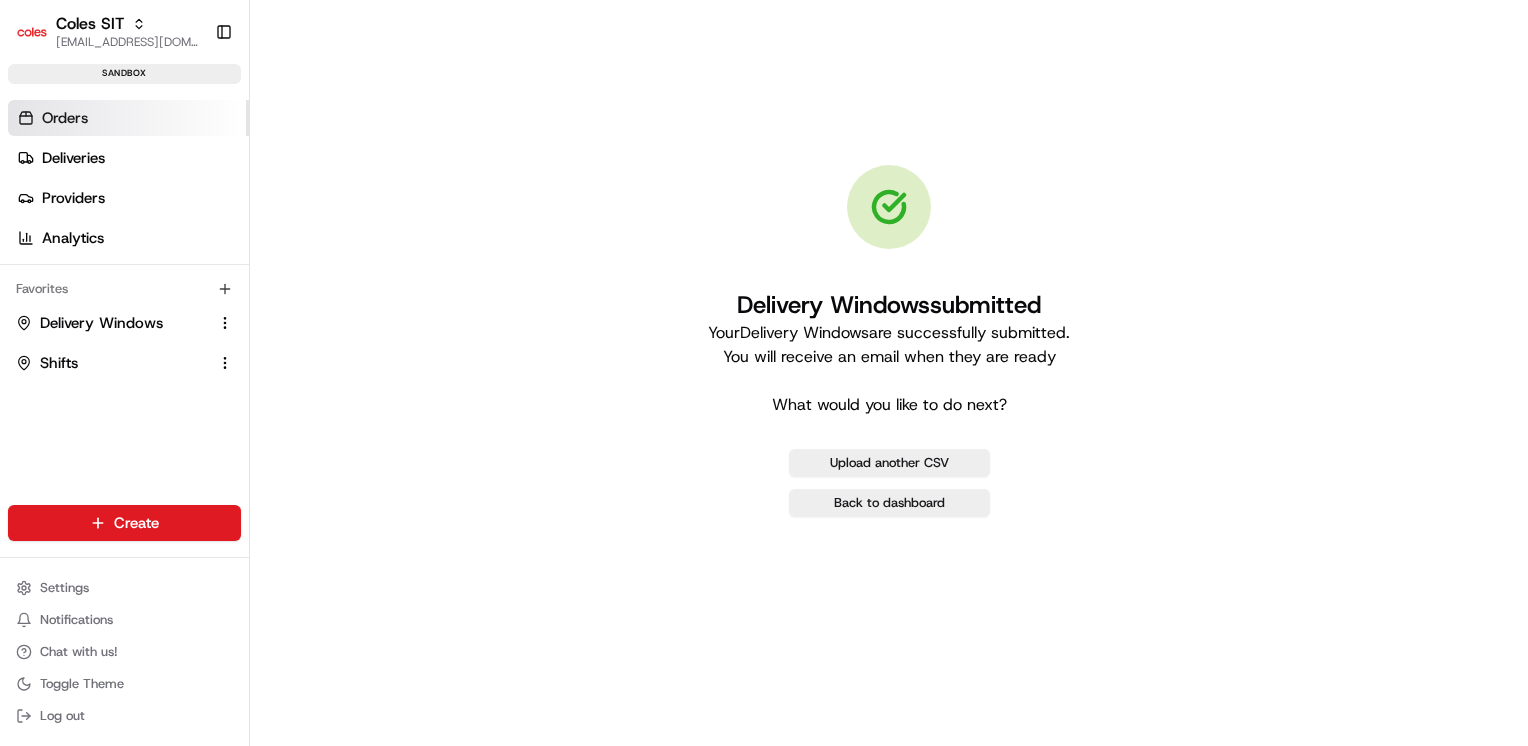 click on "Orders" at bounding box center (128, 118) 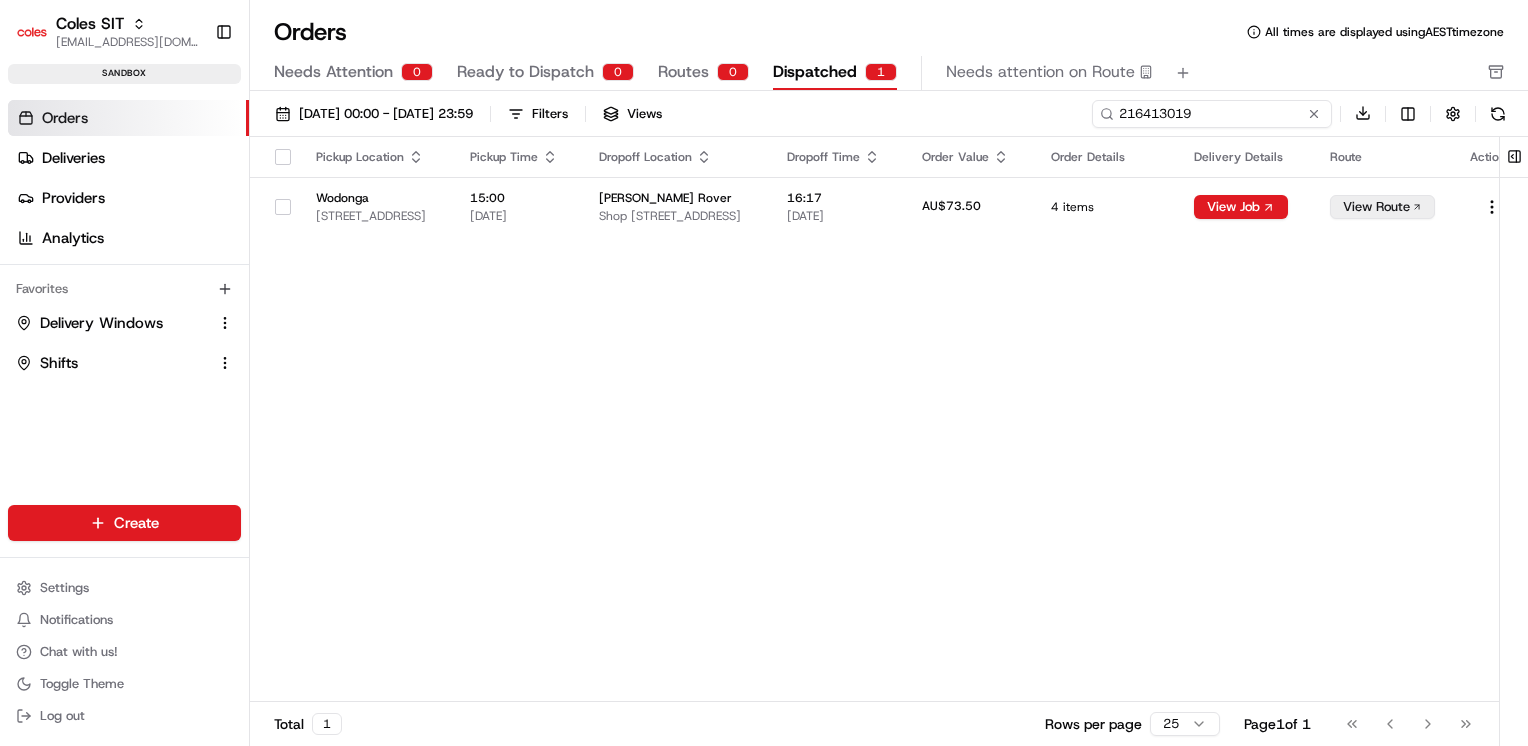 click on "216413019" at bounding box center [1212, 114] 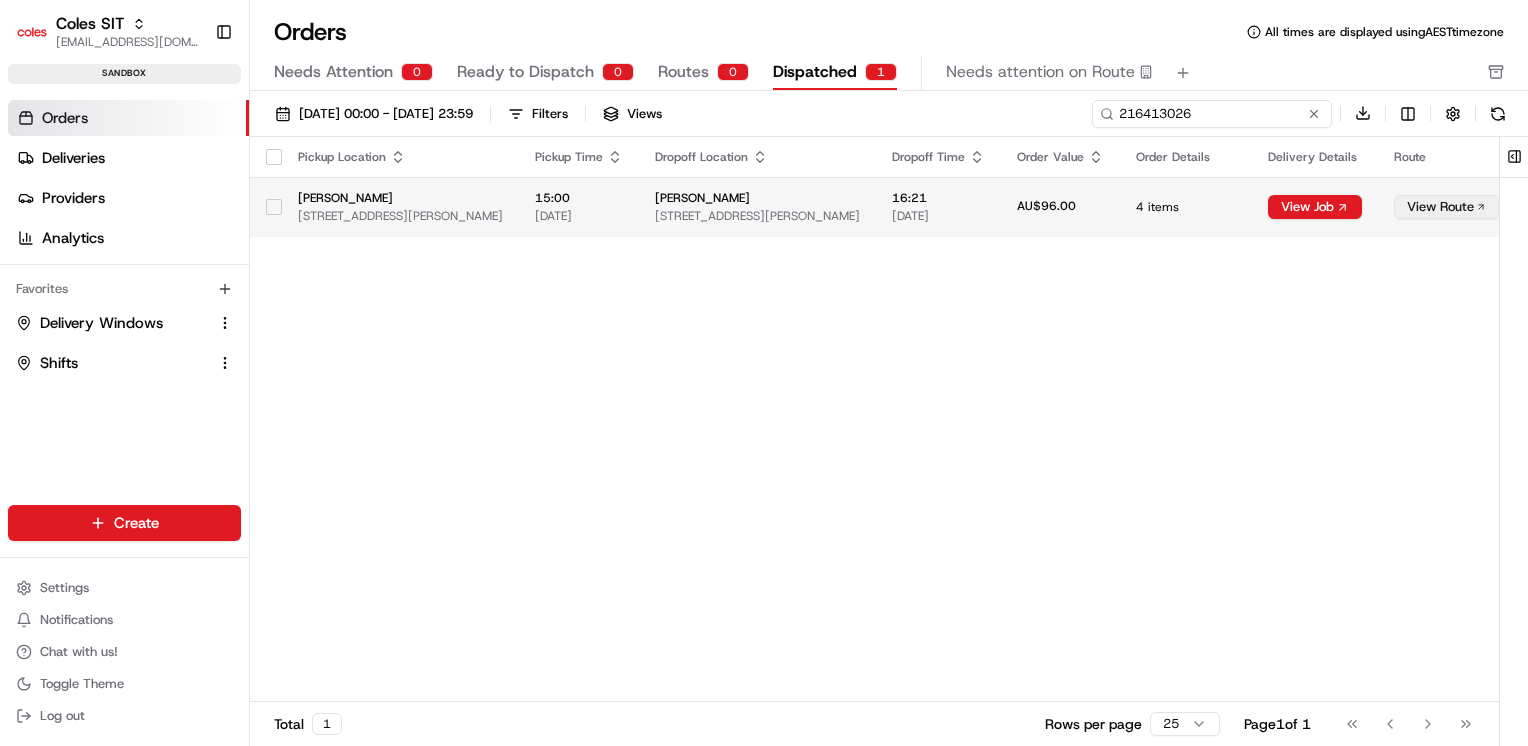 type on "216413026" 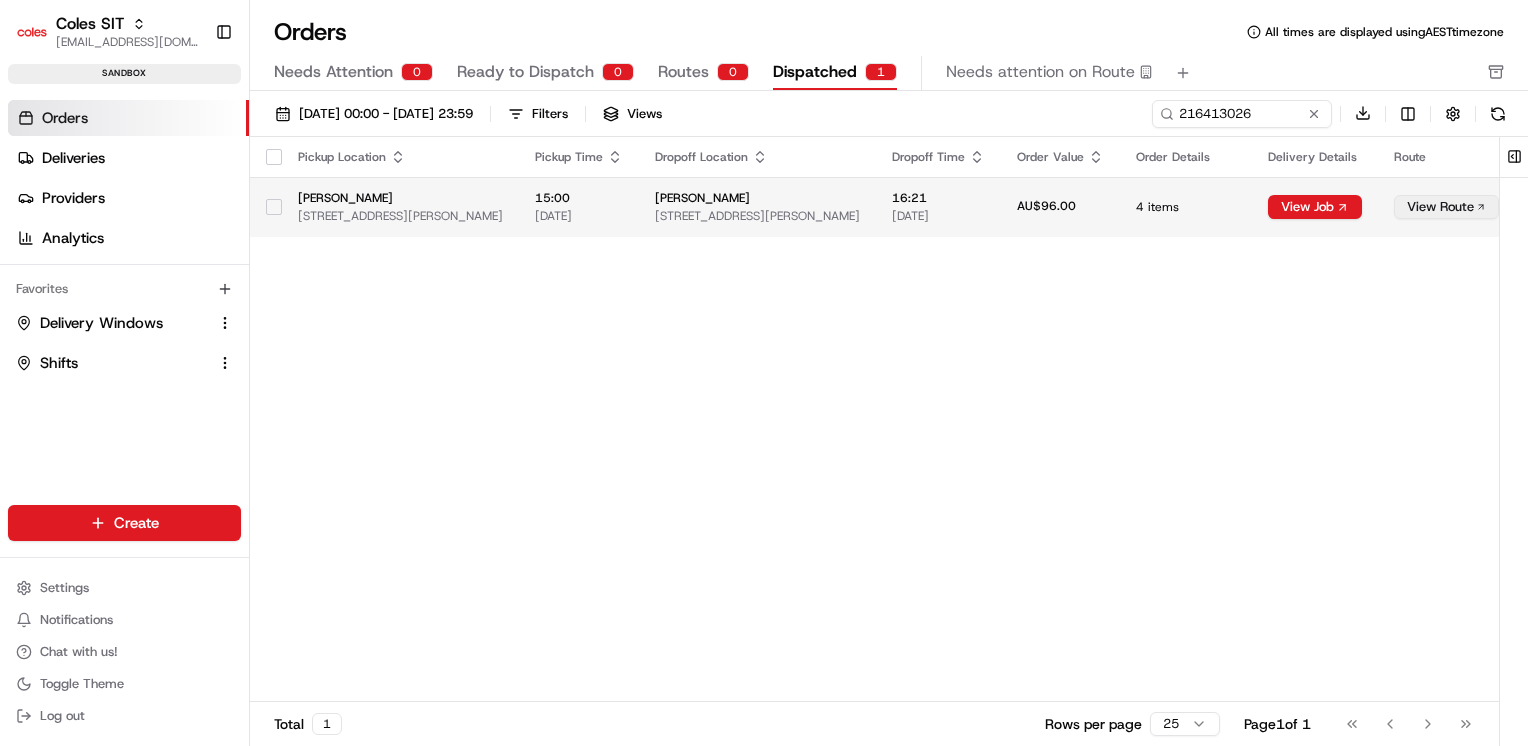 click on "View Route" at bounding box center (1446, 207) 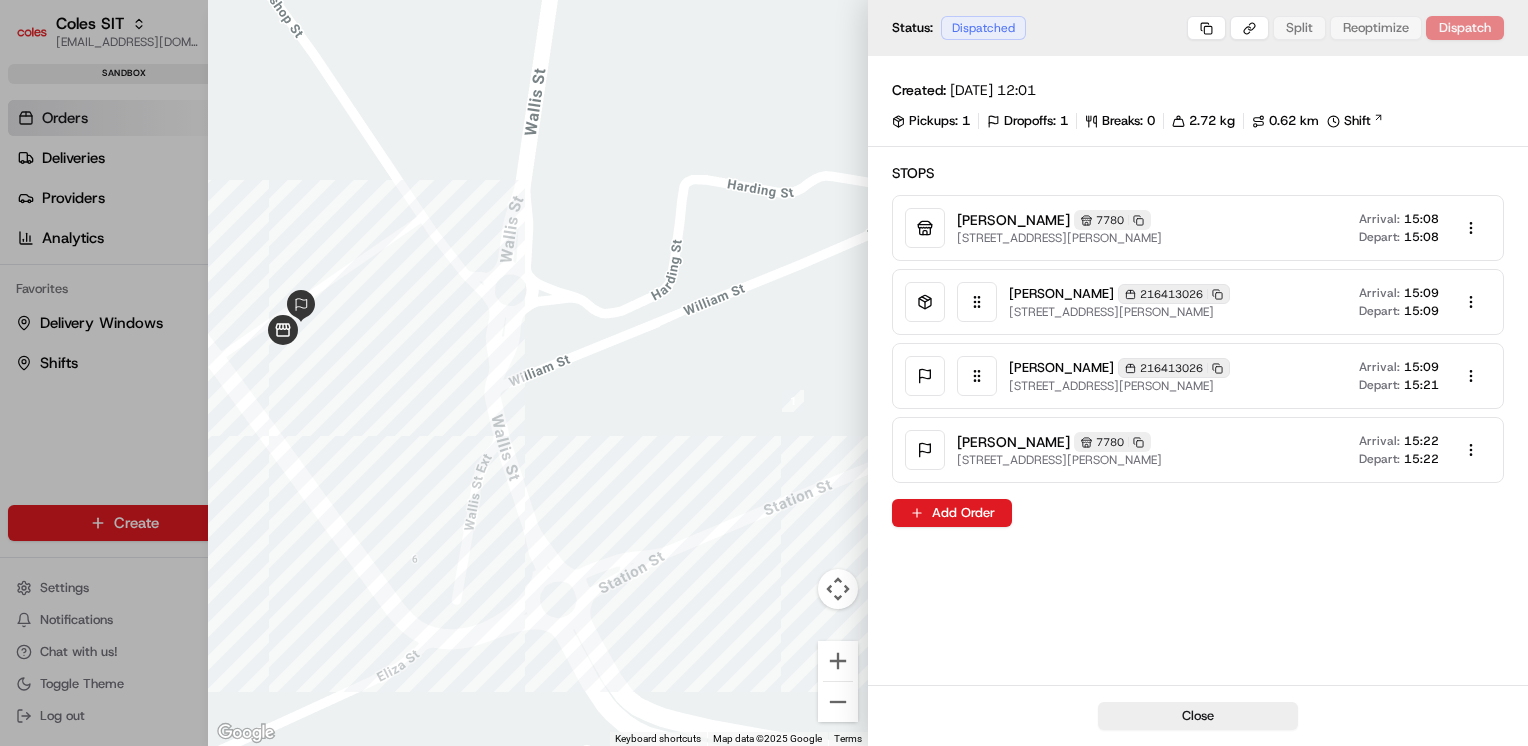 type 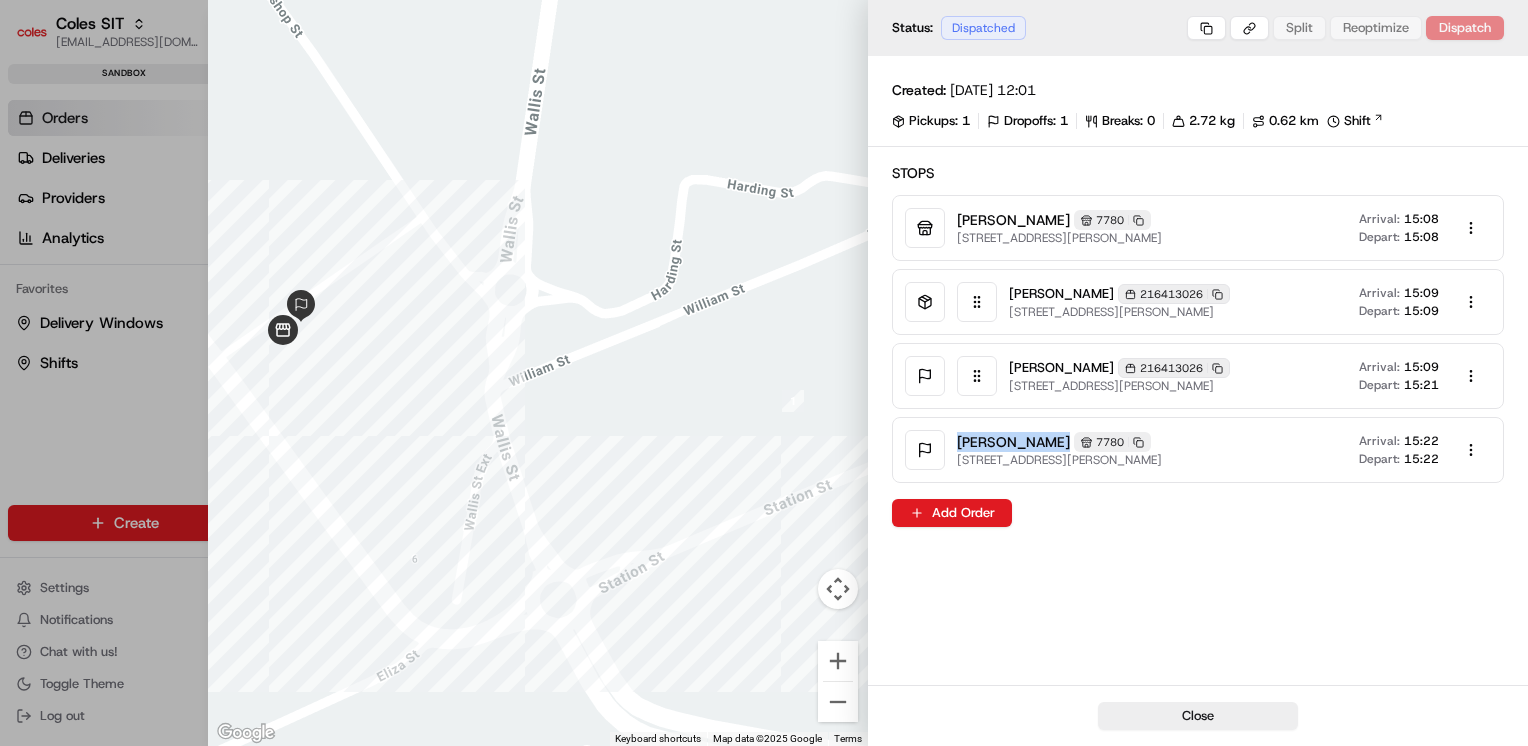 drag, startPoint x: 956, startPoint y: 441, endPoint x: 1016, endPoint y: 439, distance: 60.033325 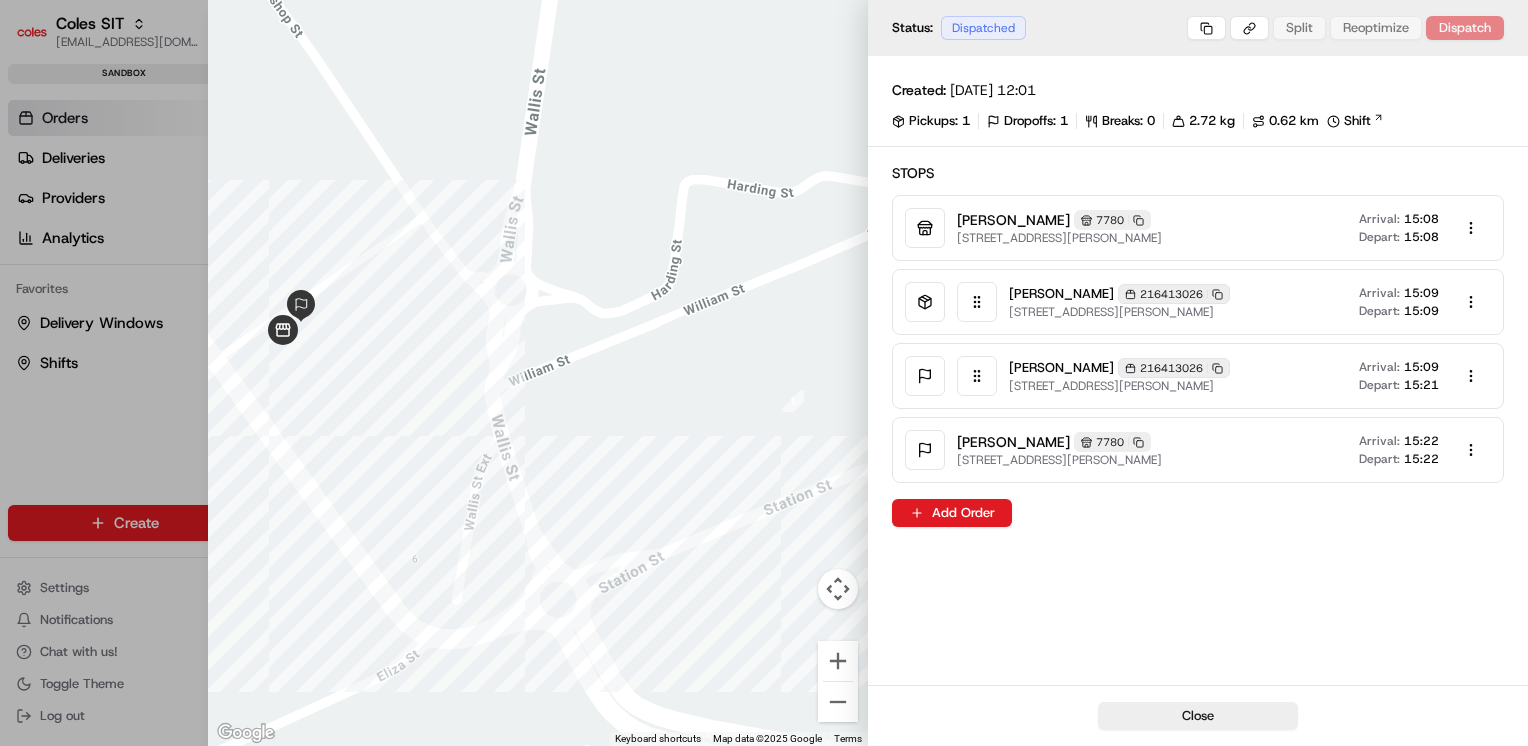 click at bounding box center (764, 373) 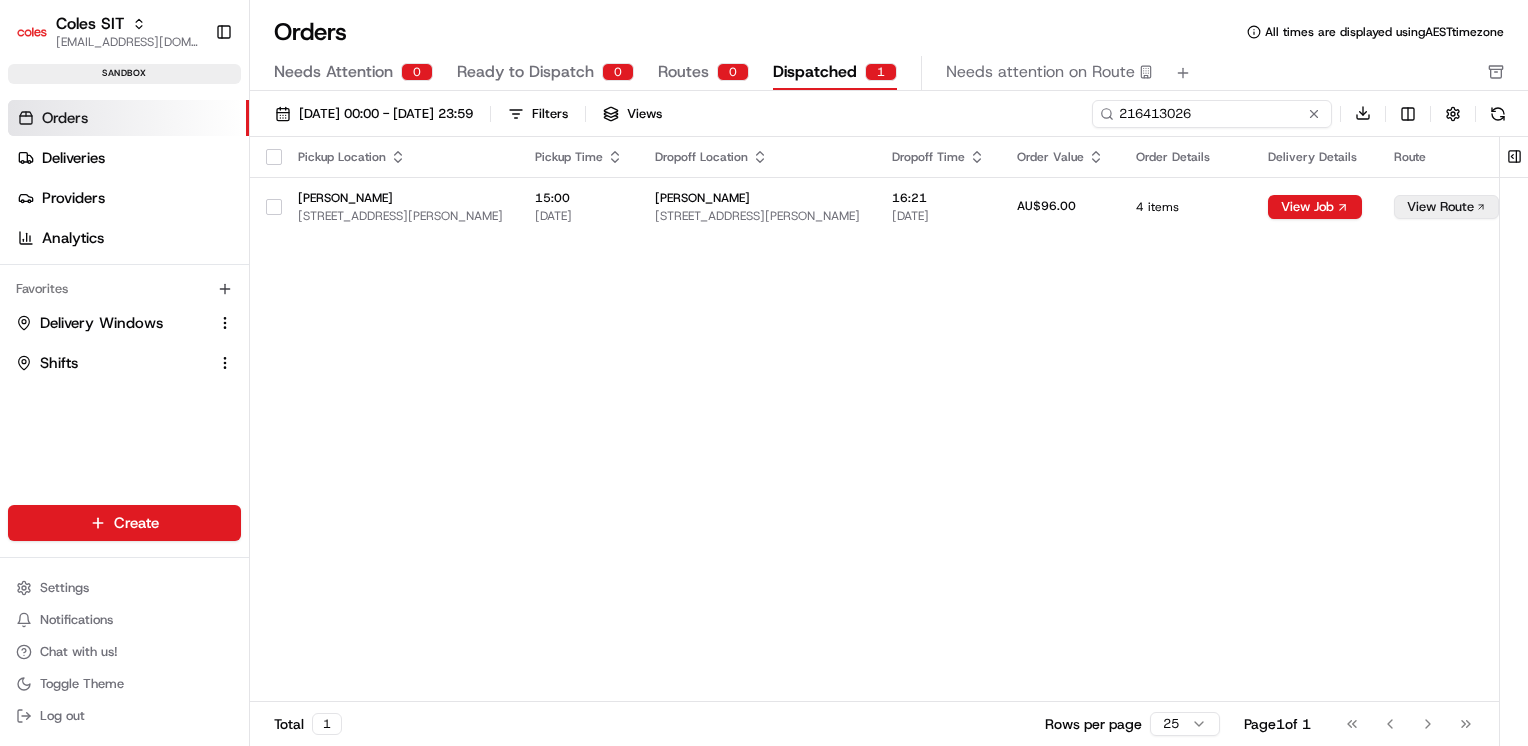 click on "216413026" at bounding box center (1212, 114) 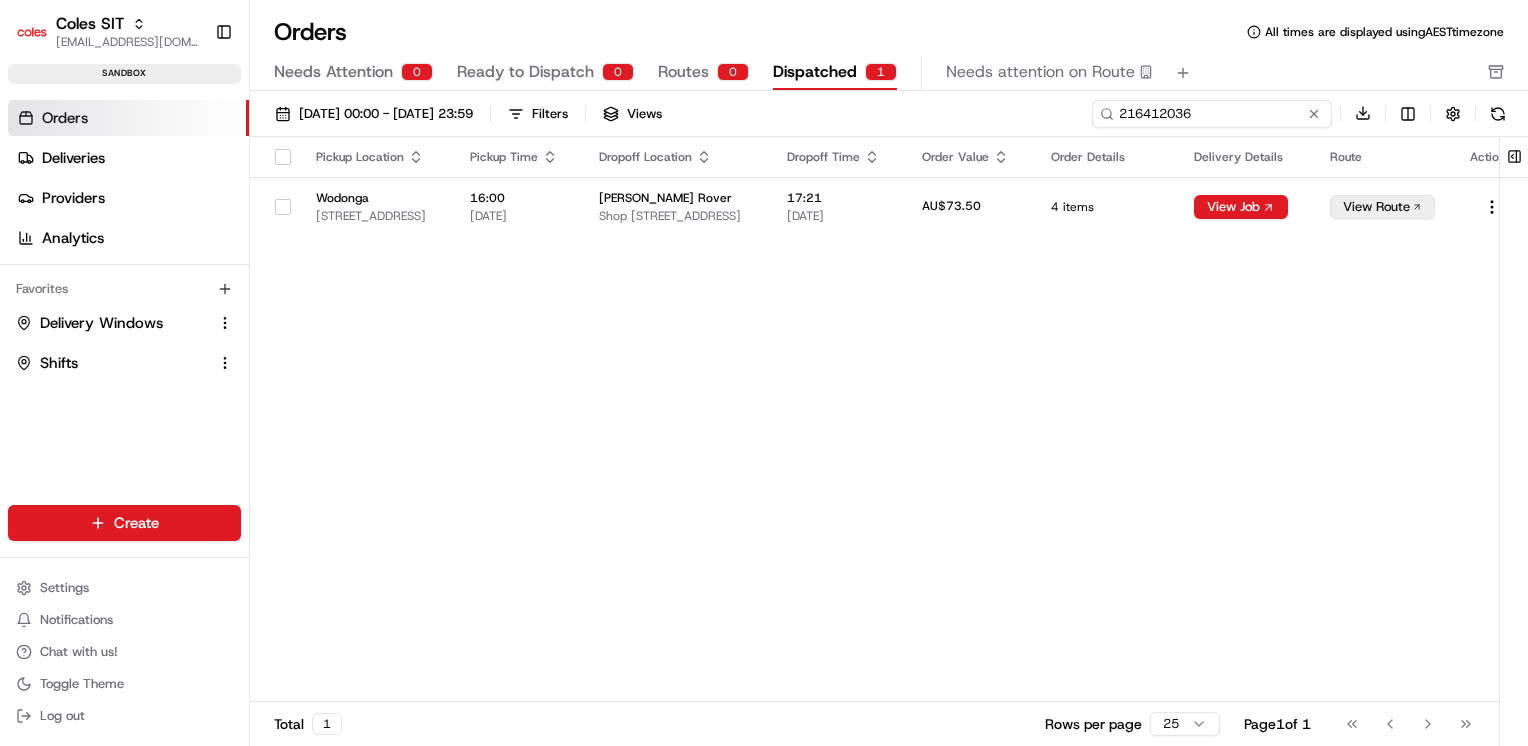 type on "216412036" 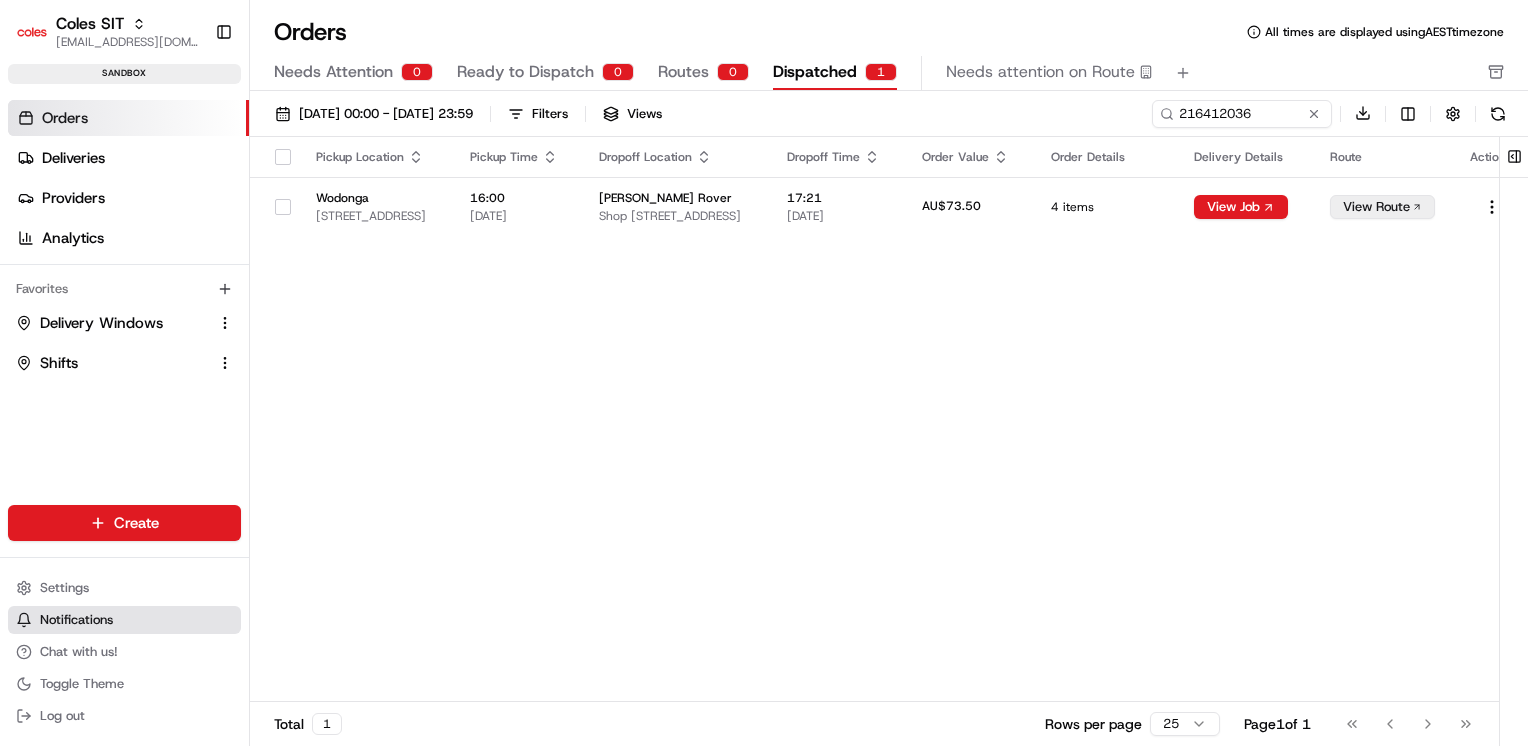 click on "Notifications" at bounding box center [76, 620] 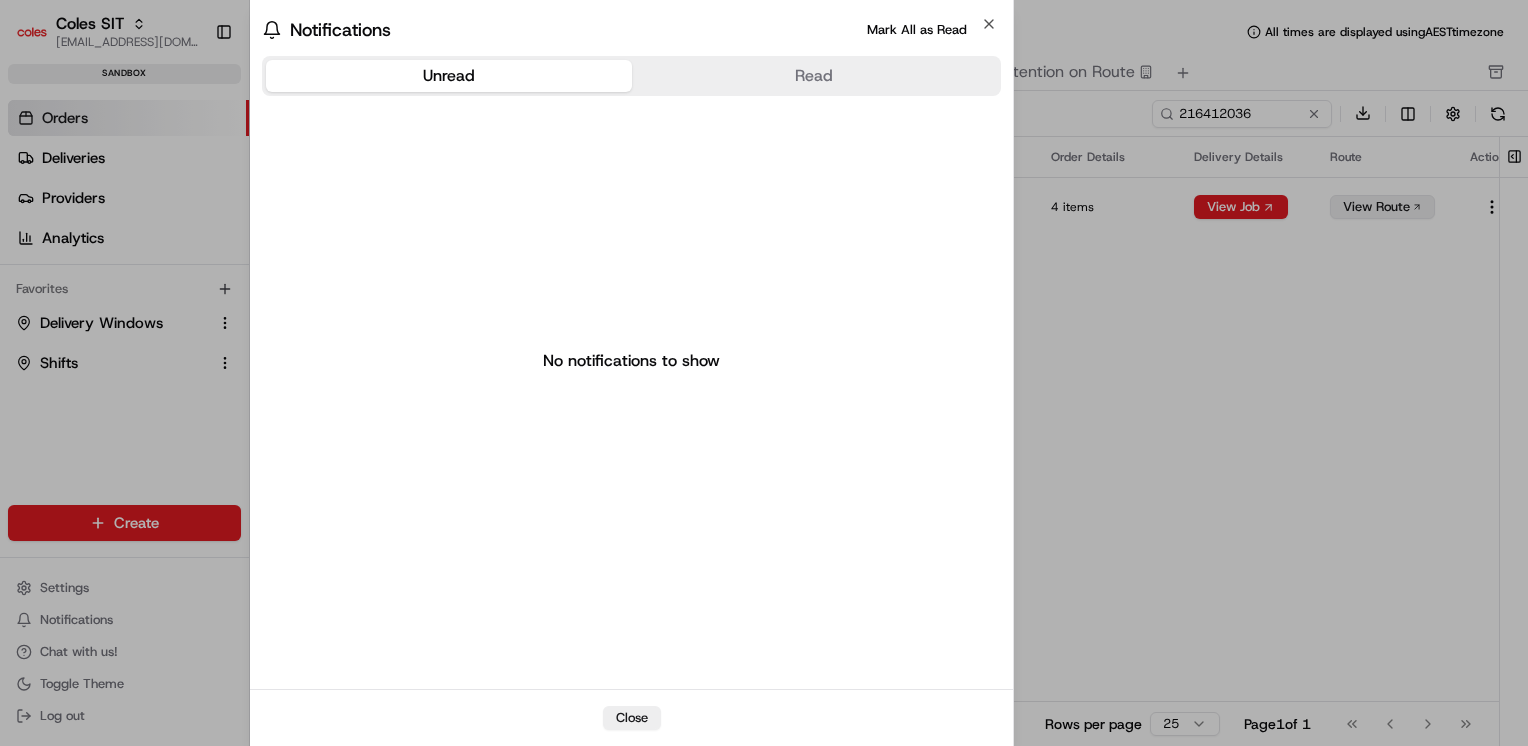 click at bounding box center (764, 373) 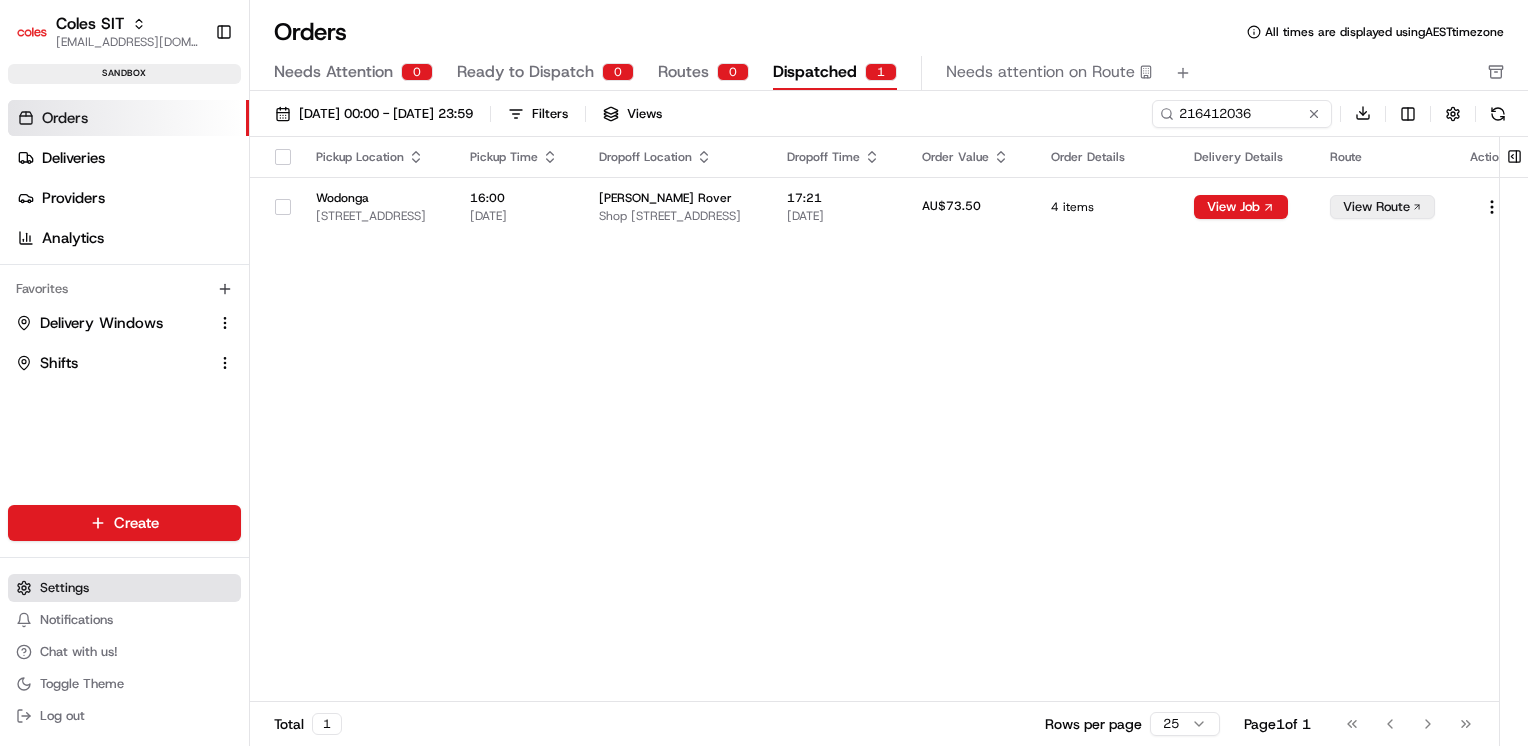 click on "Settings" at bounding box center [124, 588] 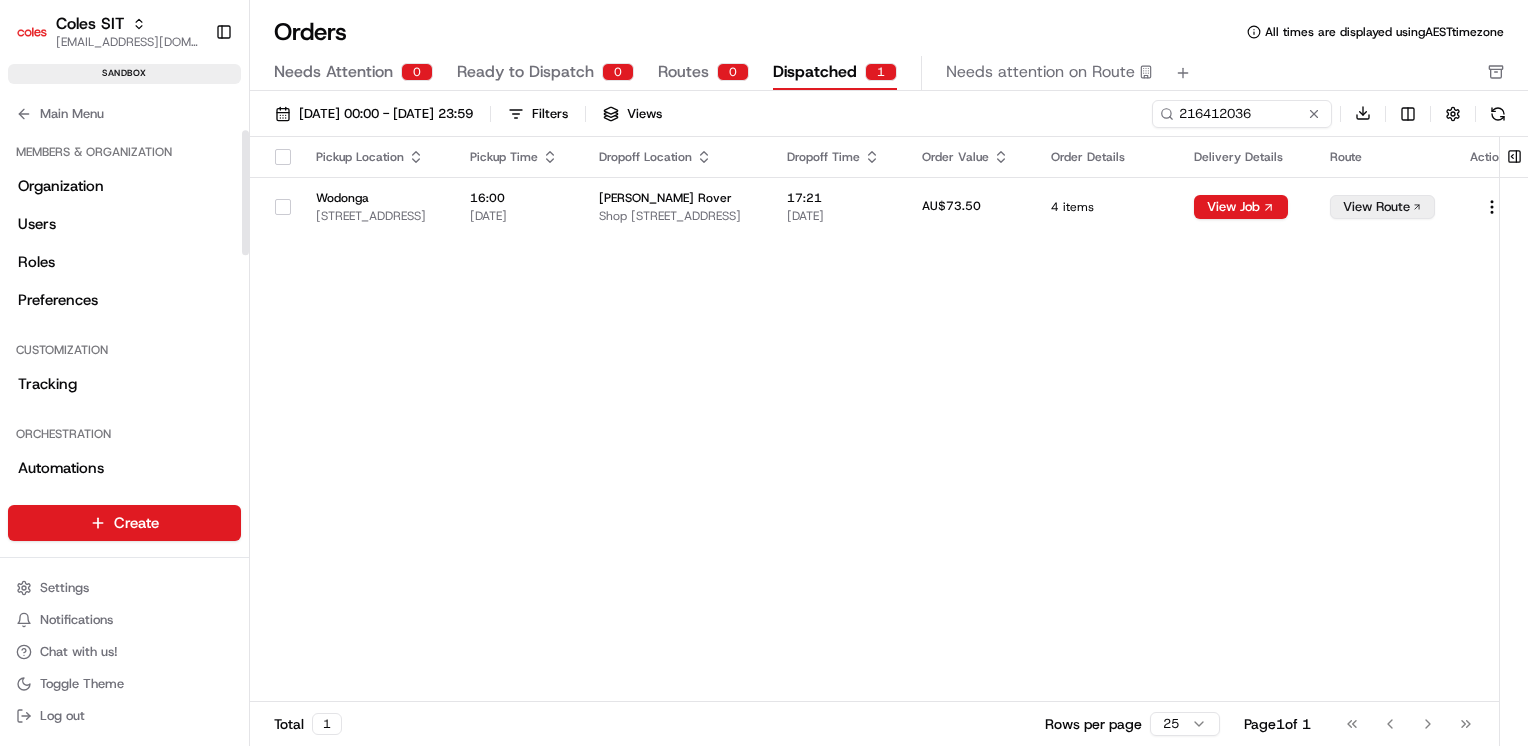 scroll, scrollTop: 300, scrollLeft: 0, axis: vertical 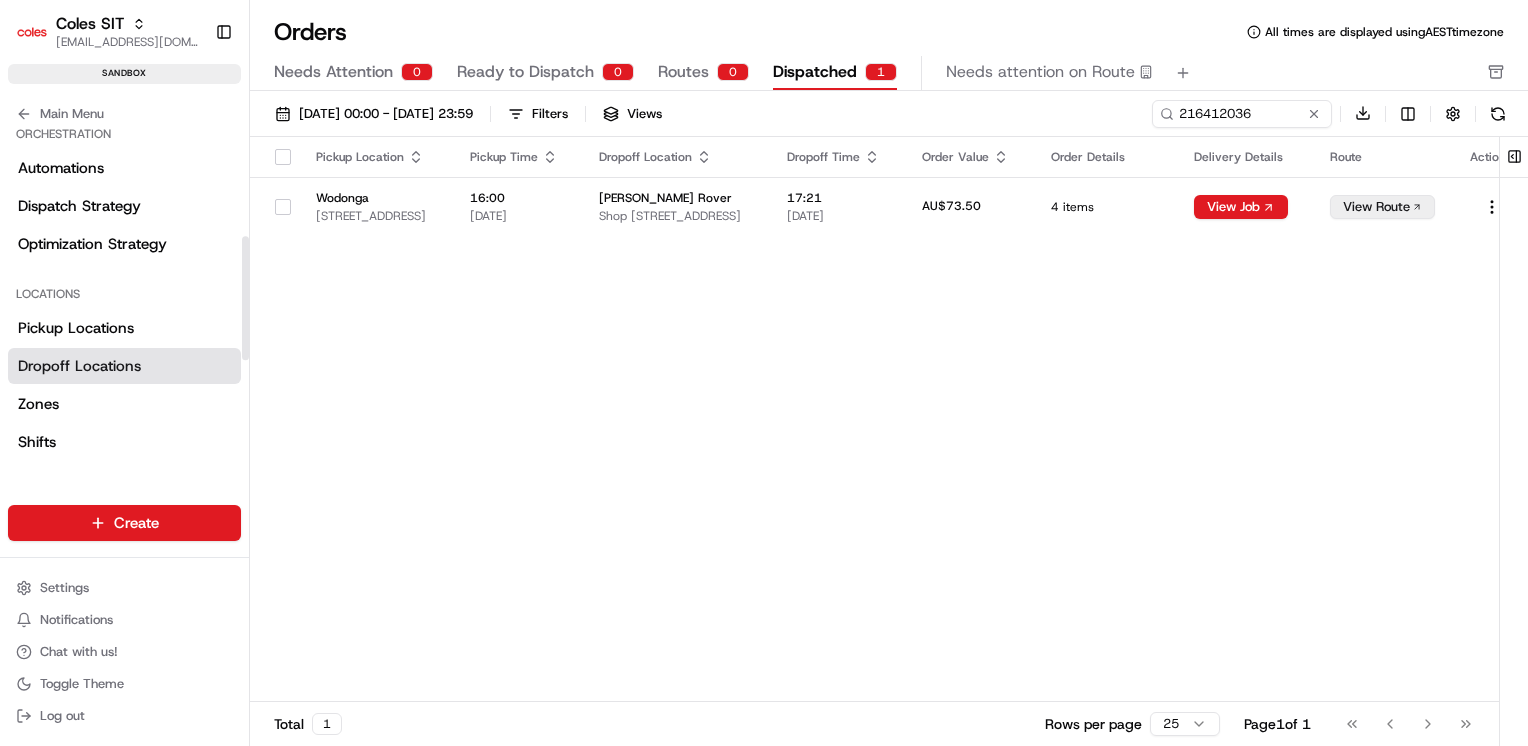 click on "Dropoff Locations" at bounding box center (79, 366) 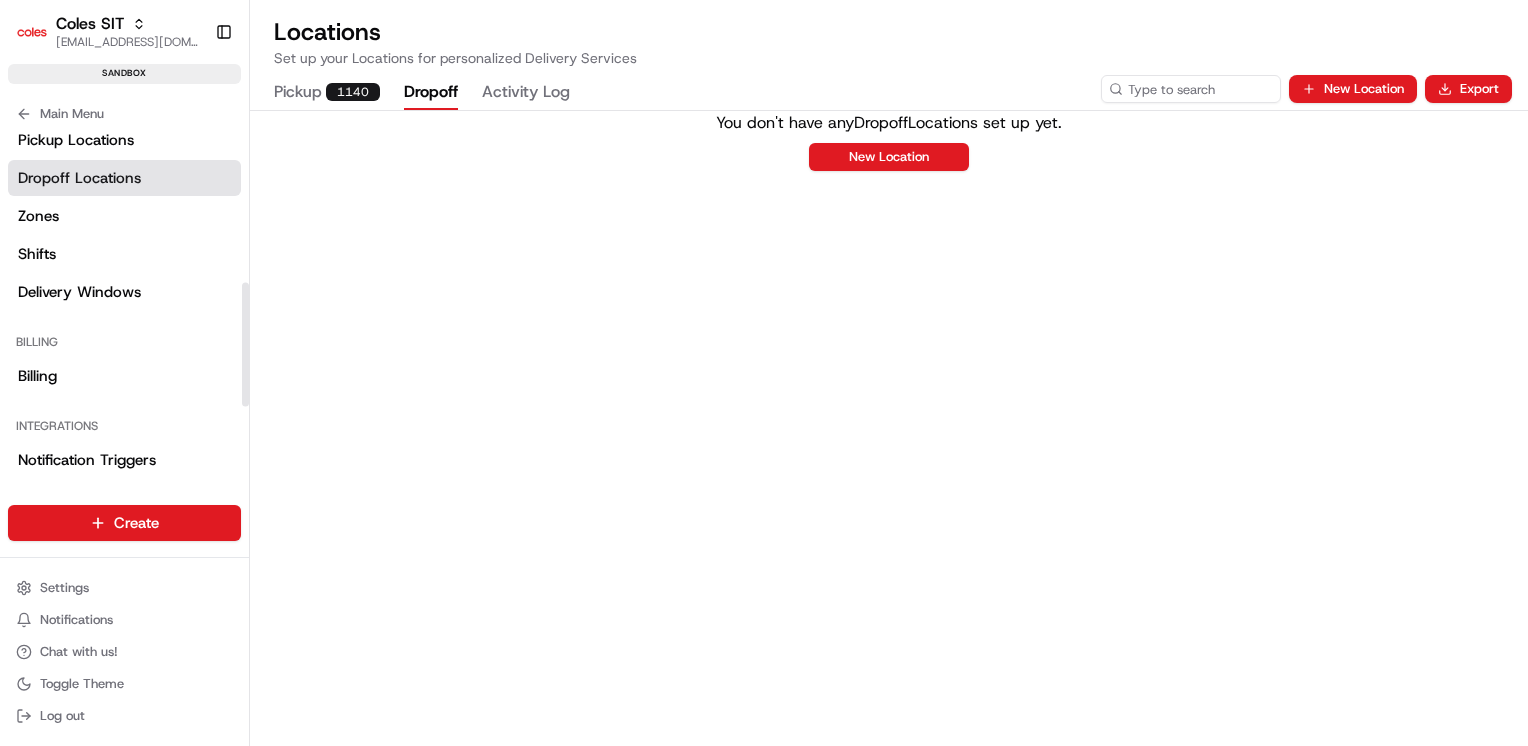 scroll, scrollTop: 613, scrollLeft: 0, axis: vertical 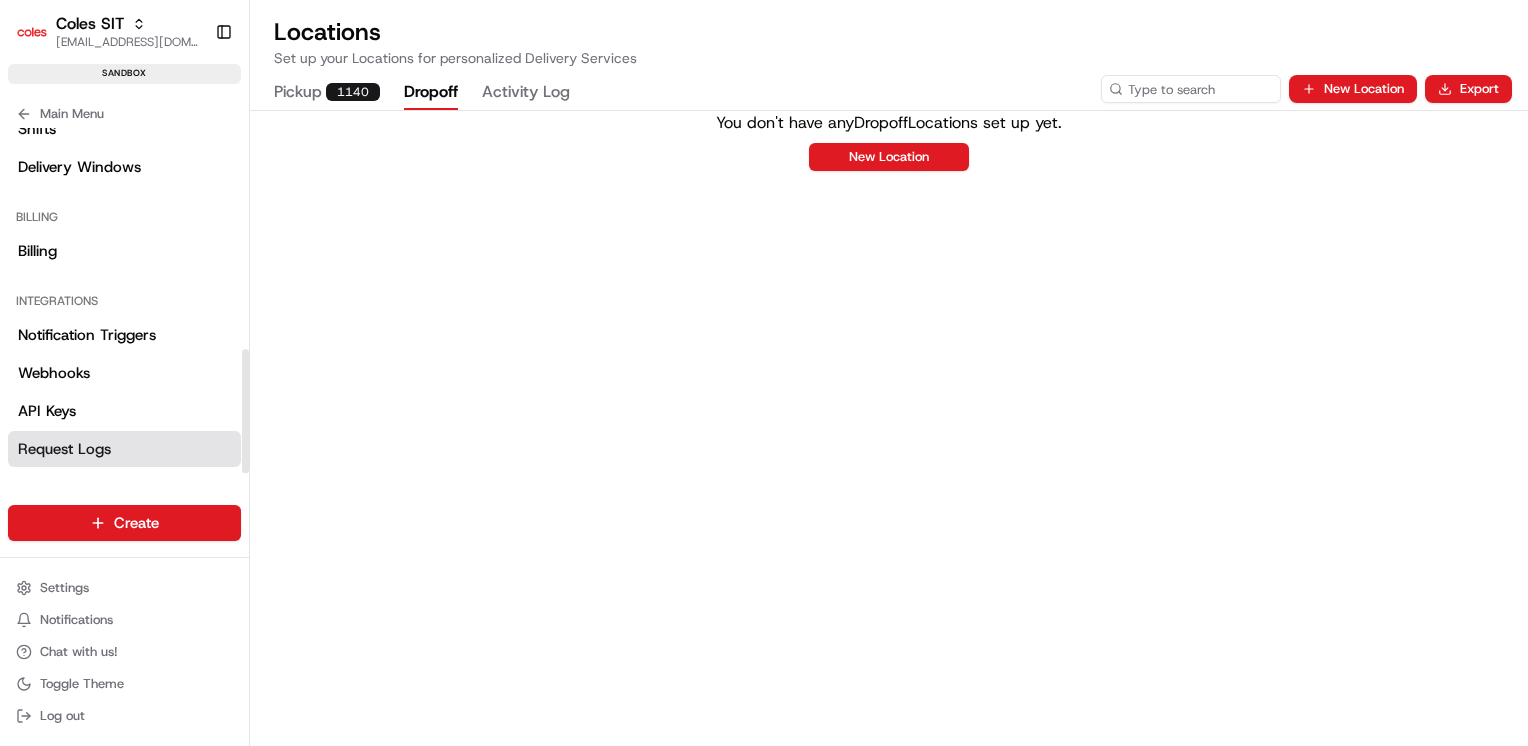 click on "Request Logs" at bounding box center (124, 449) 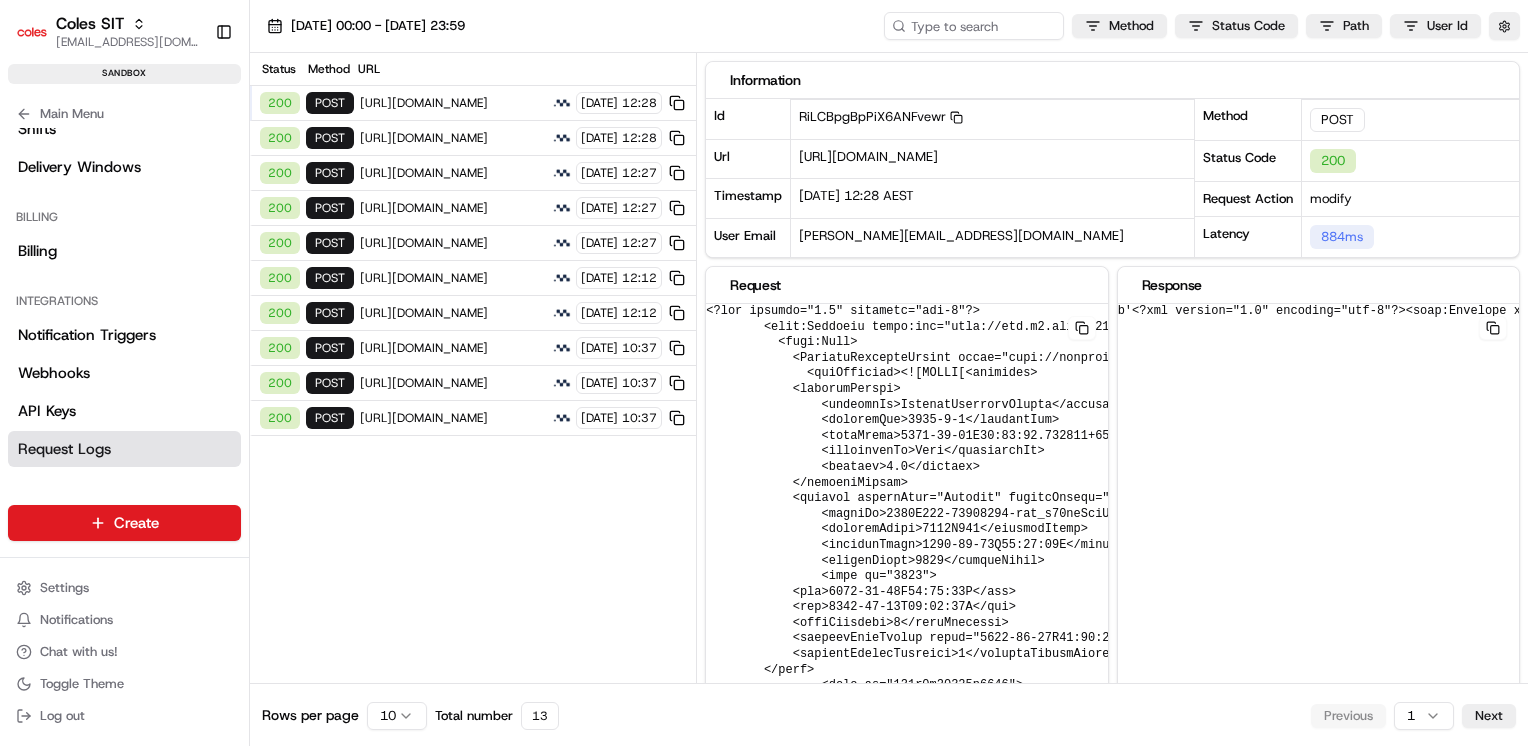 click on "b'<?xml version="1.0" encoding="utf-8"?><soap:Envelope xmlns:soap="http://schemas.xmlsoap.org/soap/envelope/" xmlns:xsi="http://www.w3.org/2001/XMLSchema-instance" xmlns:xsd="http://www.w3.org/2001/XMLSchema"><soap:Body><JourneyScheduleImportResponse xmlns="http://microlise.com/TMC"><JourneyScheduleImportResult>20250714_1228_019951_JourneyScheduleImport</JourneyScheduleImportResult></JourneyScheduleImportResponse></soap:Body></soap:Envelope>'" at bounding box center [906, 510] 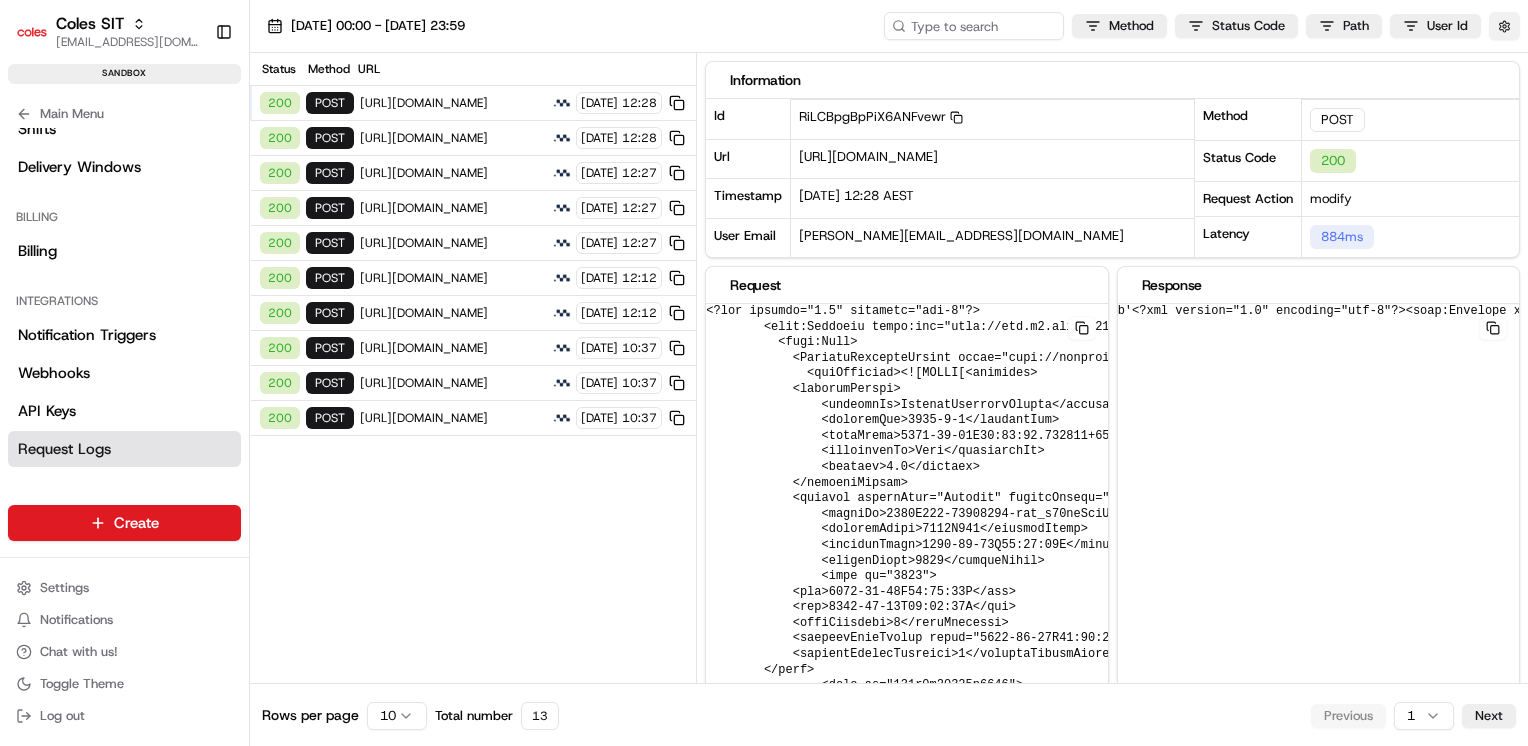 click at bounding box center (1504, 26) 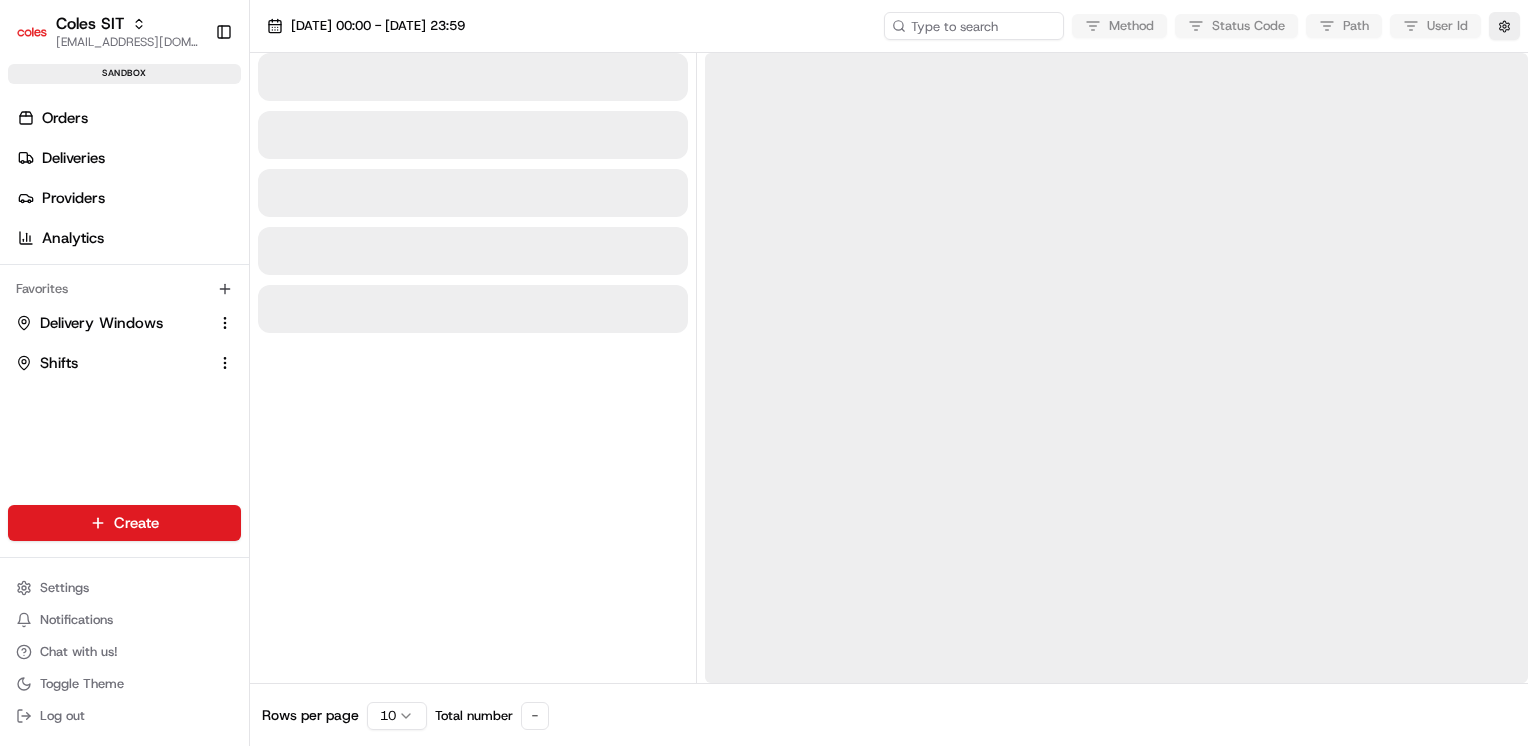 scroll, scrollTop: 0, scrollLeft: 0, axis: both 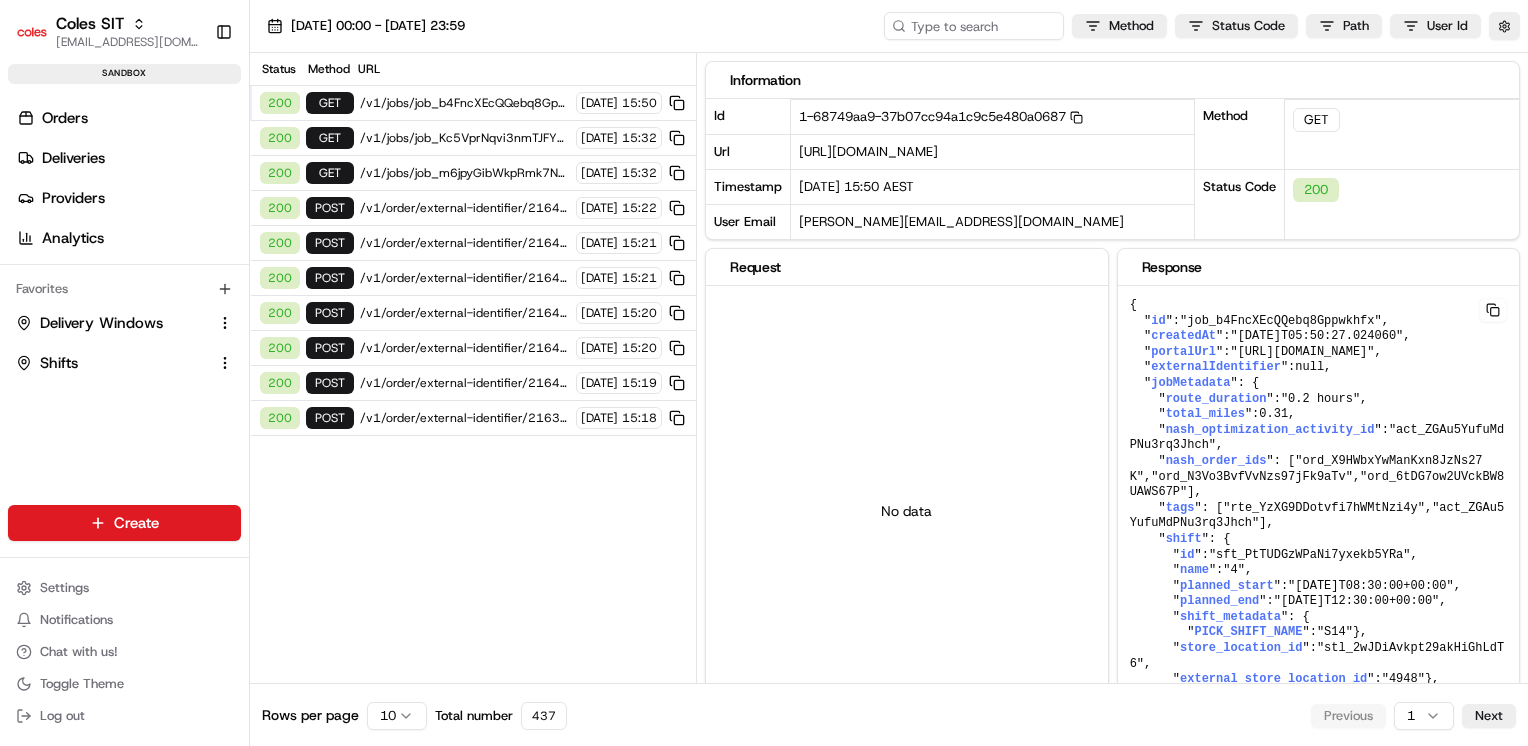click on "/v1/jobs/job_m6jpyGibWkpRmk7NQNRjTN" at bounding box center (465, 173) 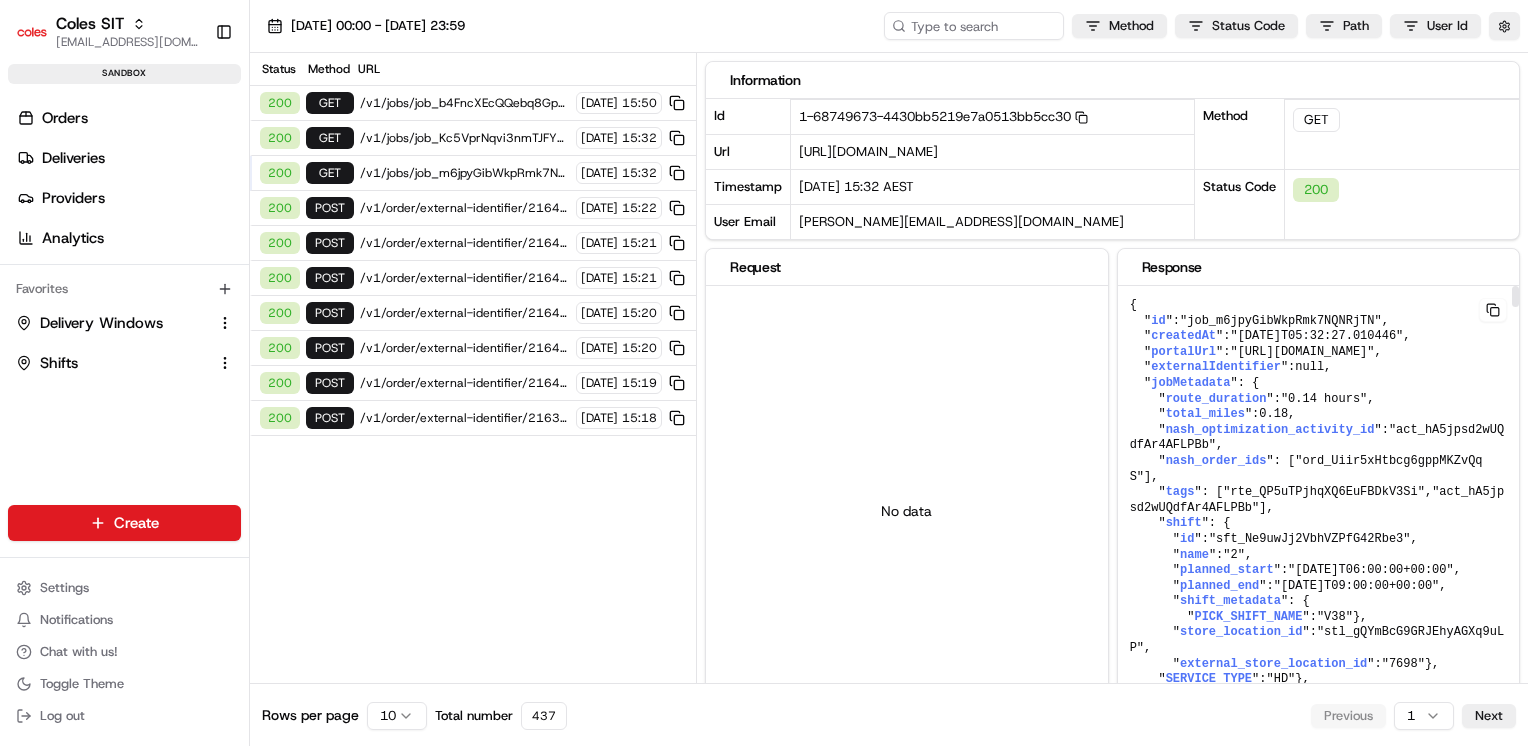 click on "/v1/jobs/job_m6jpyGibWkpRmk7NQNRjTN" at bounding box center [465, 173] 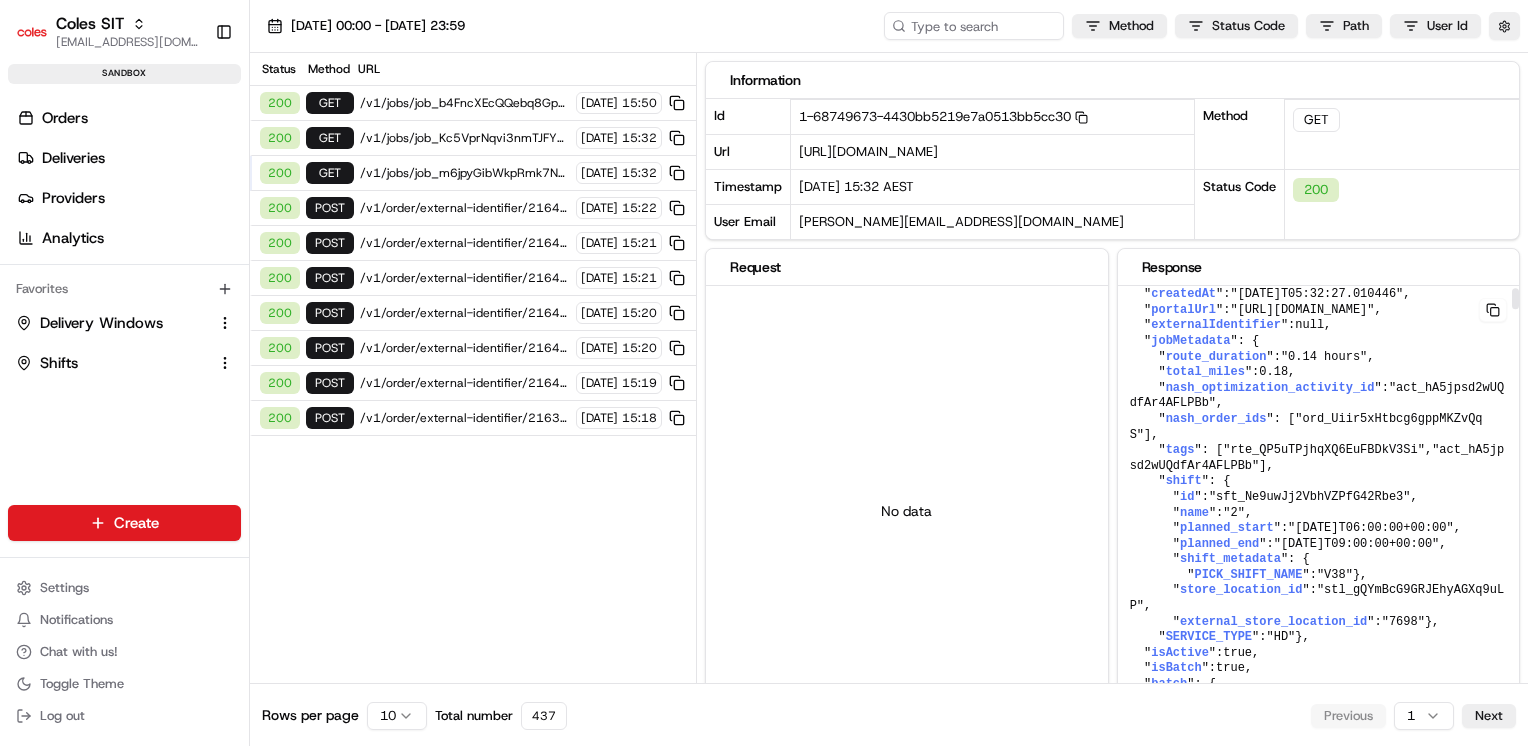 scroll, scrollTop: 0, scrollLeft: 0, axis: both 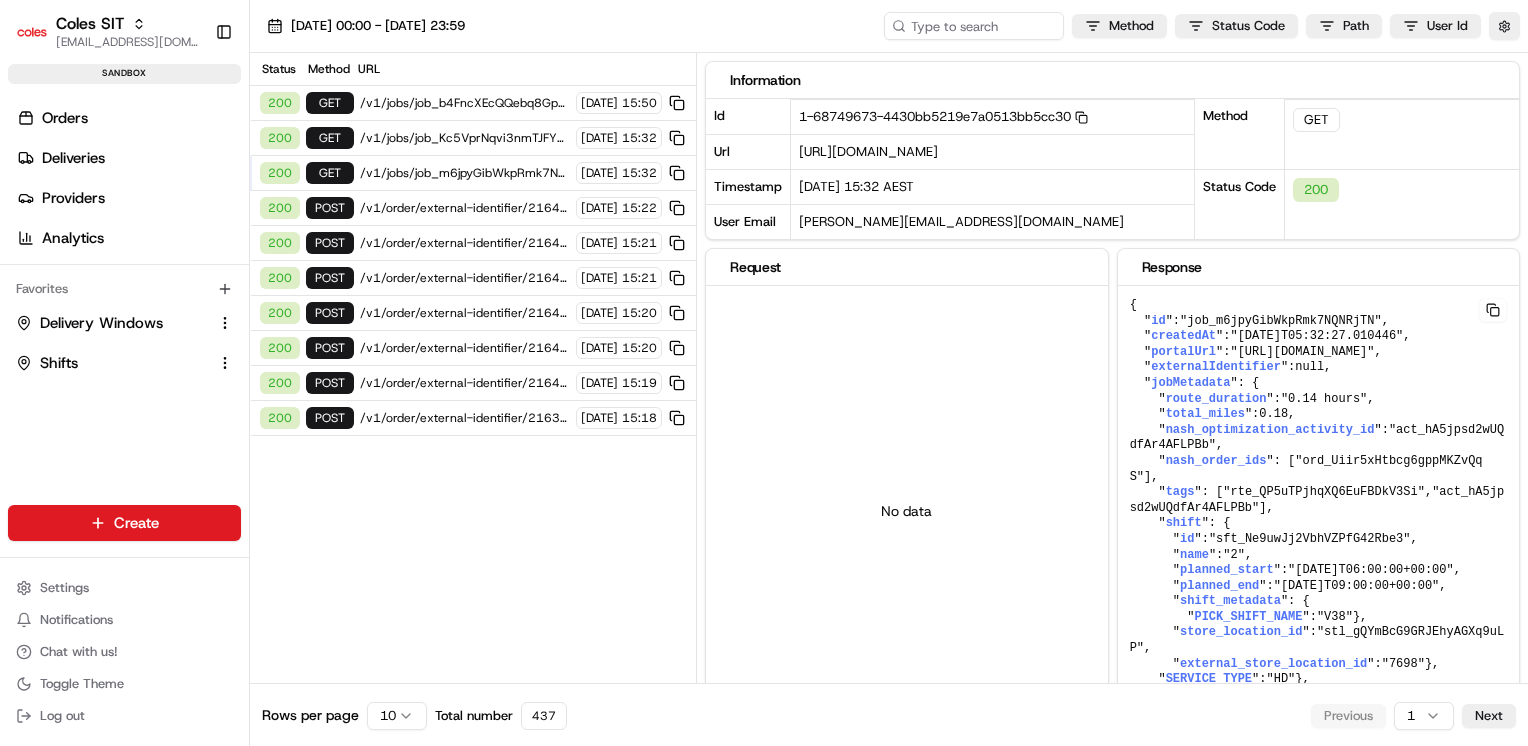 click on "/v1/jobs/job_m6jpyGibWkpRmk7NQNRjTN" at bounding box center [465, 173] 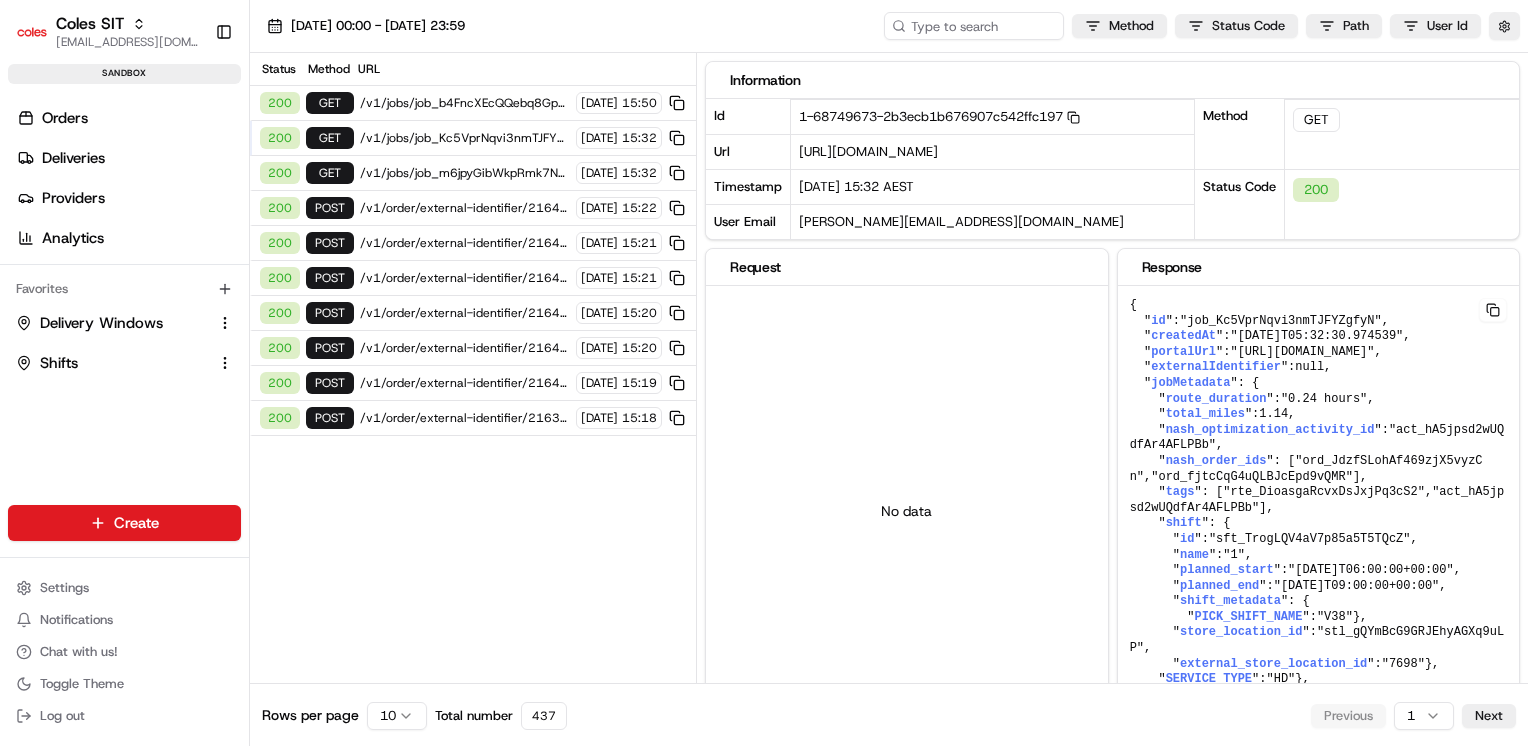 click on "200 GET /v1/jobs/job_b4FncXEcQQebq8Gppwkhfx 14/07/2025 15:50" at bounding box center (473, 103) 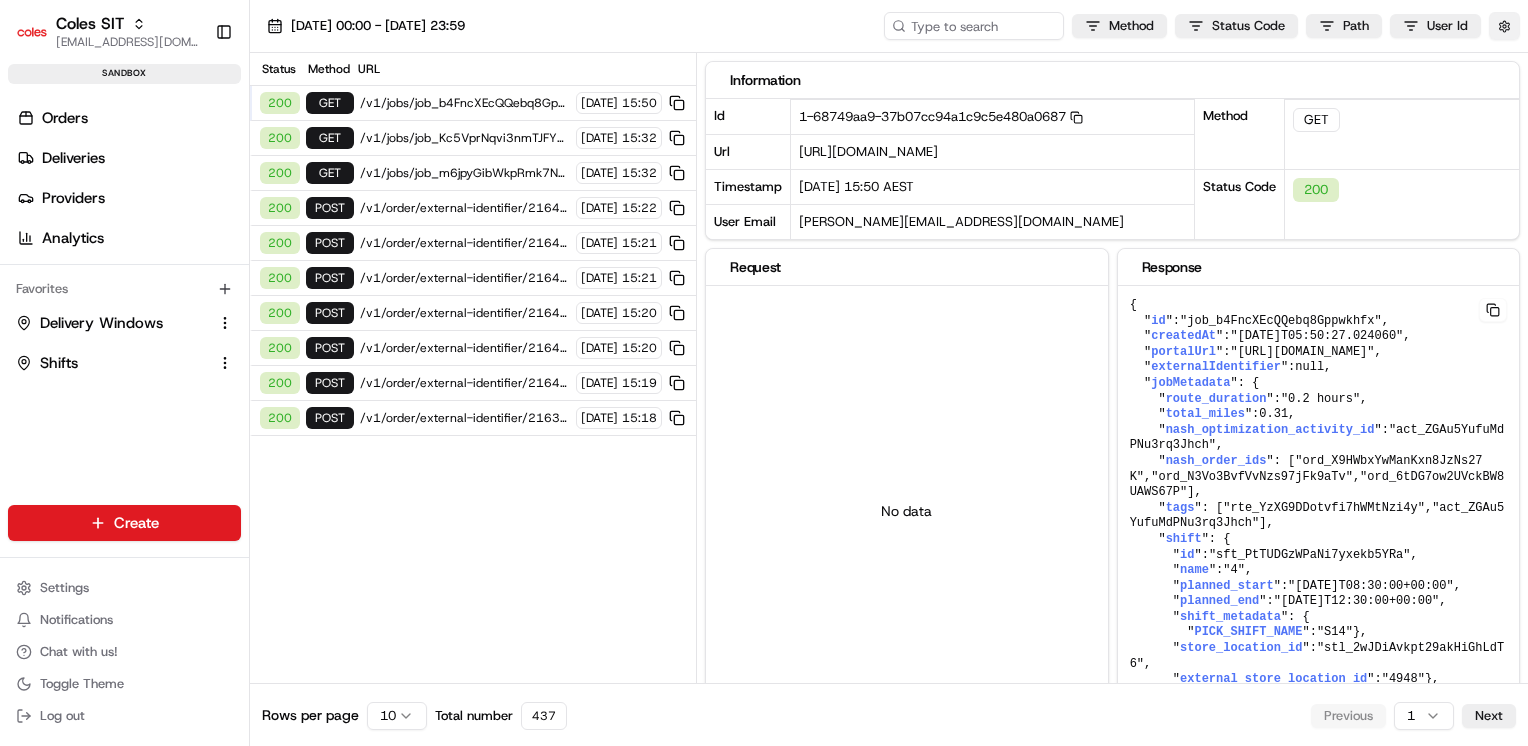 click at bounding box center (1504, 26) 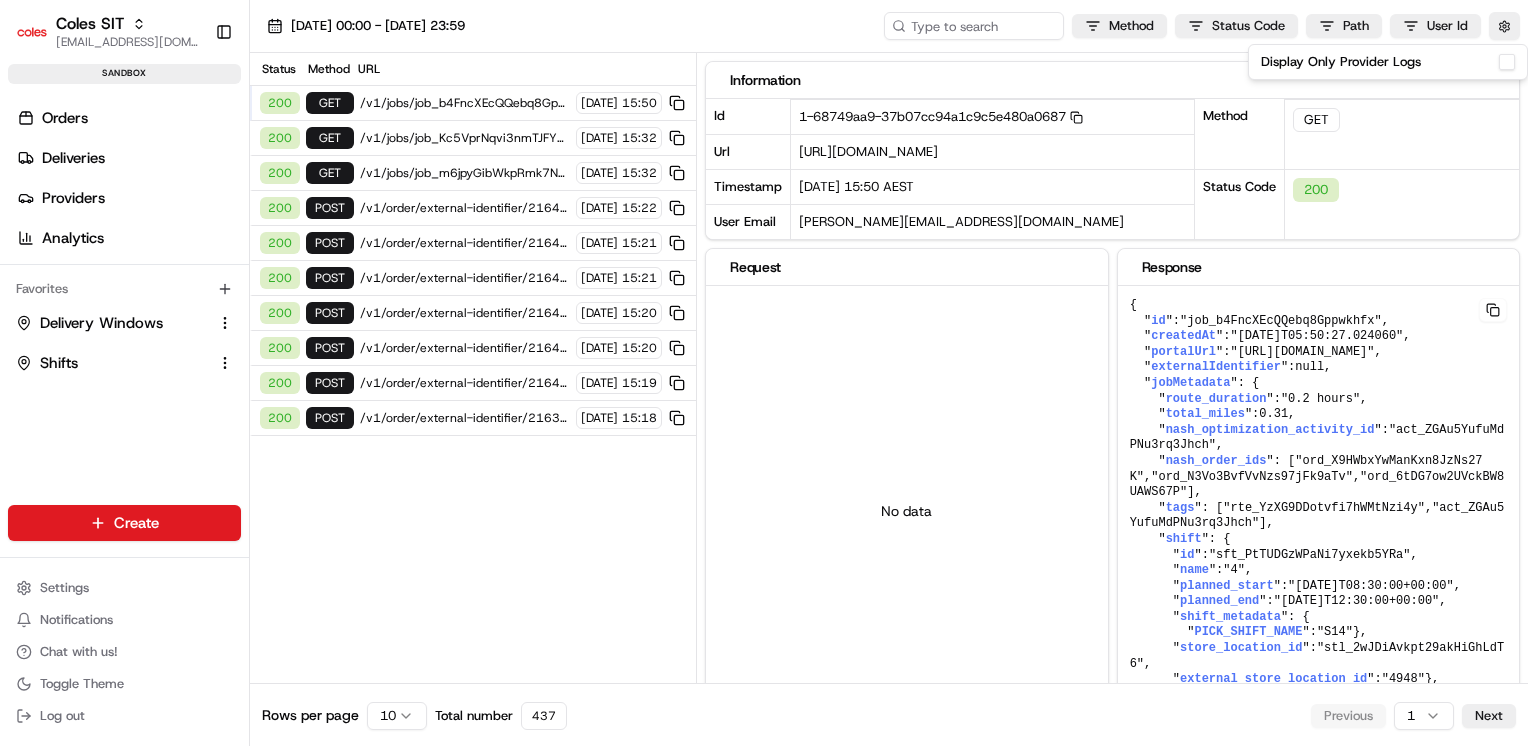 click on "Display Only Provider Logs" at bounding box center [1507, 62] 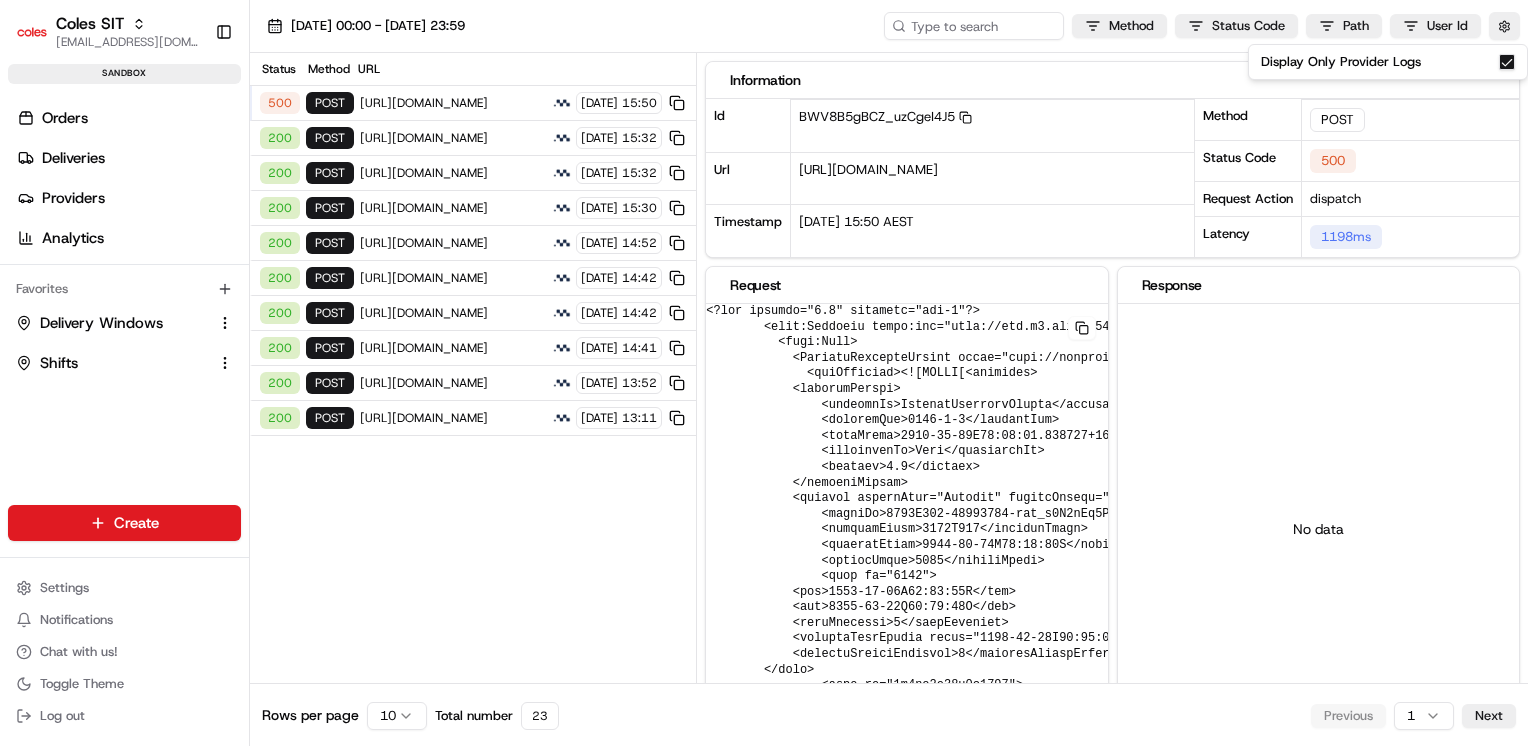 click on "https://cert.microlise.com/COLES/TMCWebService/TMCWebService.asmx" at bounding box center (453, 103) 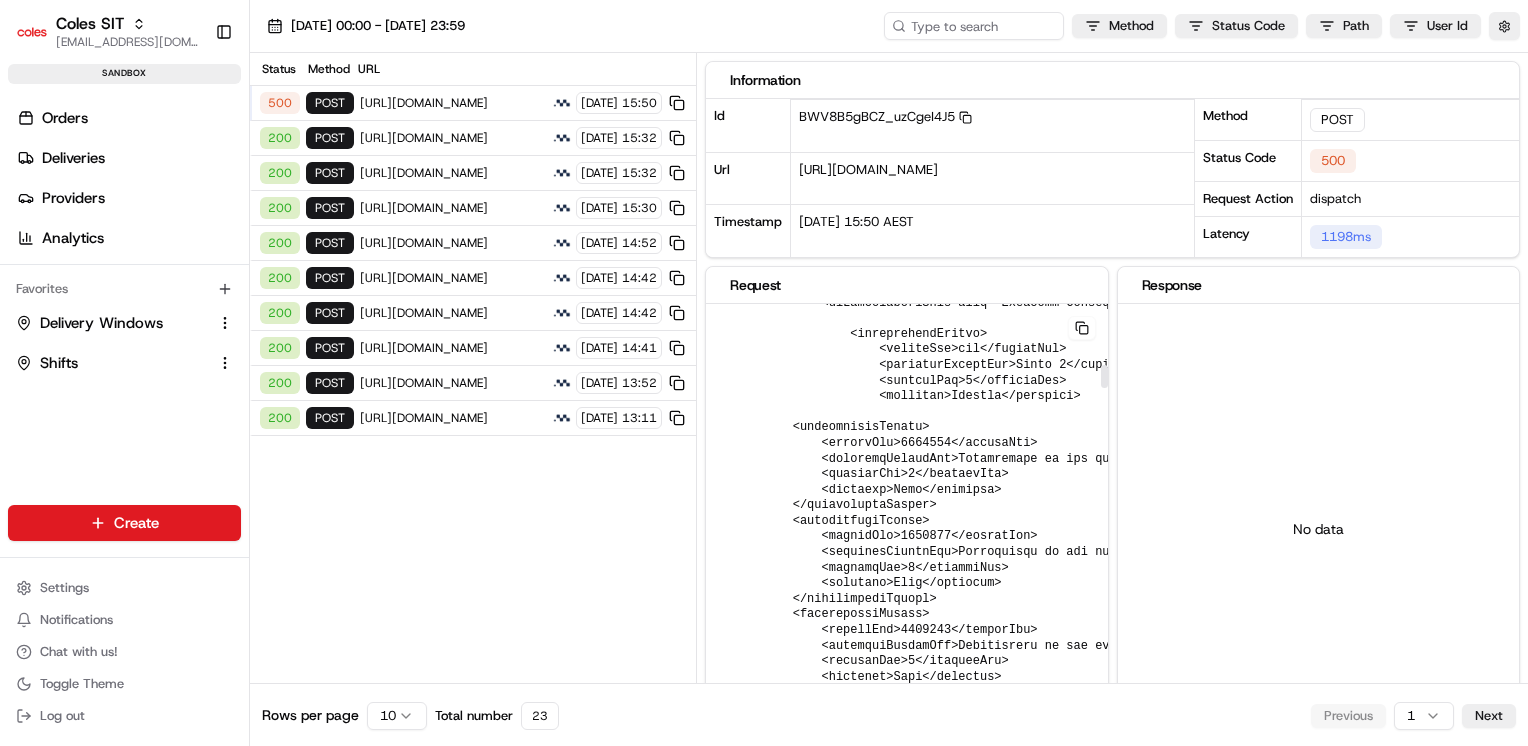 scroll, scrollTop: 1000, scrollLeft: 0, axis: vertical 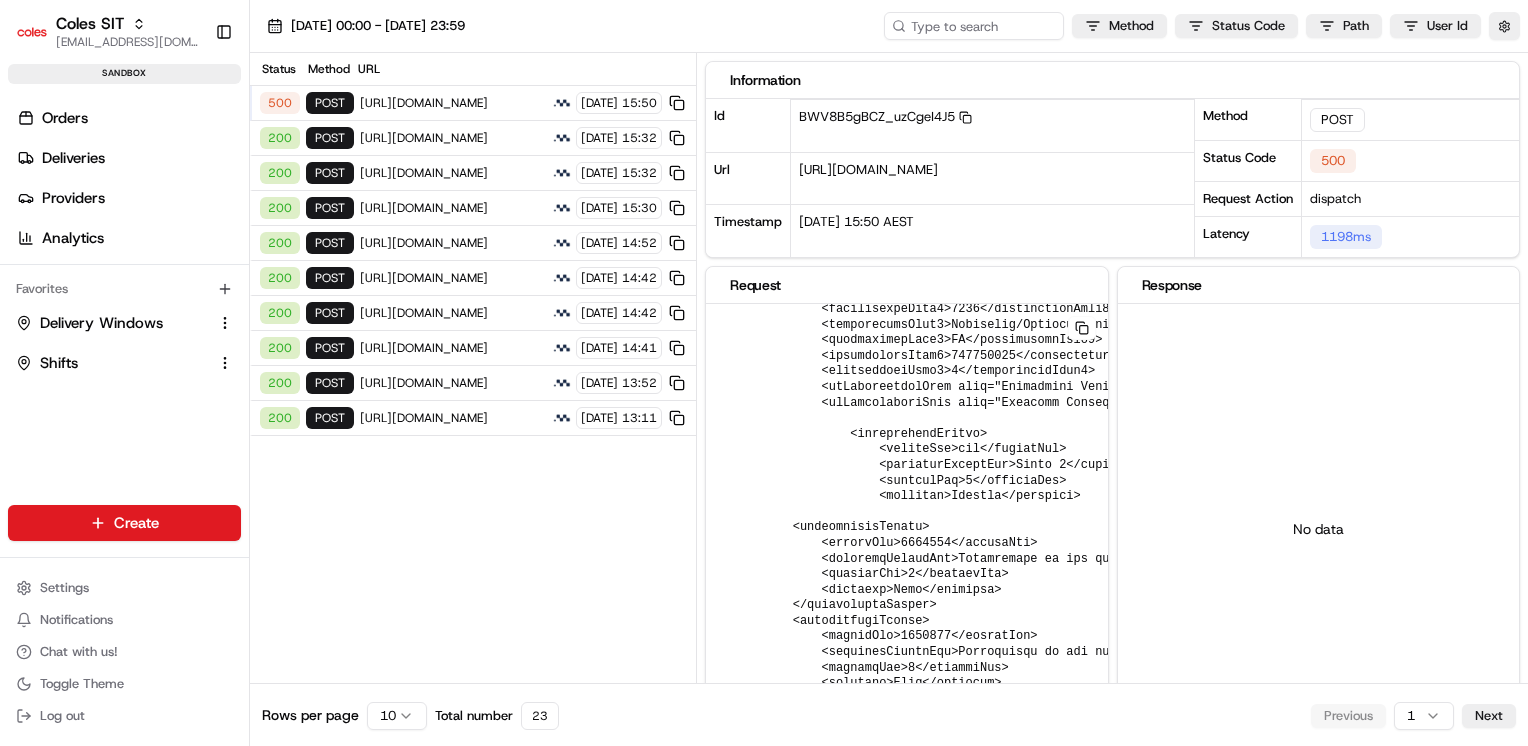 click on "https://cert.microlise.com/COLES/TMCWebService/TMCWebService.asmx" at bounding box center [453, 173] 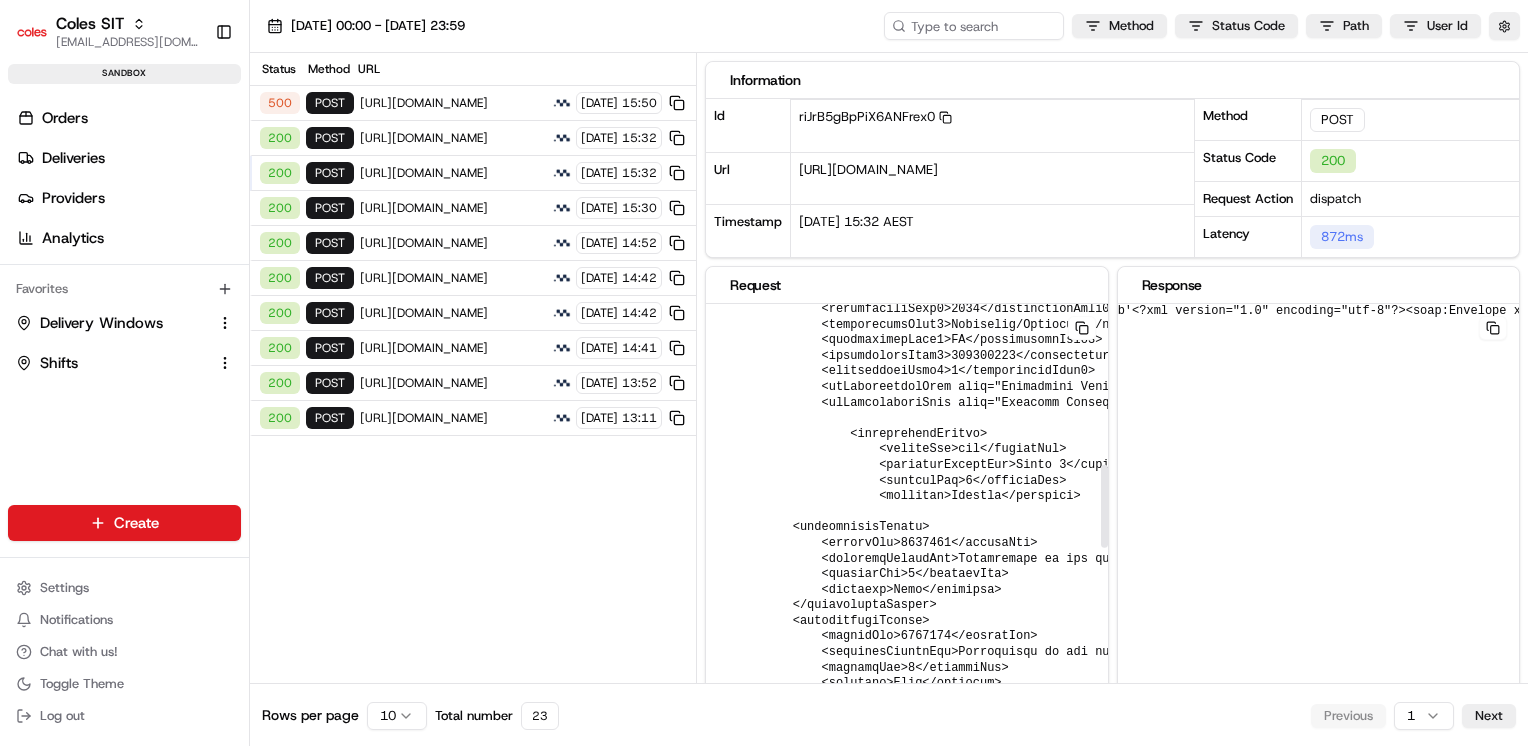 scroll, scrollTop: 400, scrollLeft: 0, axis: vertical 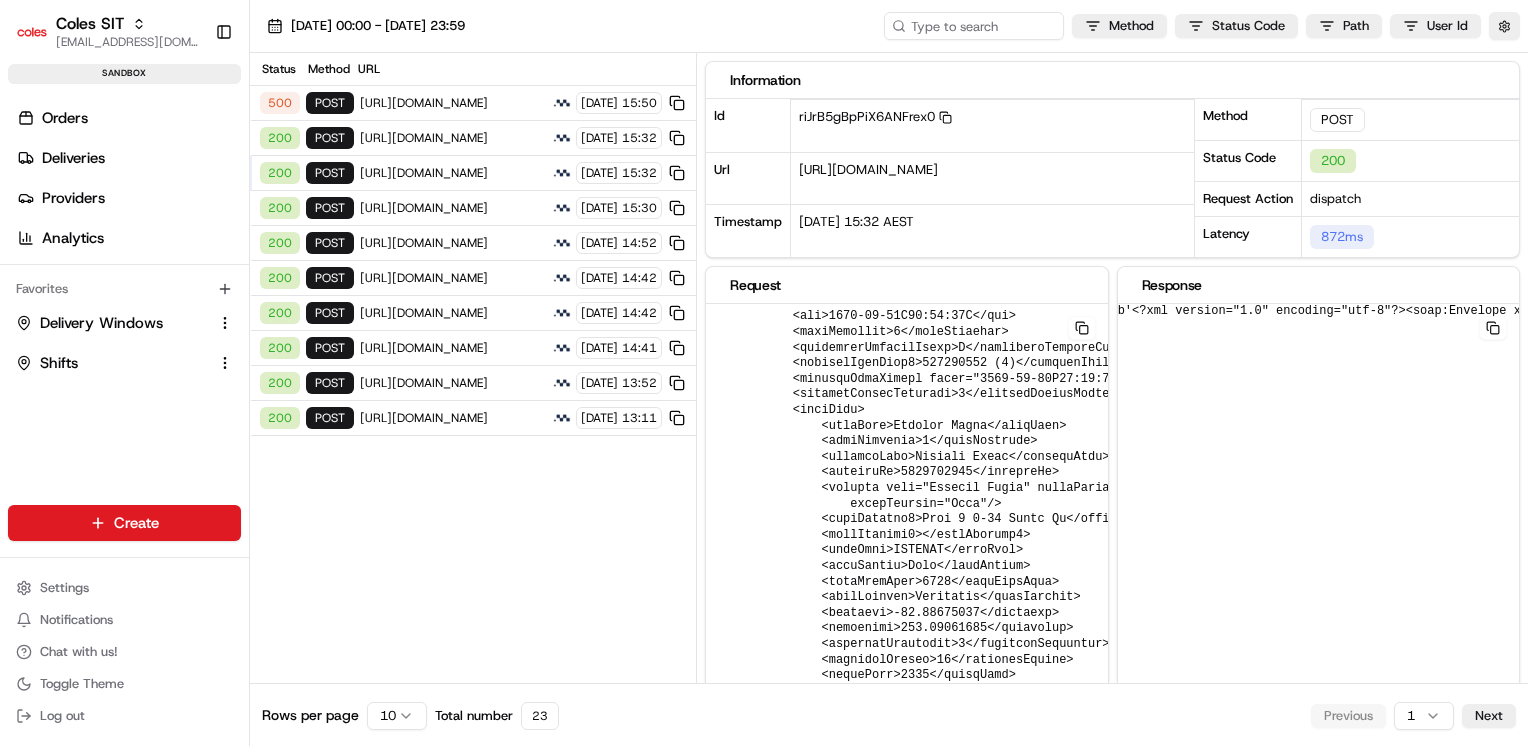 click on "https://cert.microlise.com/COLES/TMCWebService/TMCWebService.asmx" at bounding box center [453, 208] 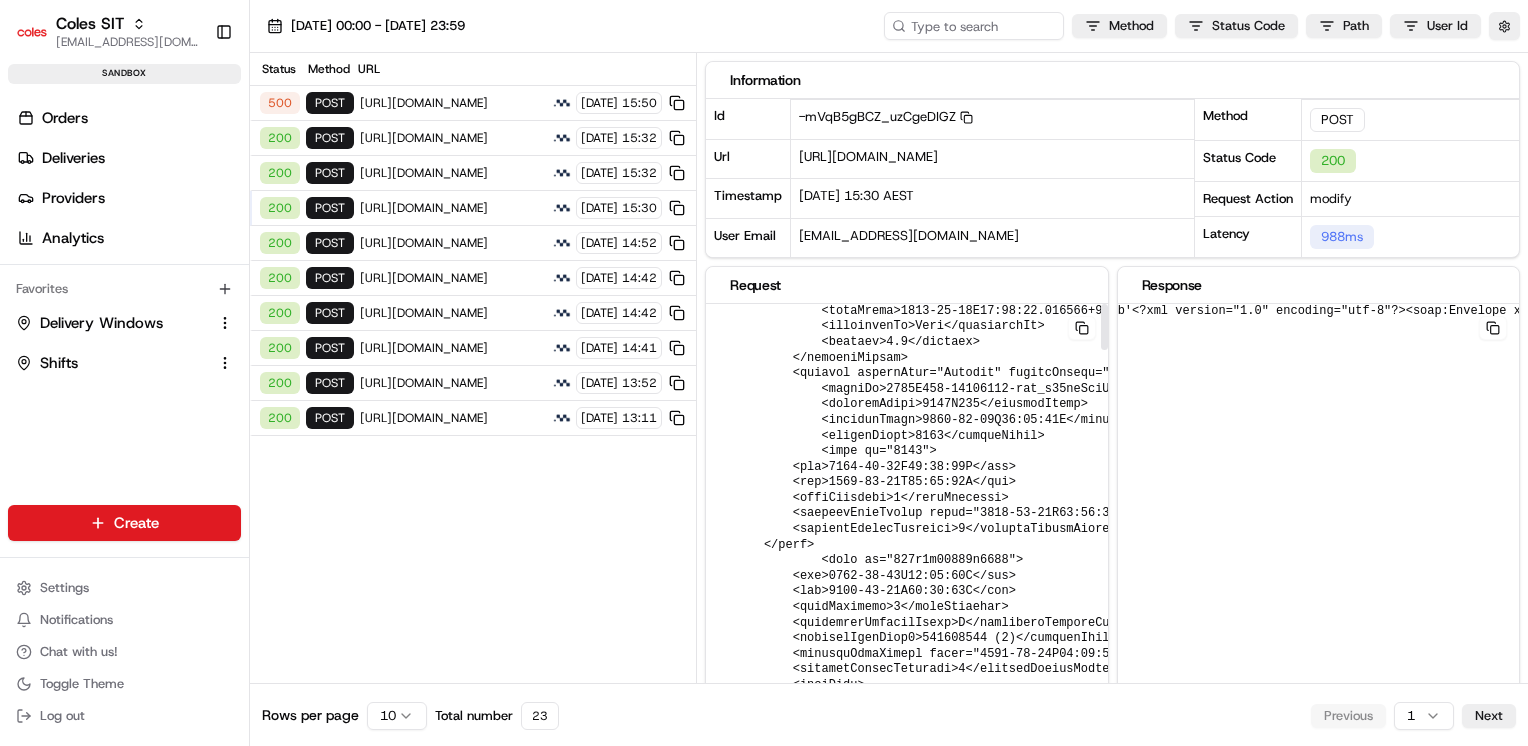 scroll, scrollTop: 0, scrollLeft: 0, axis: both 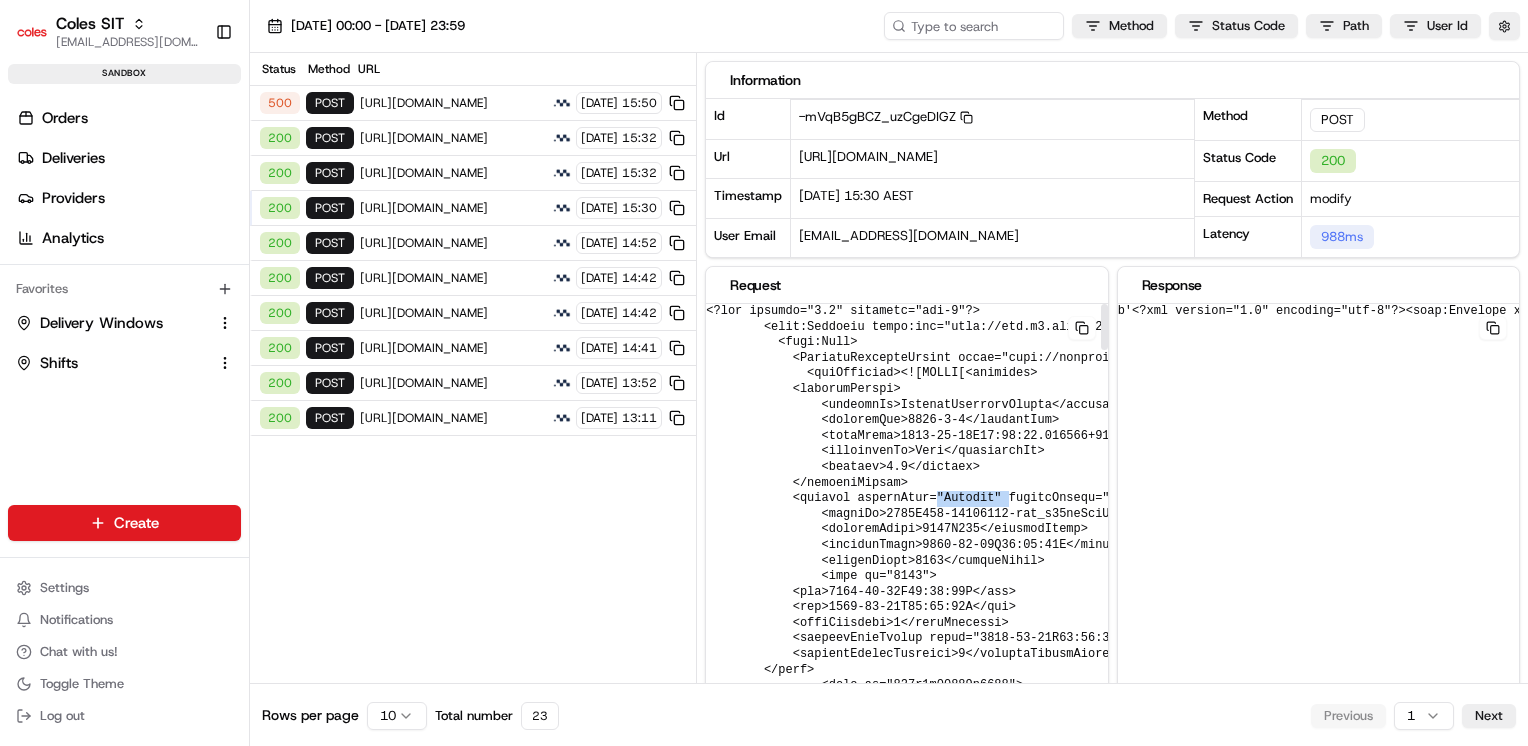 drag, startPoint x: 916, startPoint y: 493, endPoint x: 980, endPoint y: 491, distance: 64.03124 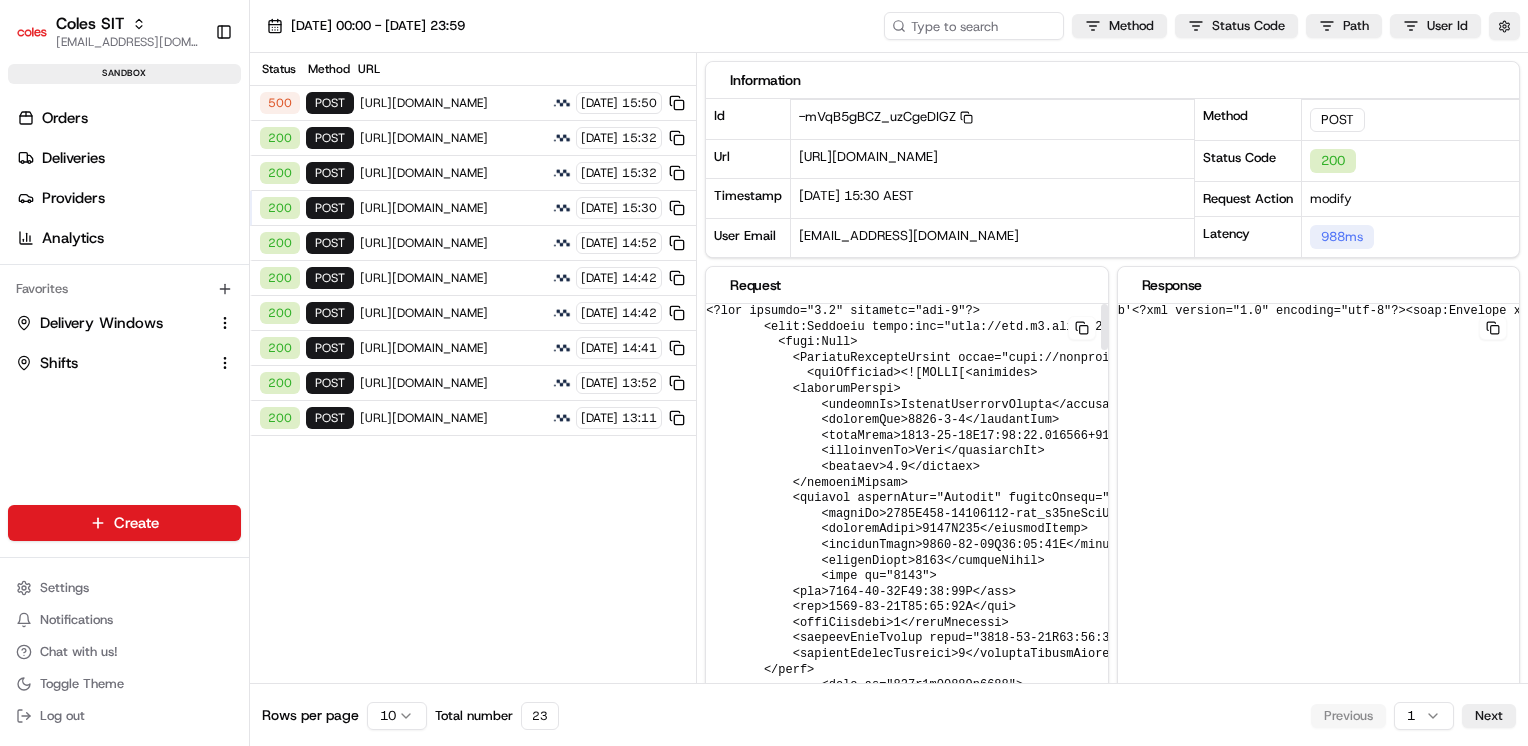 drag, startPoint x: 980, startPoint y: 491, endPoint x: 964, endPoint y: 569, distance: 79.624115 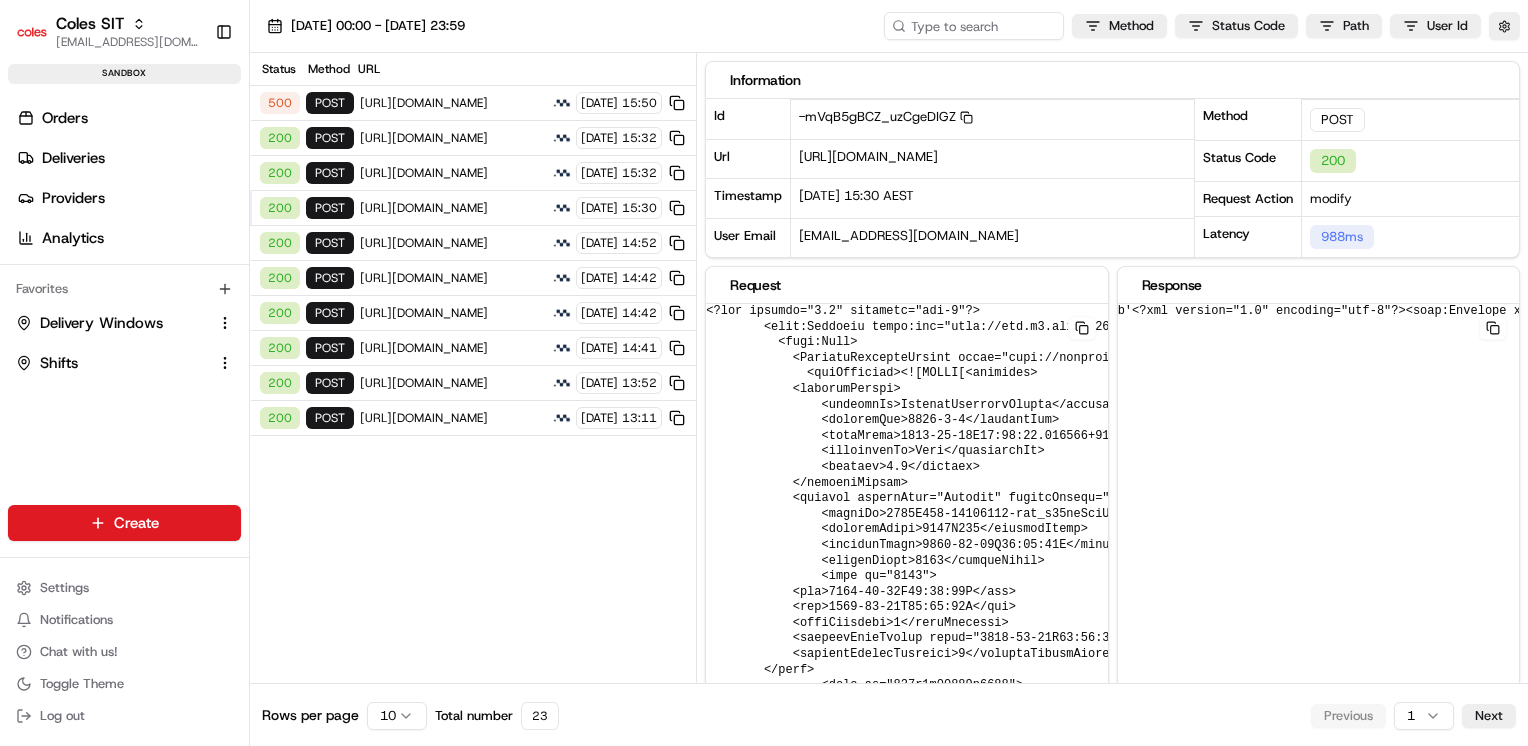 click on "https://cert.microlise.com/COLES/TMCWebService/TMCWebService.asmx" at bounding box center (453, 138) 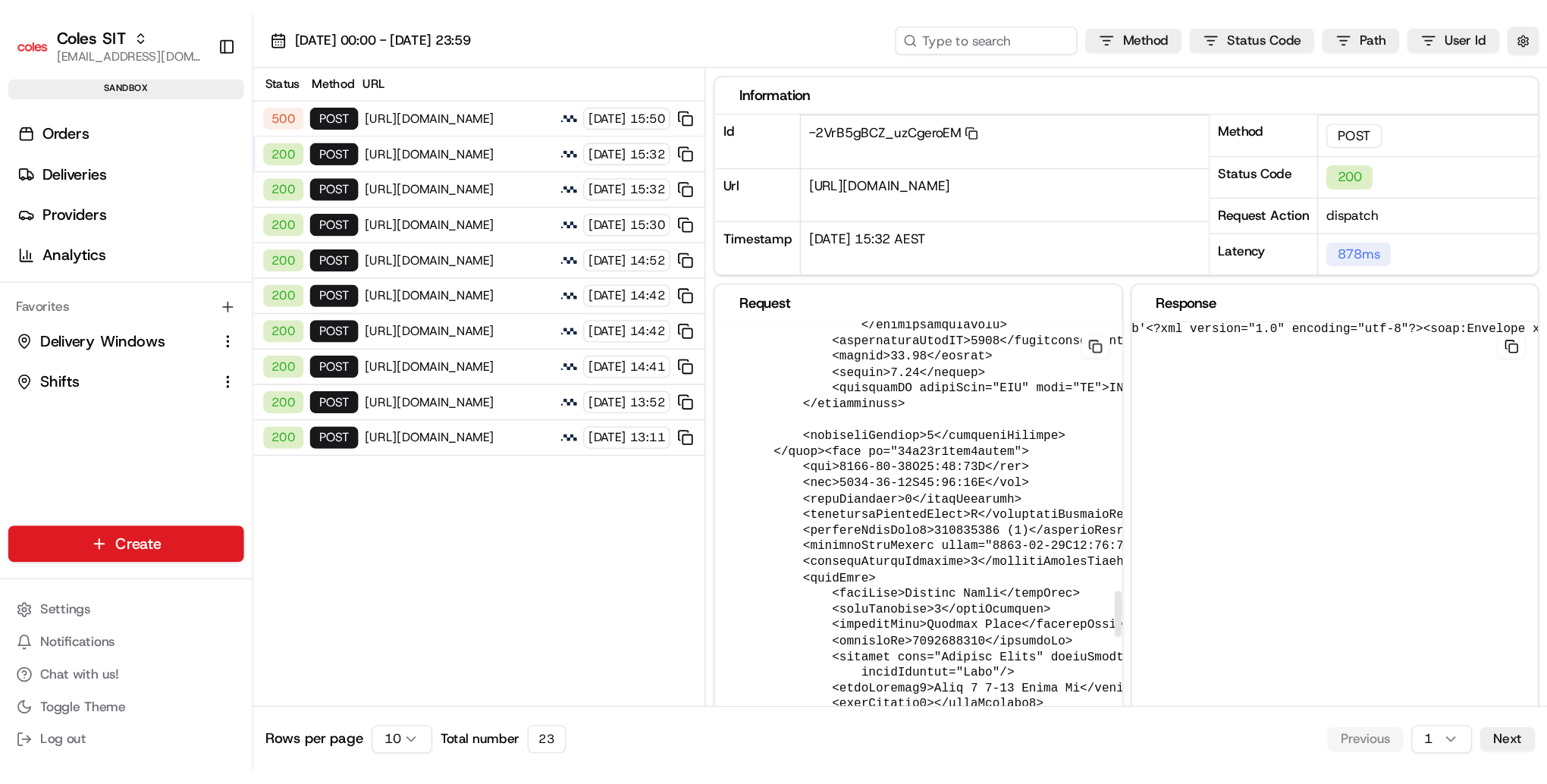 scroll, scrollTop: 1812, scrollLeft: 0, axis: vertical 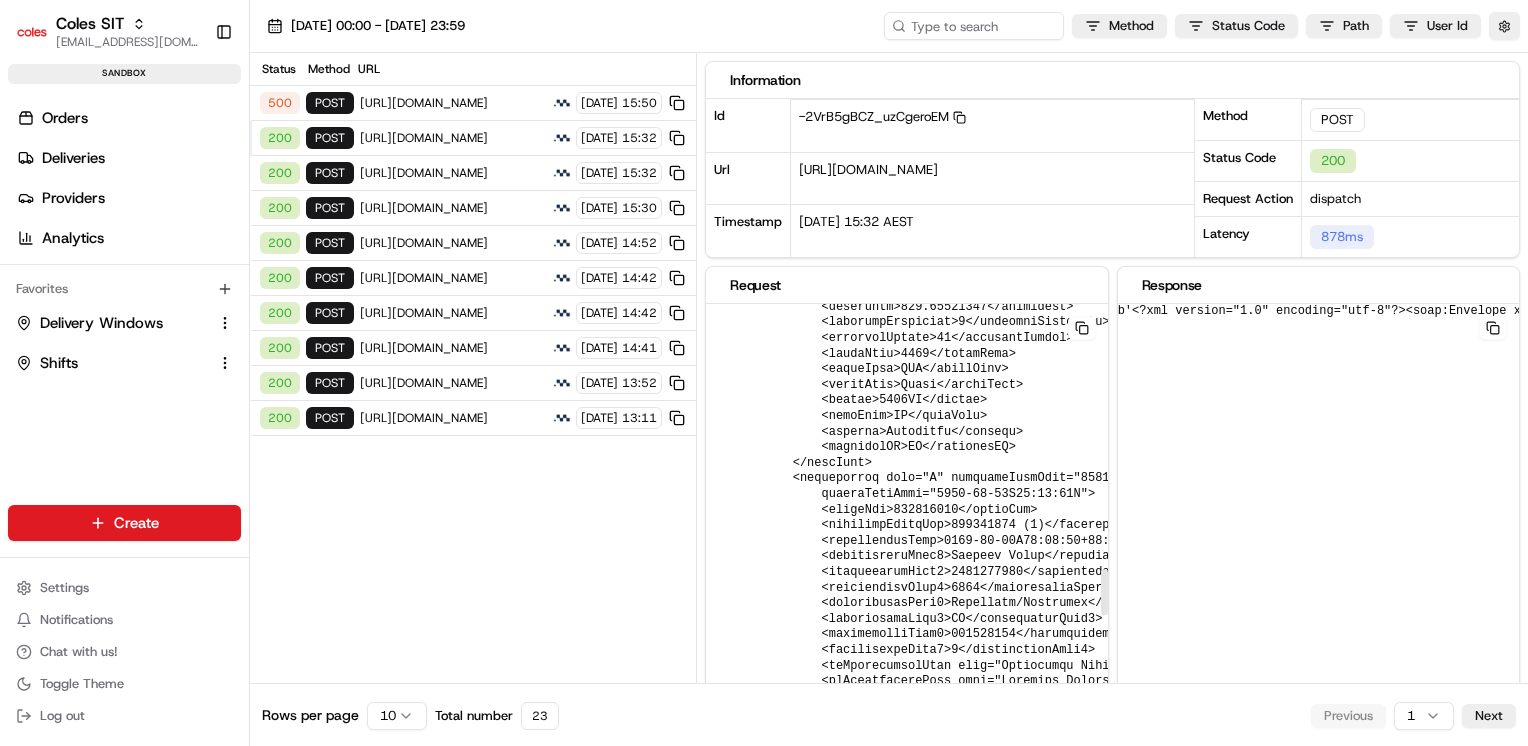 click at bounding box center (1343, -238) 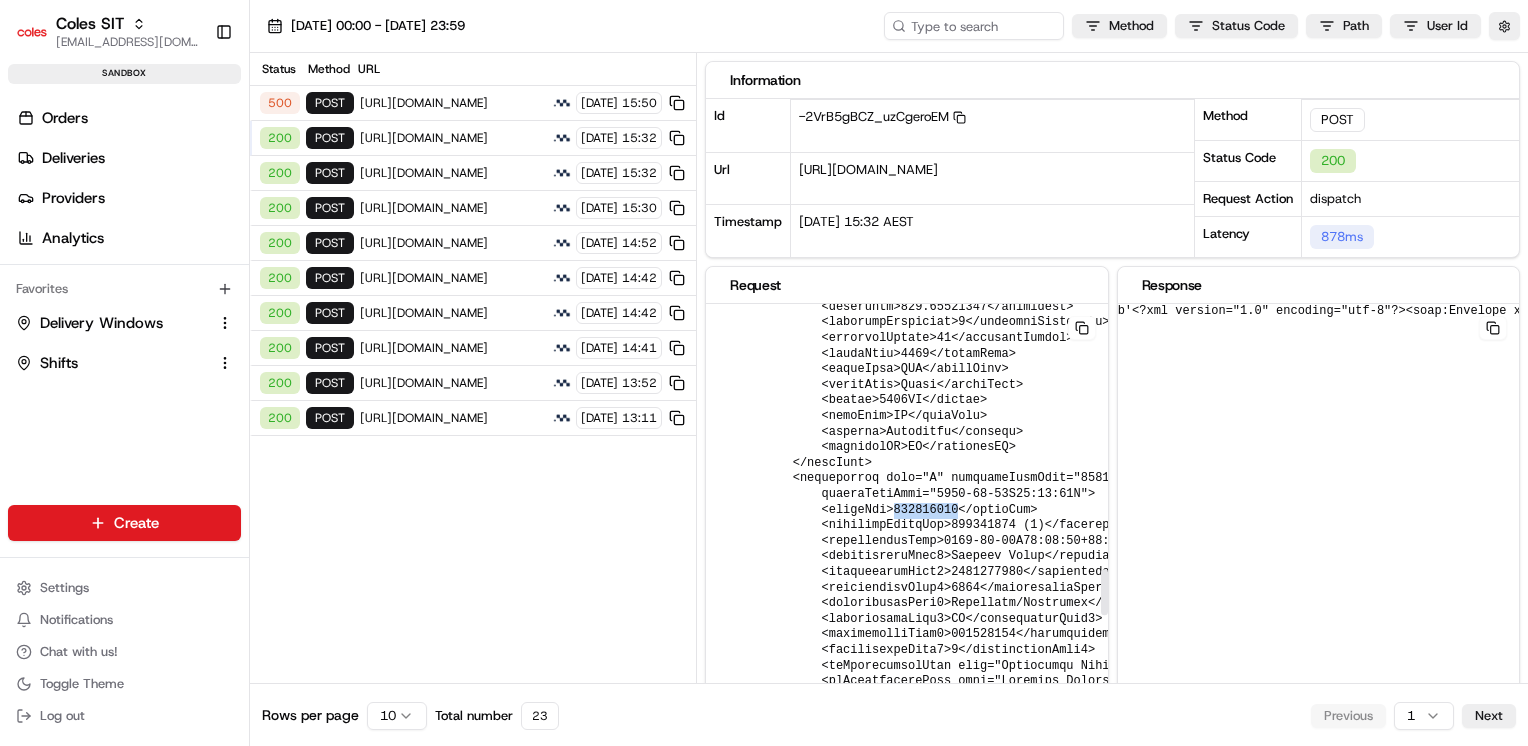 click at bounding box center [1343, -238] 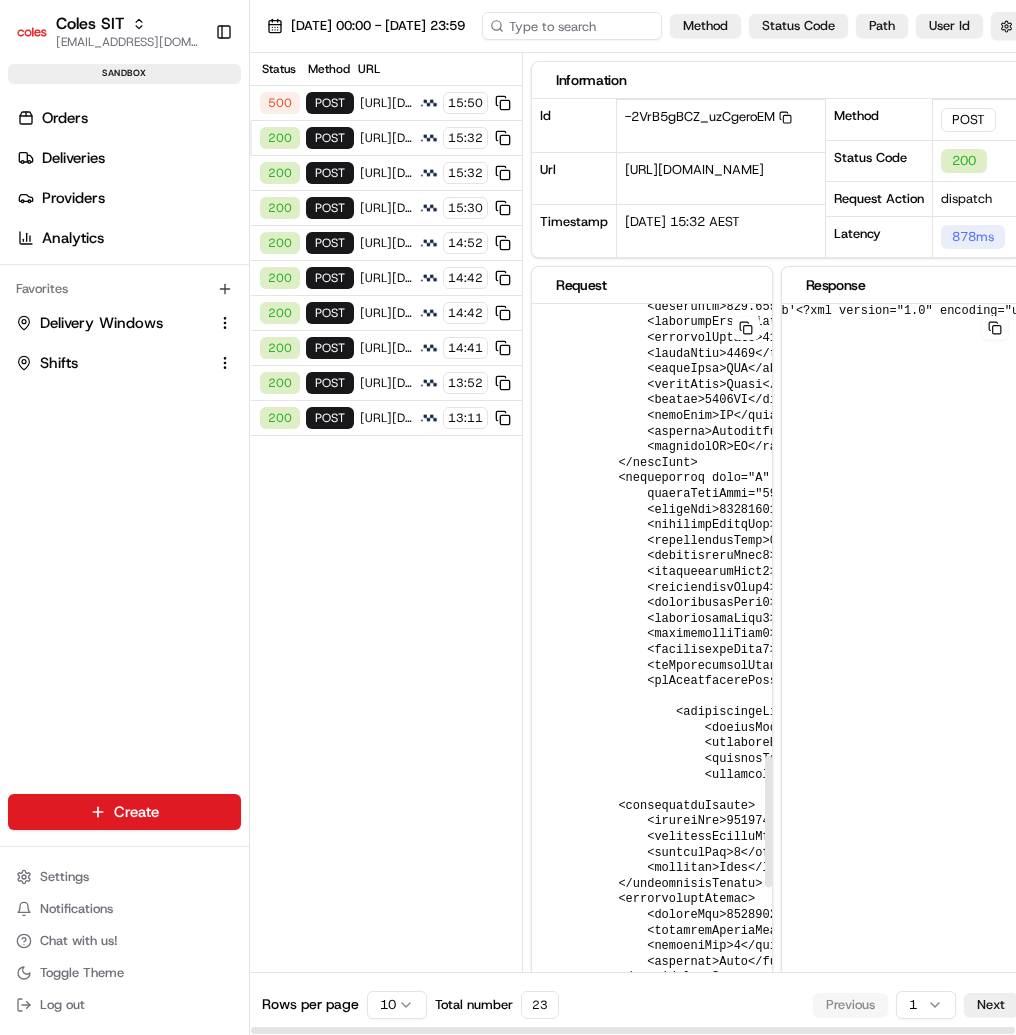 click on "Status Method URL 500 POST https://cert.microlise.com/COLES/TMCWebService/TMCWebService.asmx 14/07/2025 15:50 200 POST https://cert.microlise.com/COLES/TMCWebService/TMCWebService.asmx 14/07/2025 15:32 200 POST https://cert.microlise.com/COLES/TMCWebService/TMCWebService.asmx 14/07/2025 15:32 200 POST https://cert.microlise.com/COLES/TMCWebService/TMCWebService.asmx 14/07/2025 15:30 200 POST https://cert.microlise.com/COLES/TMCWebService/TMCWebService.asmx 14/07/2025 14:52 200 POST https://cert.microlise.com/COLES/TMCWebService/TMCWebService.asmx 14/07/2025 14:42 200 POST https://cert.microlise.com/COLES/TMCWebService/TMCWebService.asmx 14/07/2025 14:42 200 POST https://cert.microlise.com/COLES/TMCWebService/TMCWebService.asmx 14/07/2025 14:41 200 POST https://cert.microlise.com/COLES/TMCWebService/TMCWebService.asmx 14/07/2025 13:52 200 POST https://cert.microlise.com/COLES/TMCWebService/TMCWebService.asmx 14/07/2025 13:11" at bounding box center [386, 512] 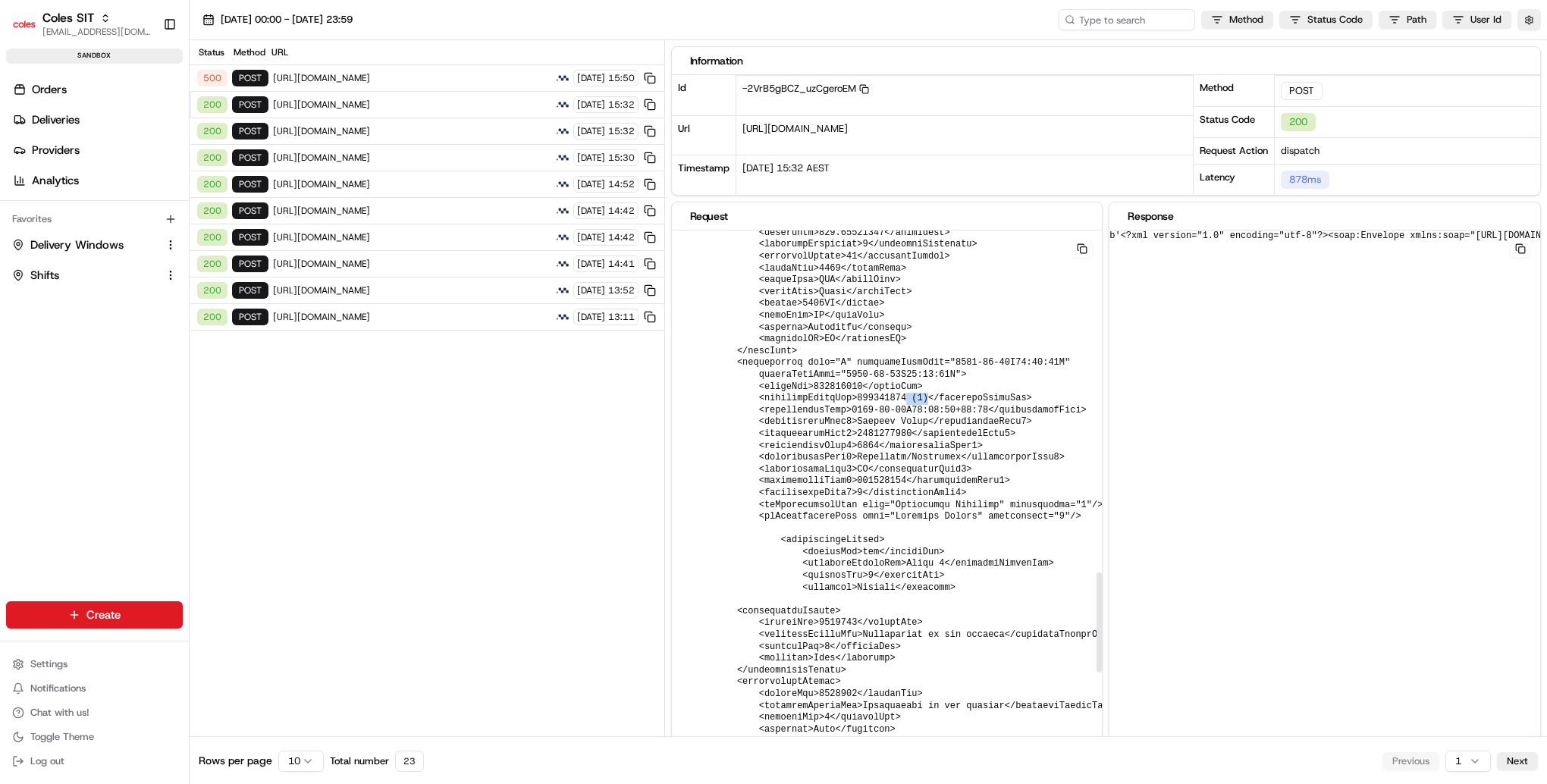 drag, startPoint x: 889, startPoint y: 401, endPoint x: 906, endPoint y: 400, distance: 17.029386 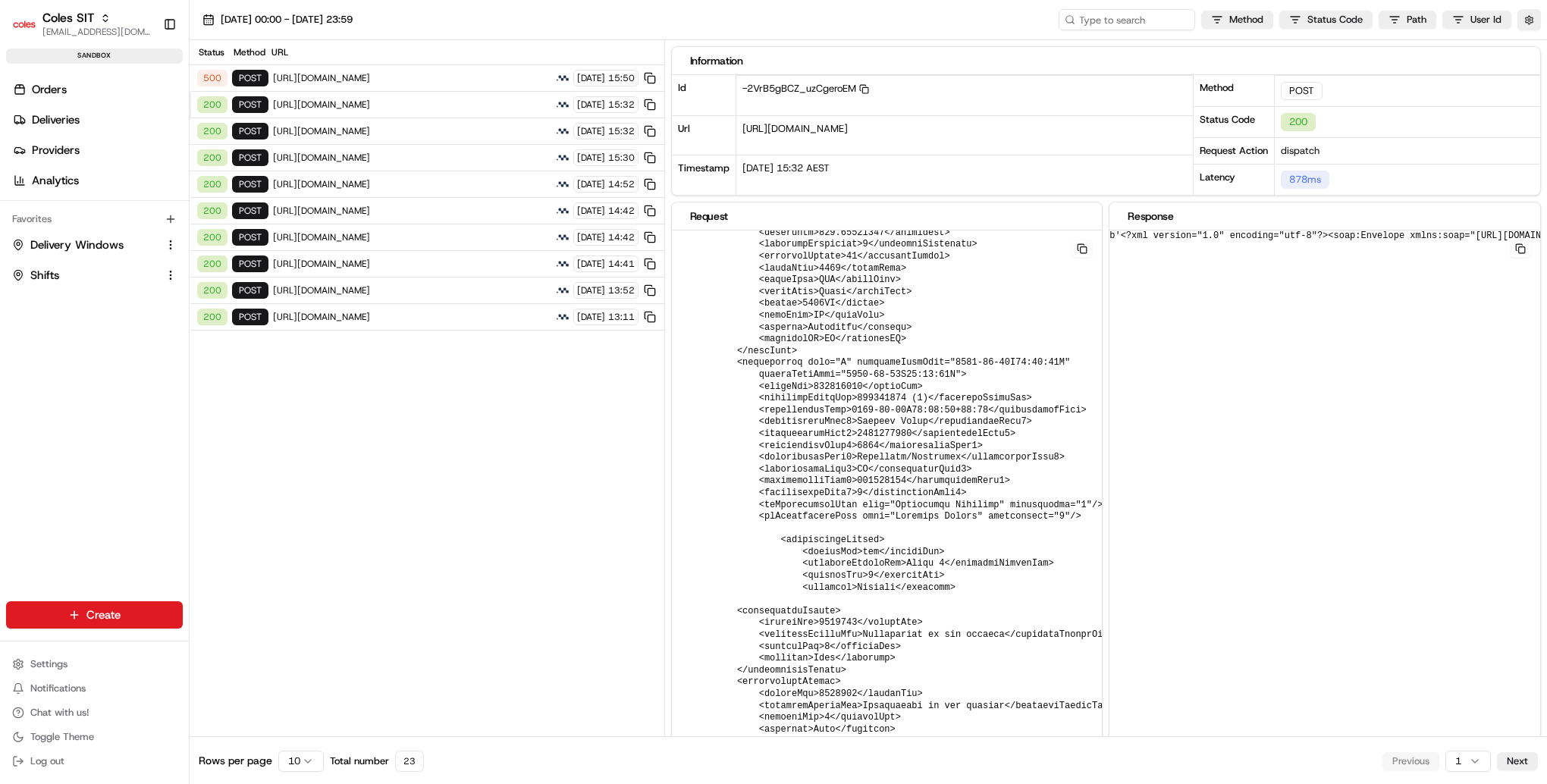 click on "https://cert.microlise.com/COLES/TMCWebService/TMCWebService.asmx" at bounding box center (412, 78) 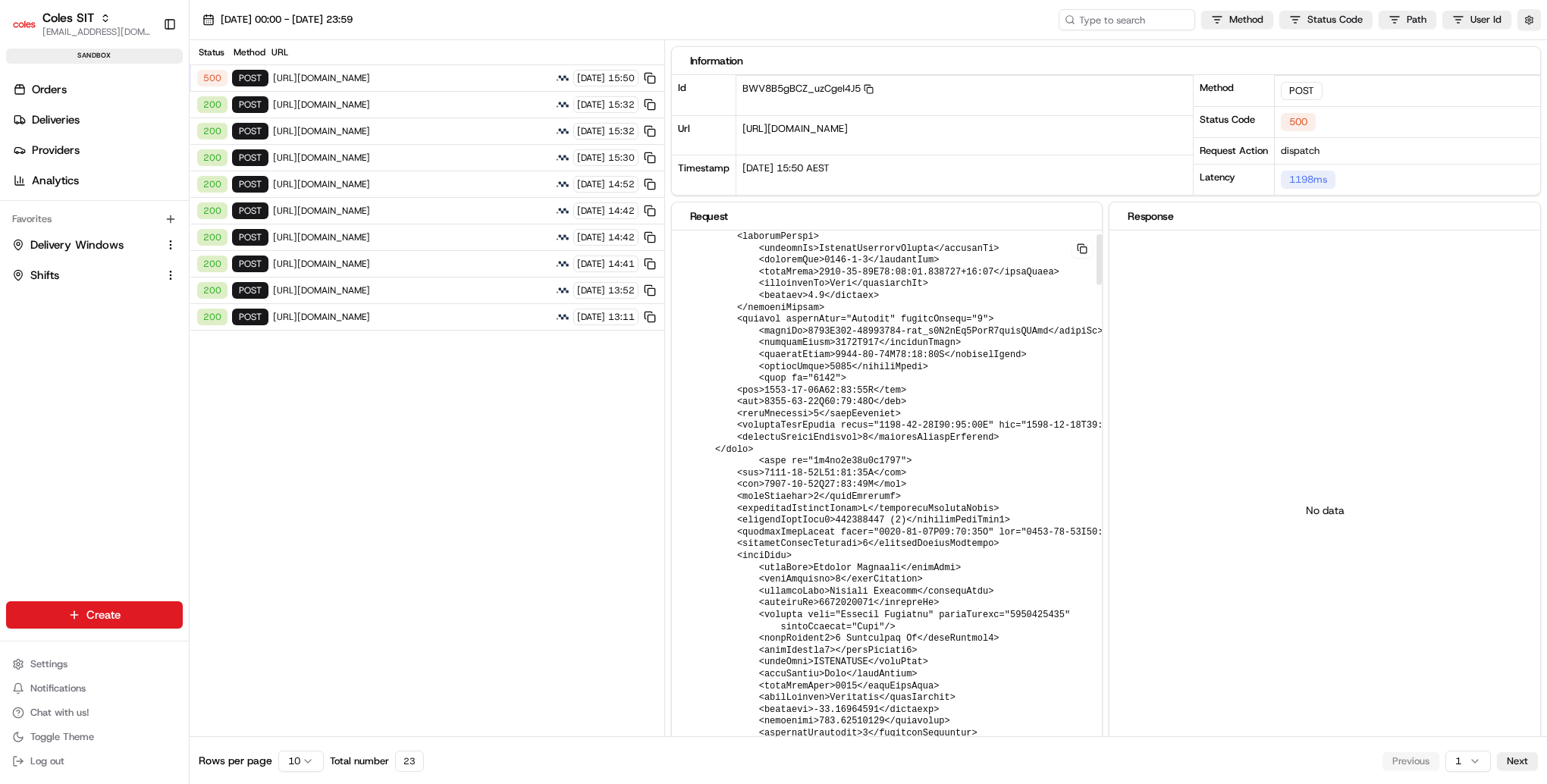 scroll, scrollTop: 0, scrollLeft: 0, axis: both 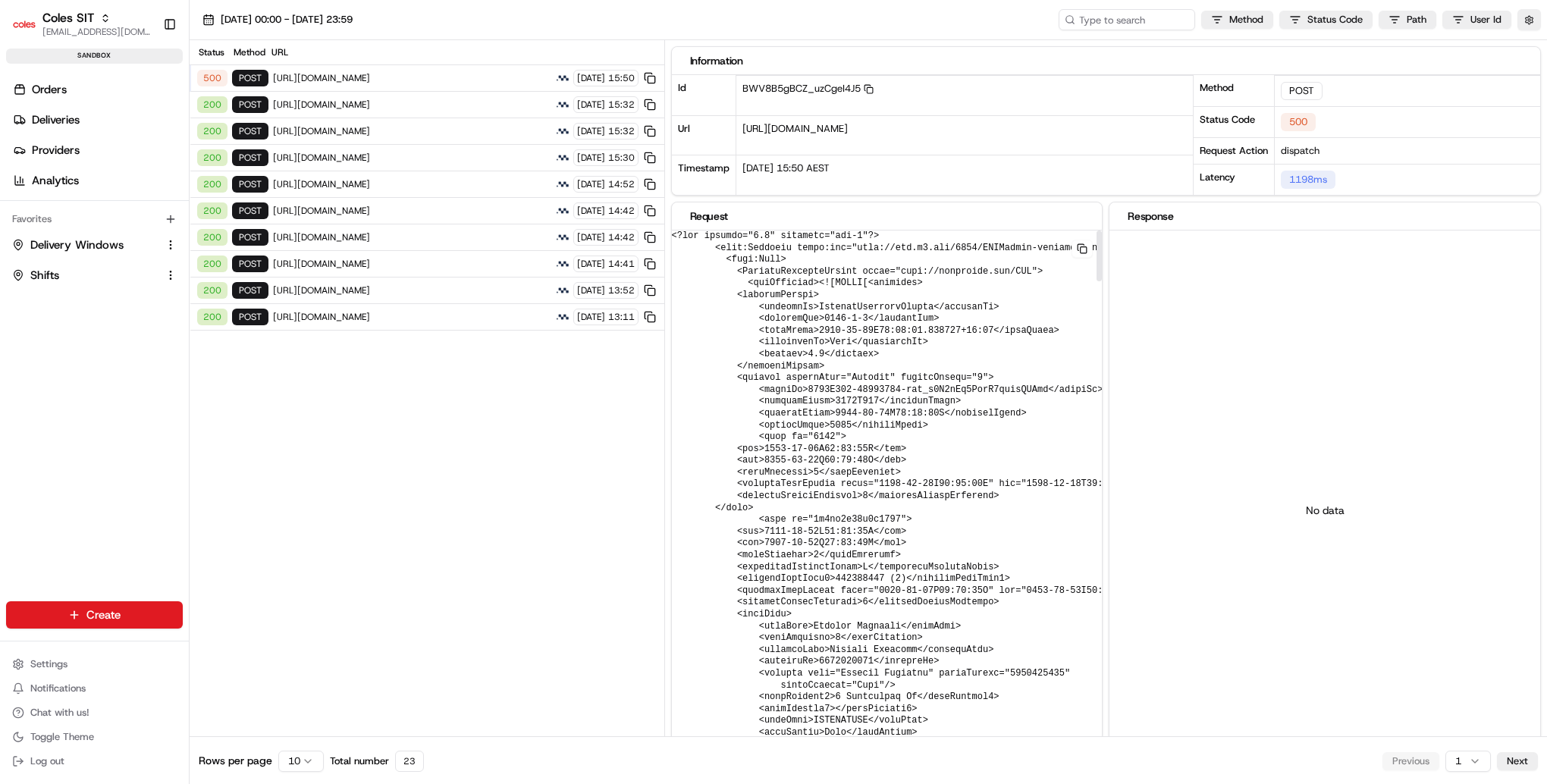 click on "No data" at bounding box center [1325, 510] 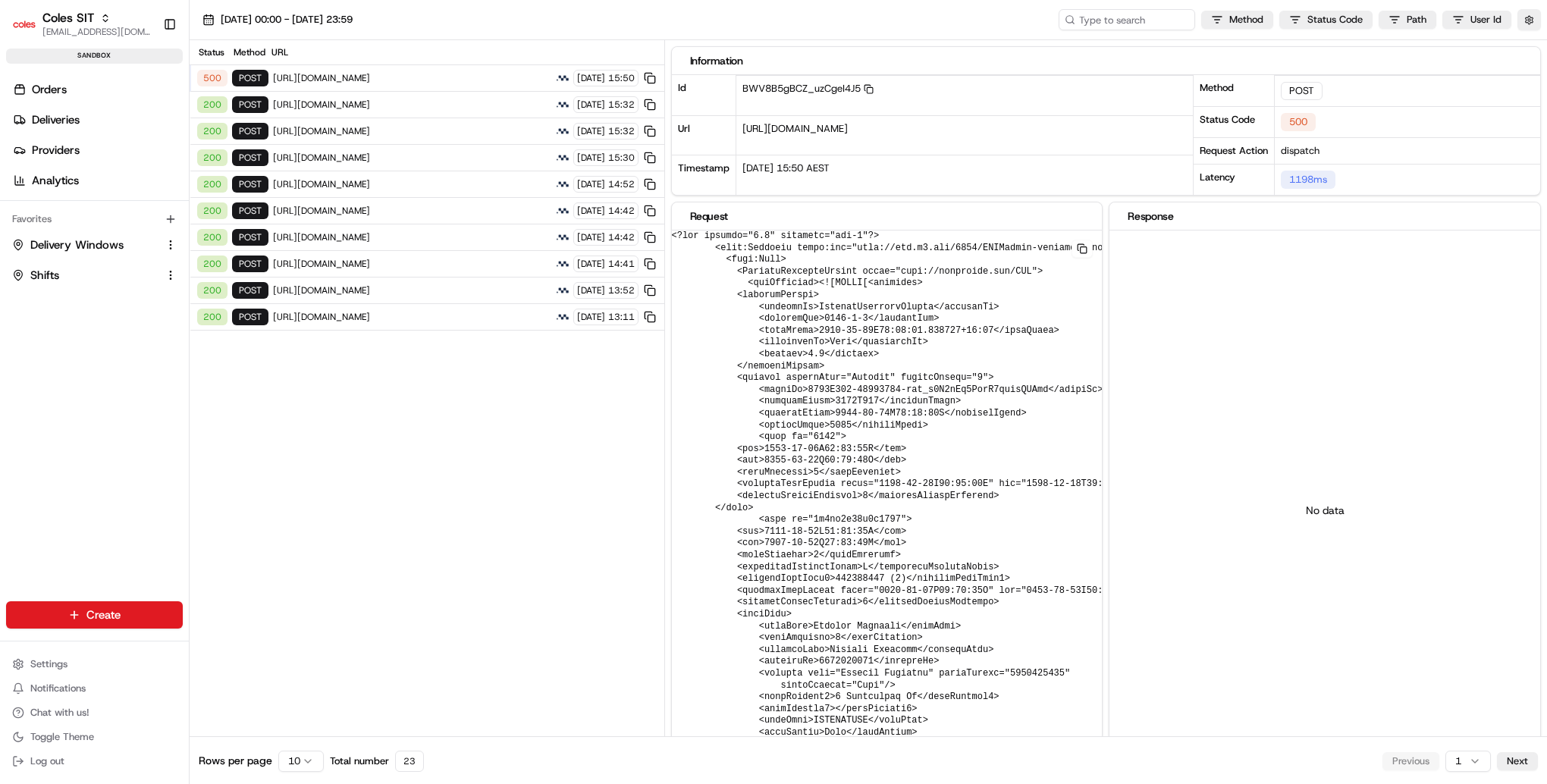 click on "https://cert.microlise.com/COLES/TMCWebService/TMCWebService.asmx" at bounding box center (412, 78) 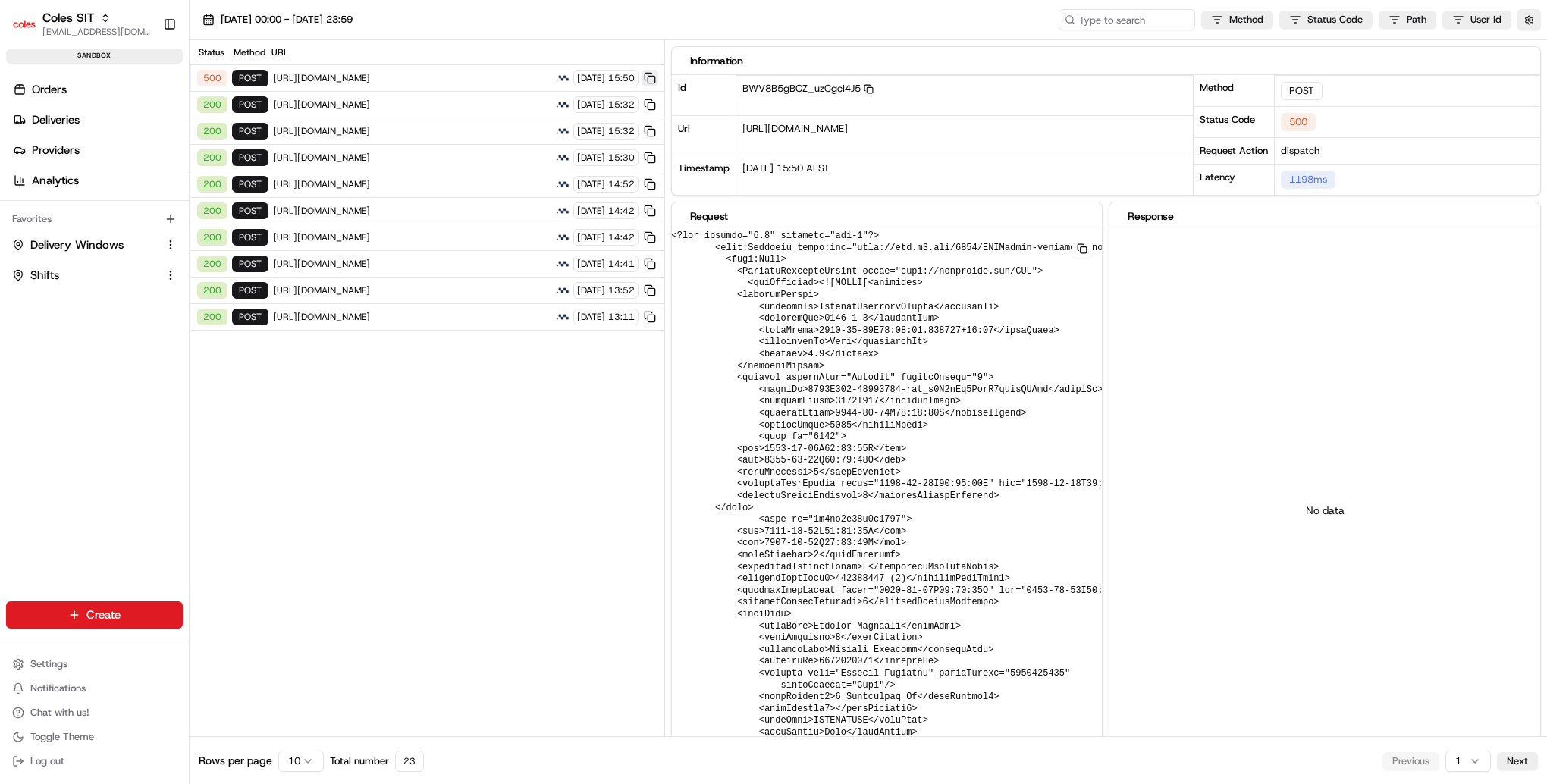 click at bounding box center (650, 78) 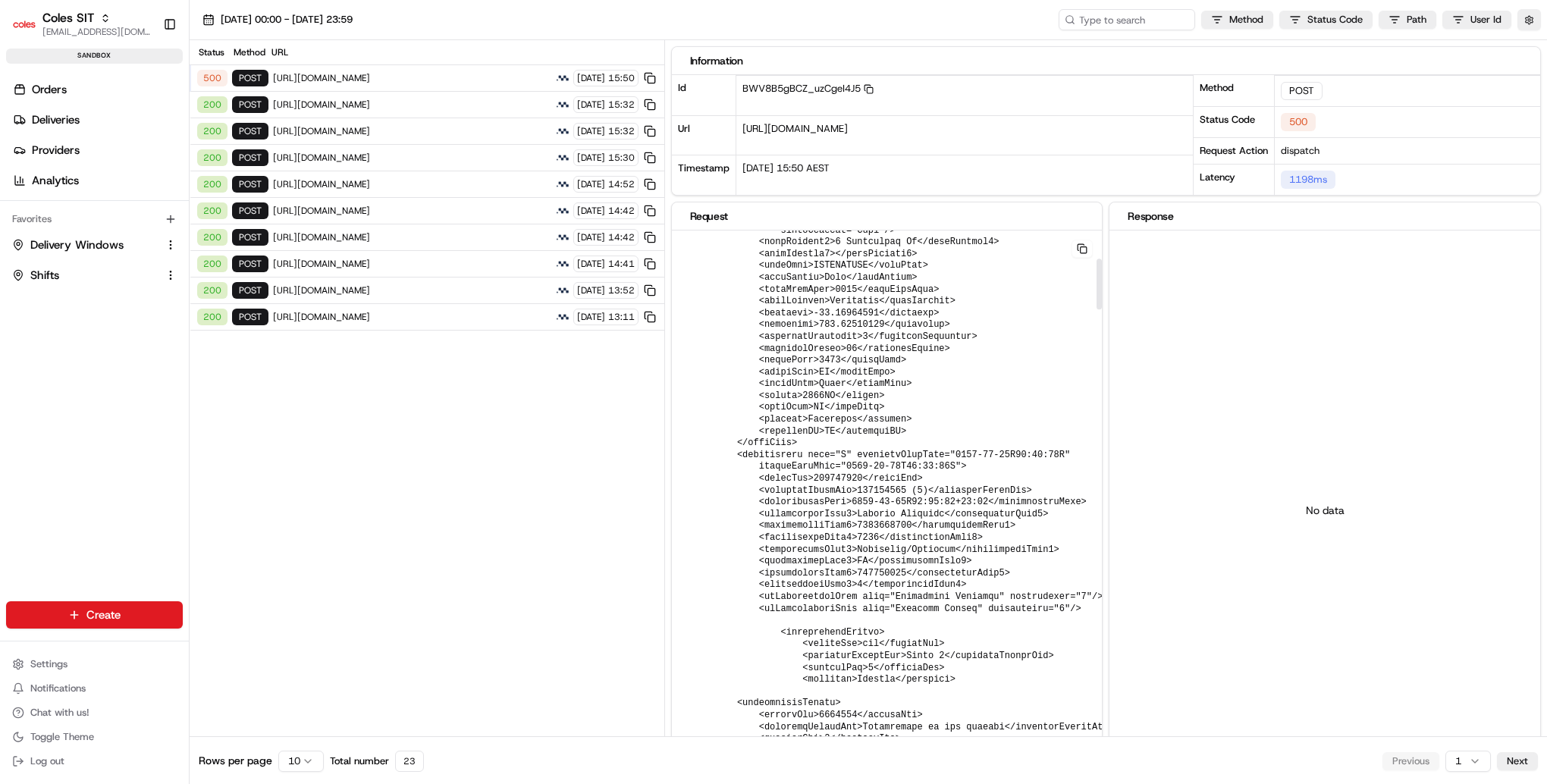 scroll, scrollTop: 0, scrollLeft: 0, axis: both 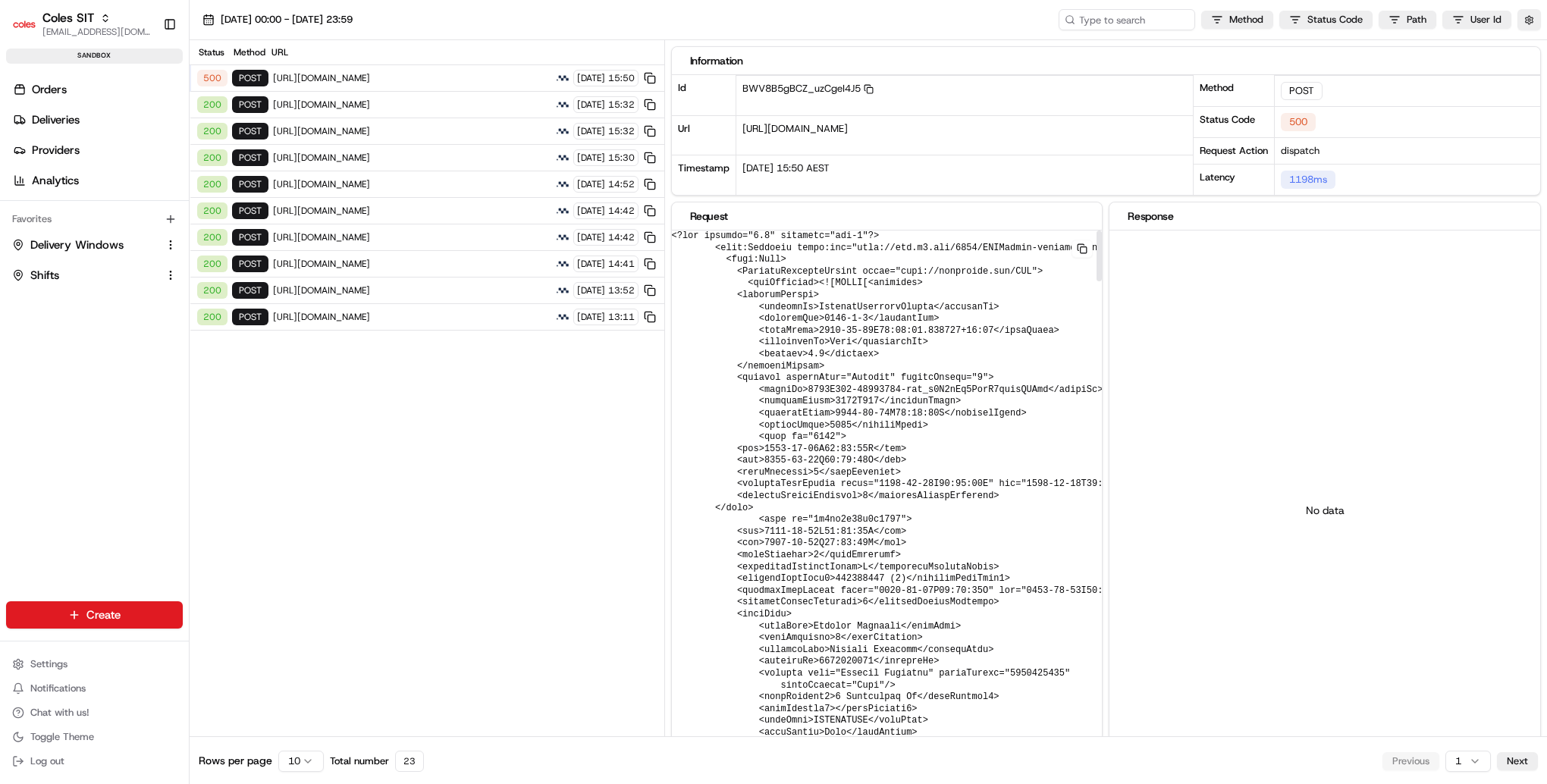 click at bounding box center (1155, 3009) 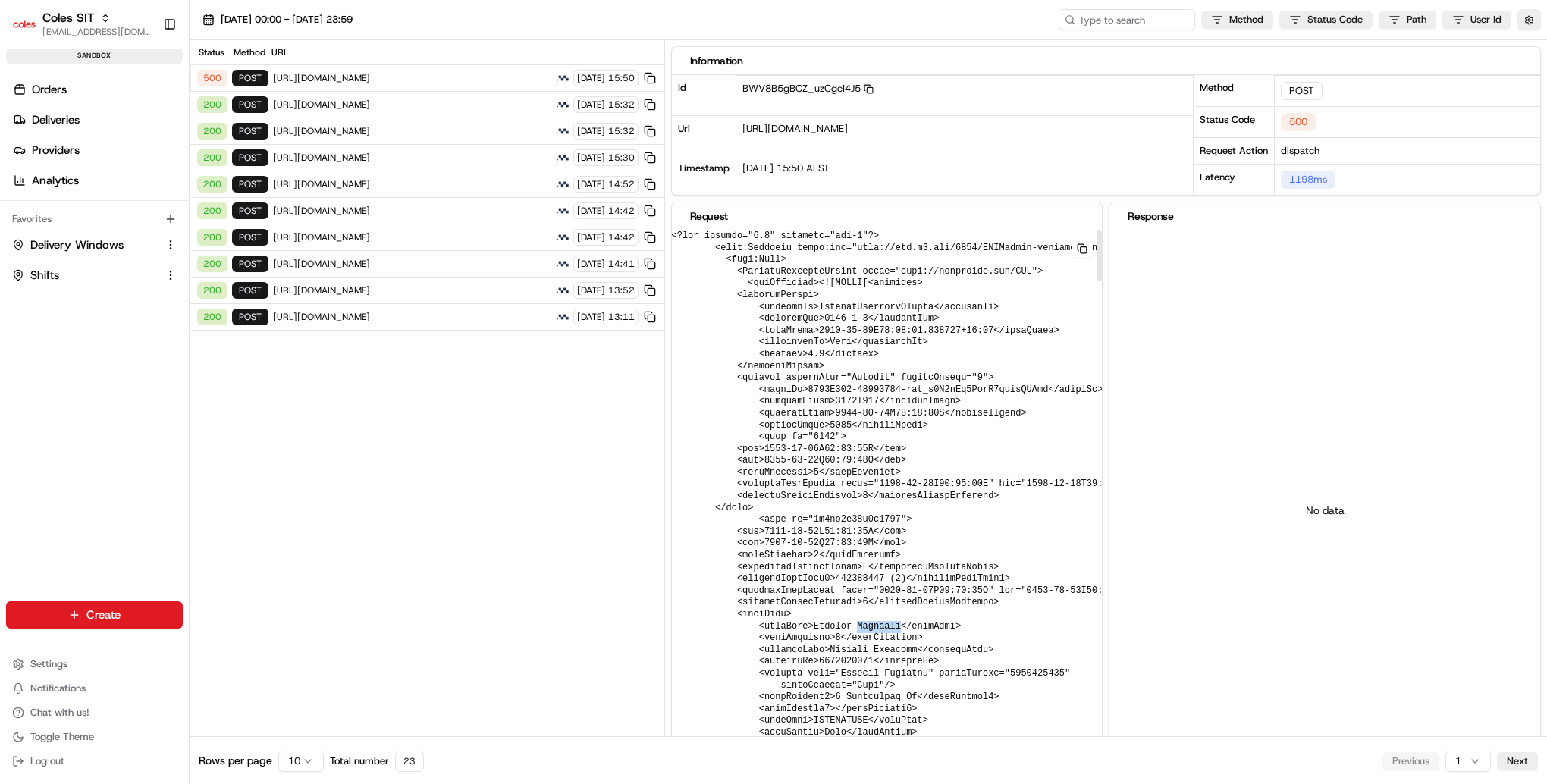 click at bounding box center (1155, 3009) 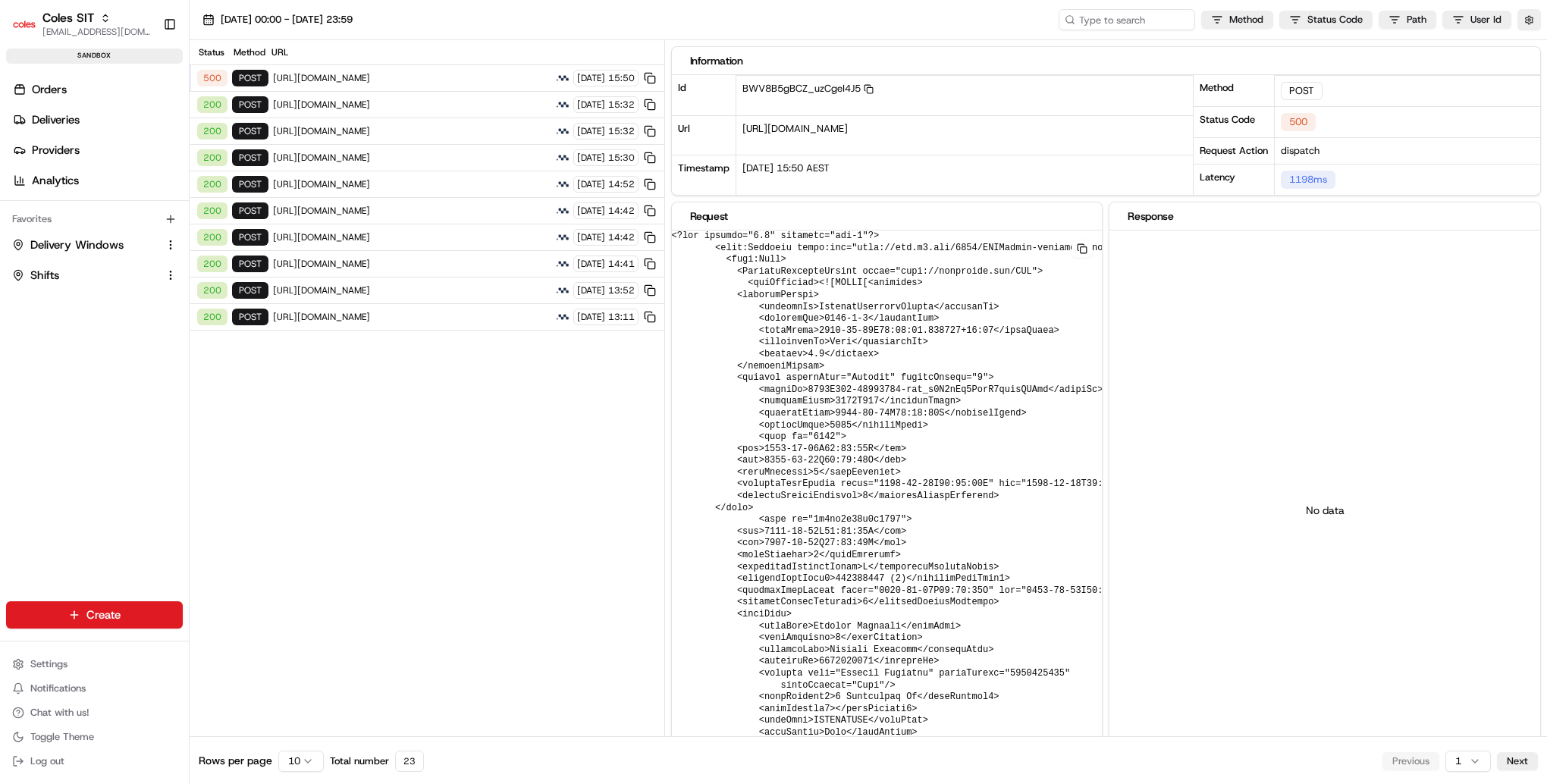 click on "https://cert.microlise.com/COLES/TMCWebService/TMCWebService.asmx" at bounding box center (412, 105) 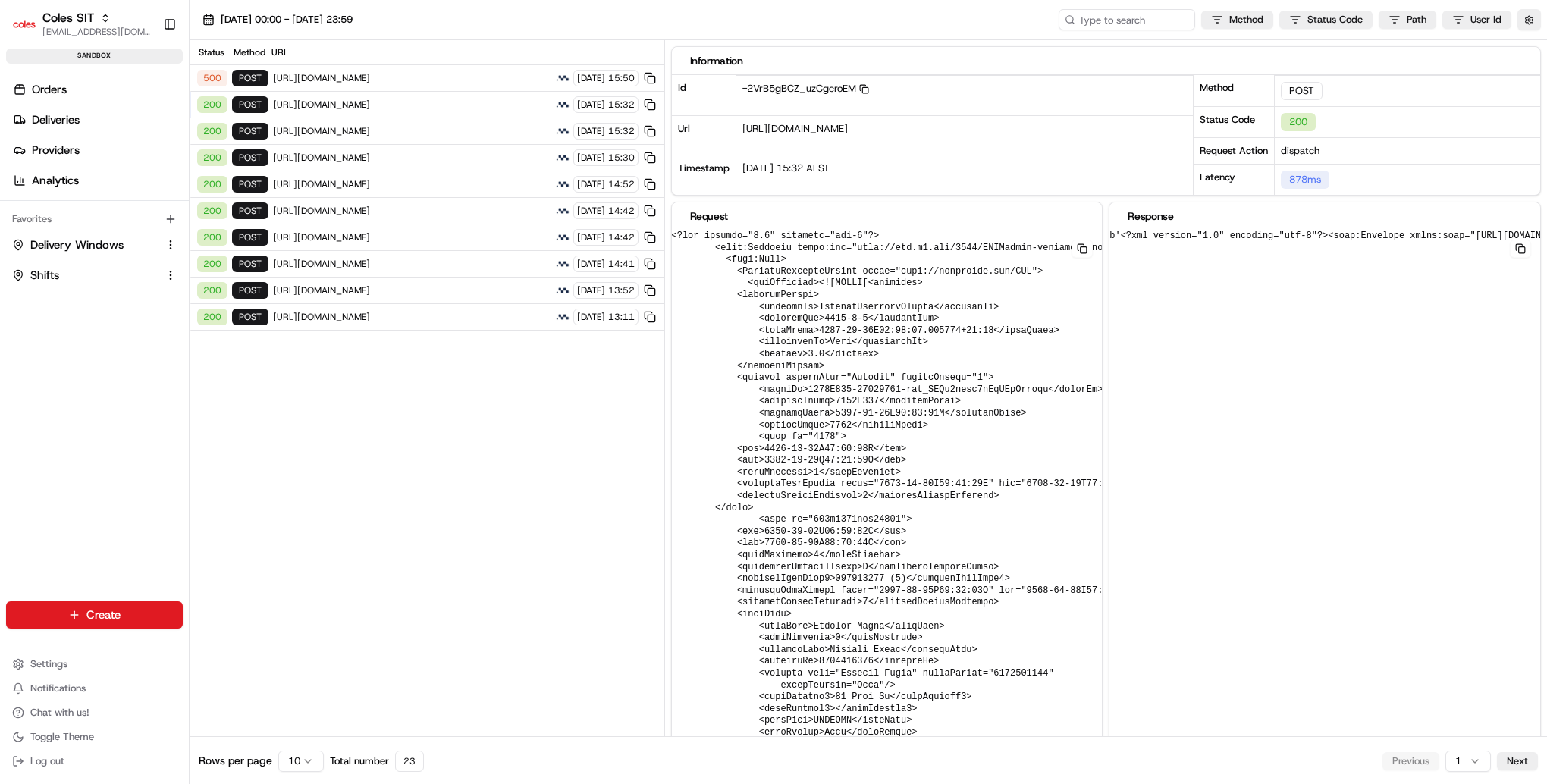 click on "https://cert.microlise.com/COLES/TMCWebService/TMCWebService.asmx" at bounding box center [412, 78] 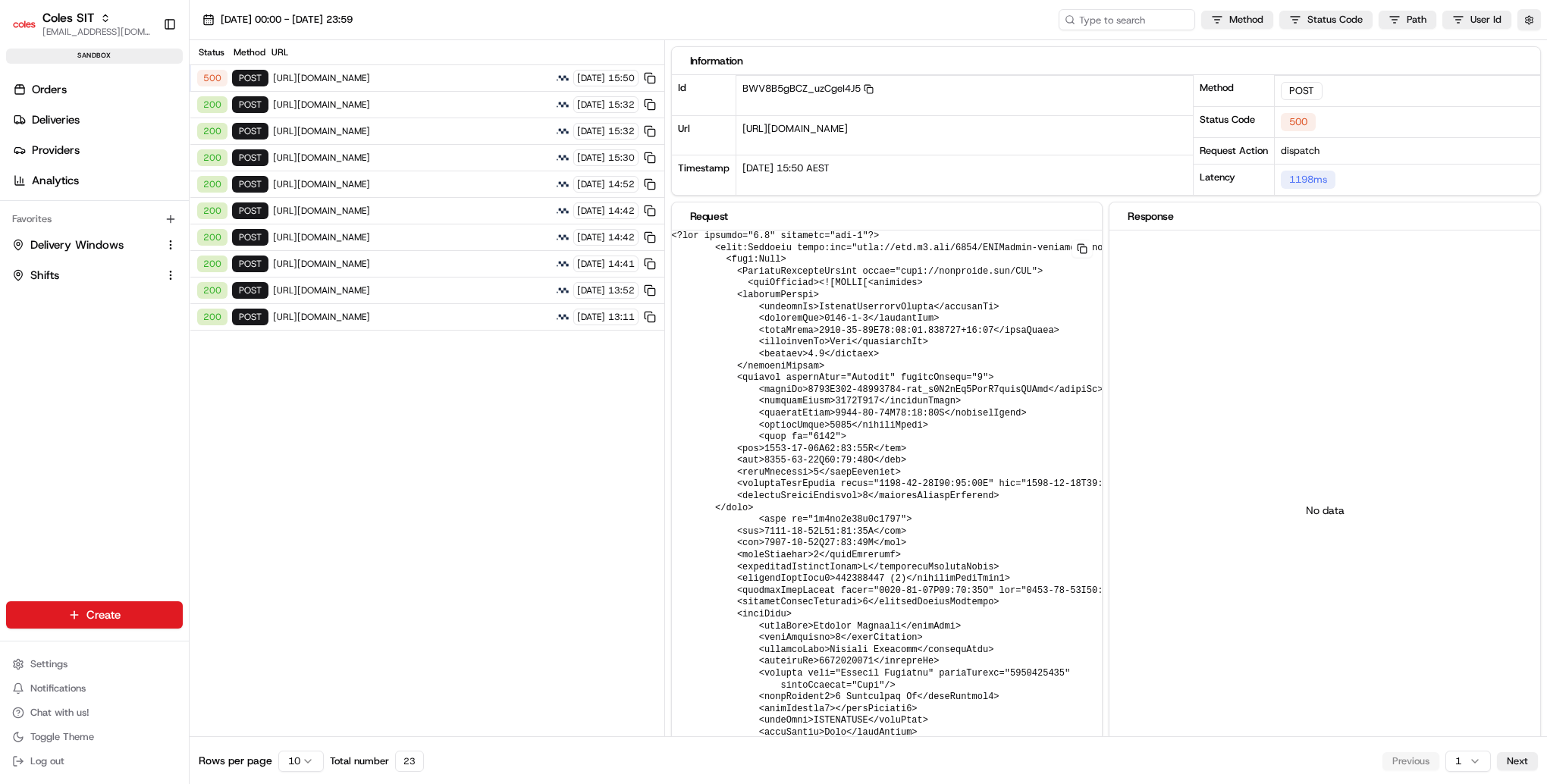 click on "200 POST https://cert.microlise.com/COLES/TMCWebService/TMCWebService.asmx 14/07/2025 15:32" at bounding box center [427, 105] 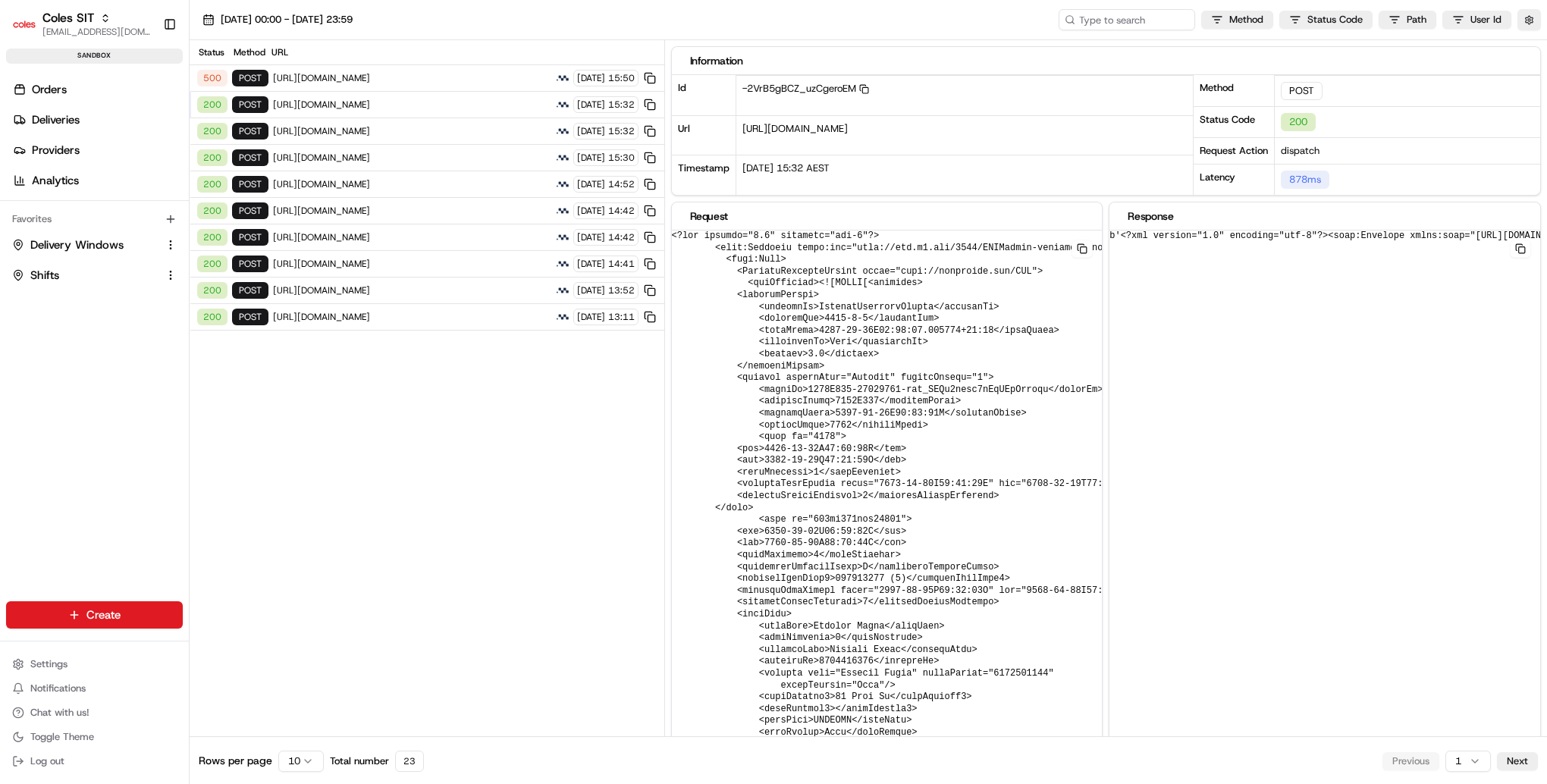 click on "https://cert.microlise.com/COLES/TMCWebService/TMCWebService.asmx" at bounding box center [412, 78] 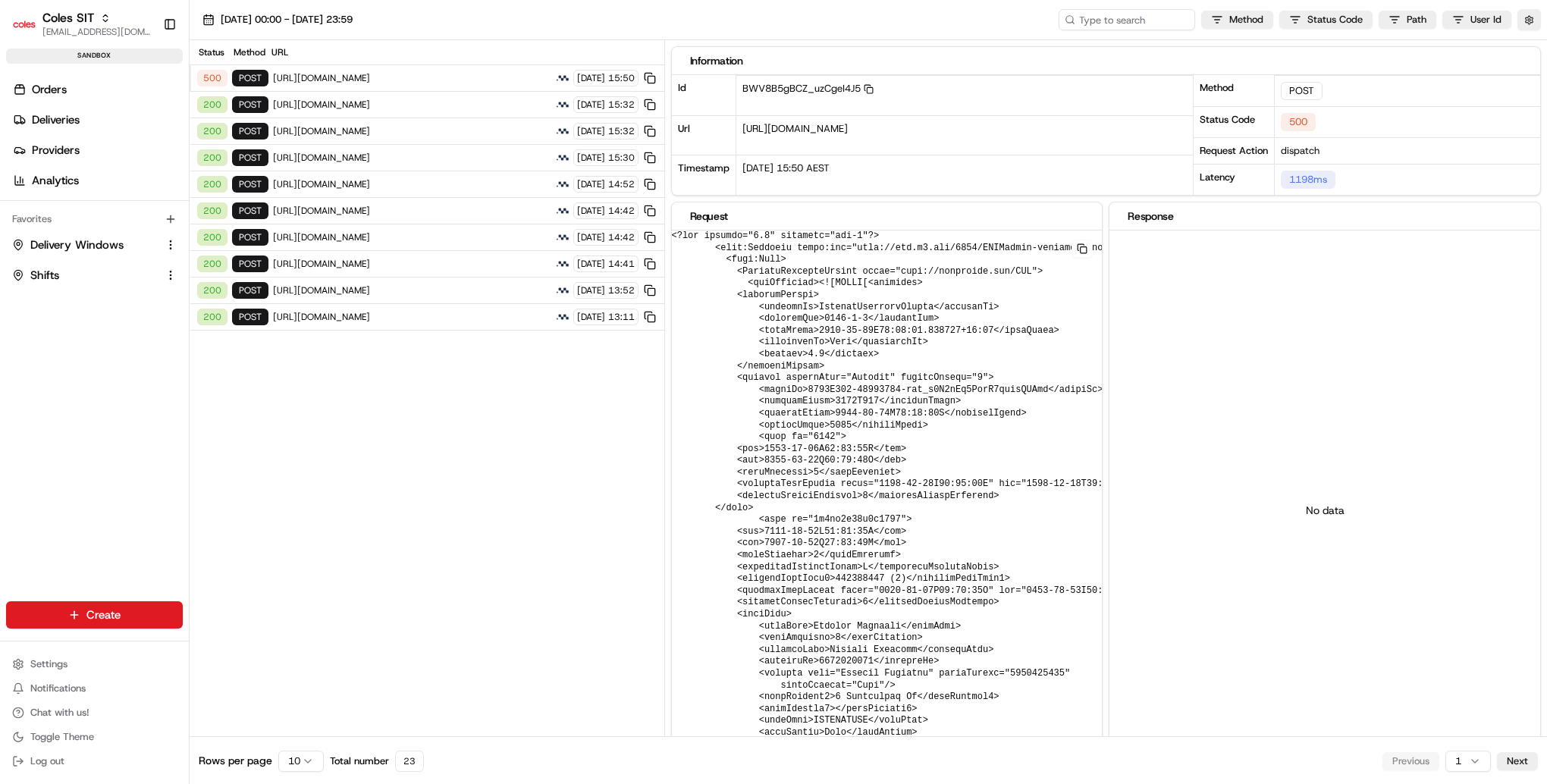 click on "https://cert.microlise.com/COLES/TMCWebService/TMCWebService.asmx" at bounding box center (412, 105) 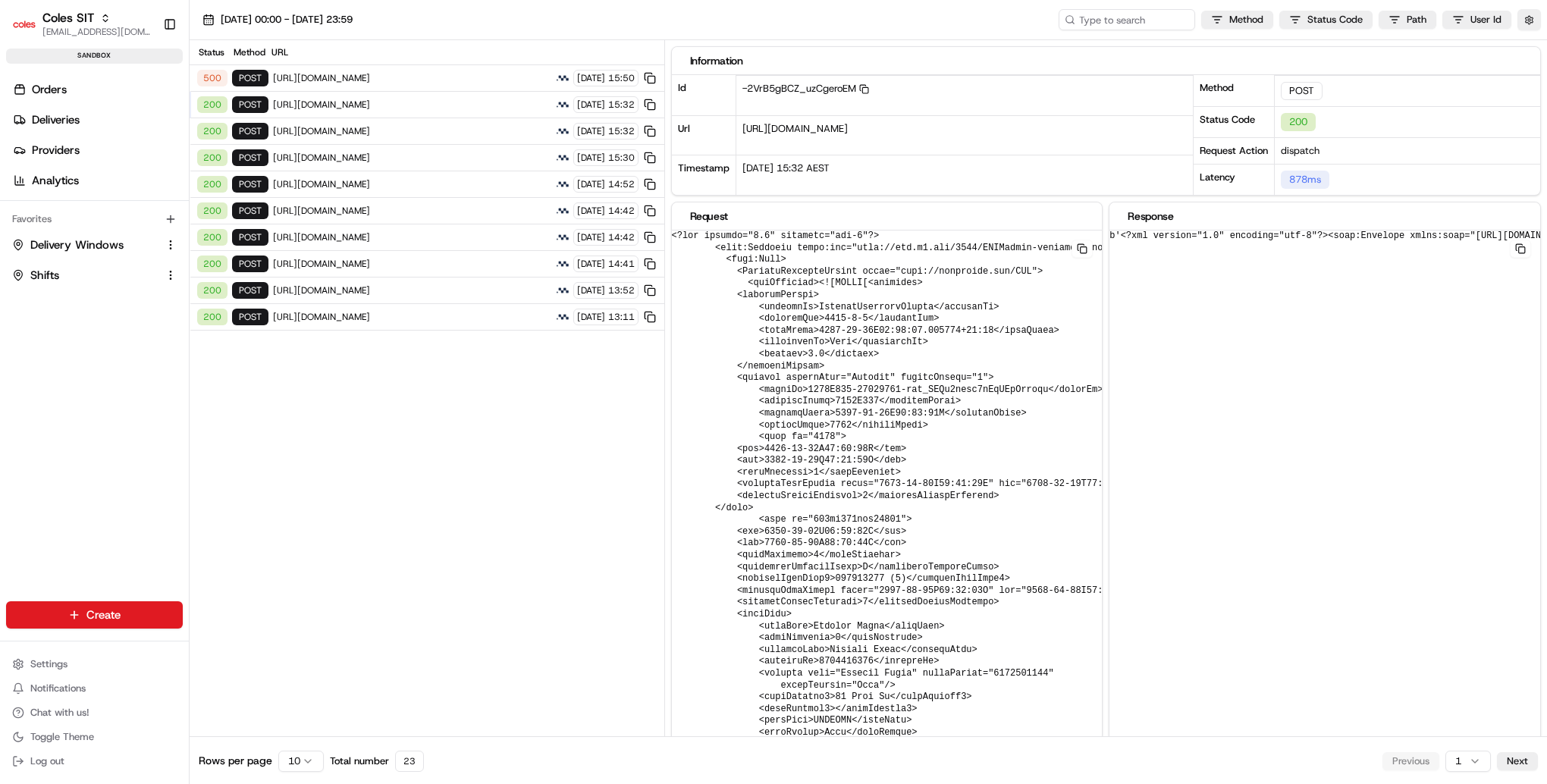 click on "https://cert.microlise.com/COLES/TMCWebService/TMCWebService.asmx" at bounding box center (412, 78) 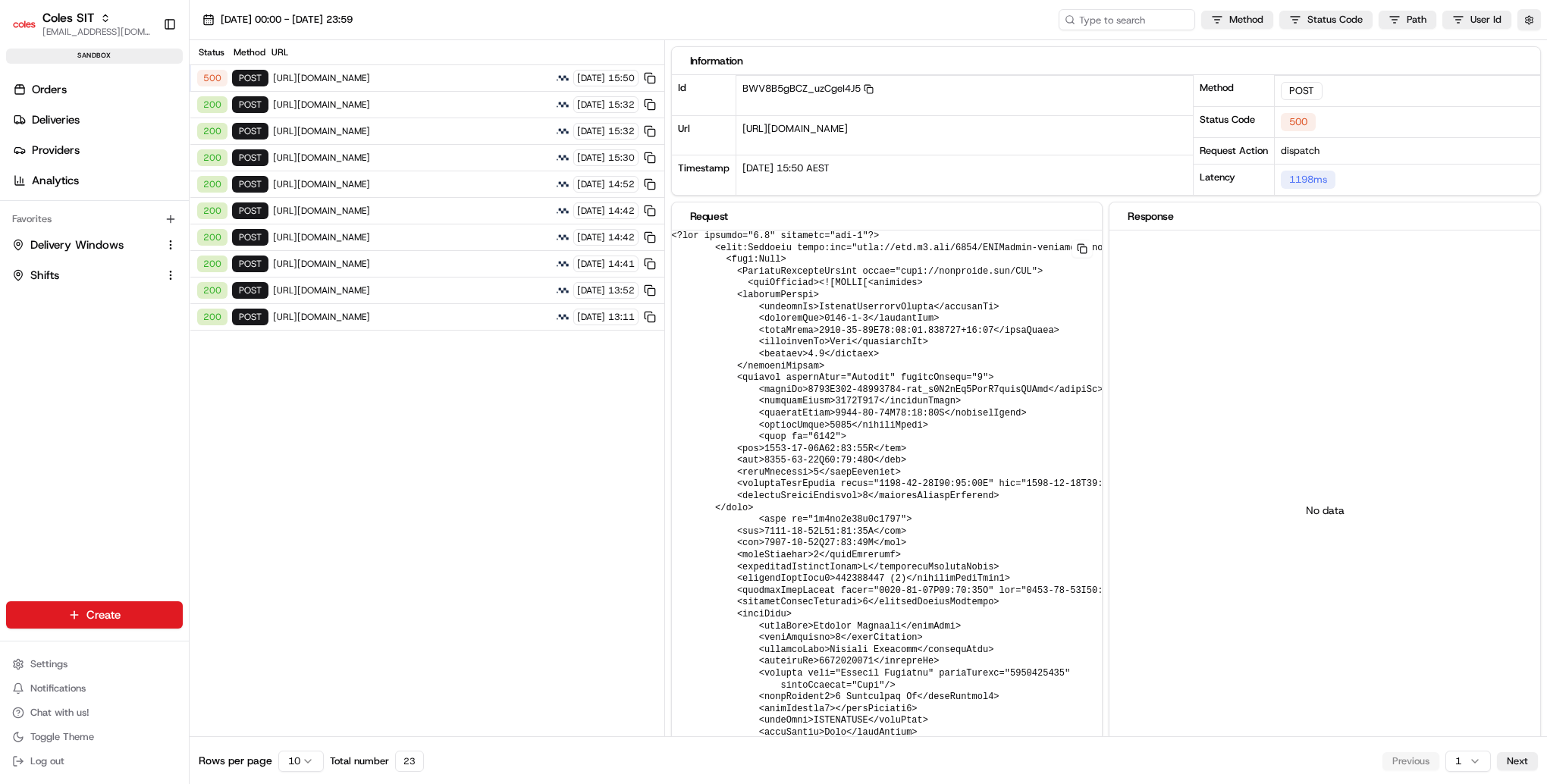 click on "200 POST https://cert.microlise.com/COLES/TMCWebService/TMCWebService.asmx 14/07/2025 15:32" at bounding box center (427, 105) 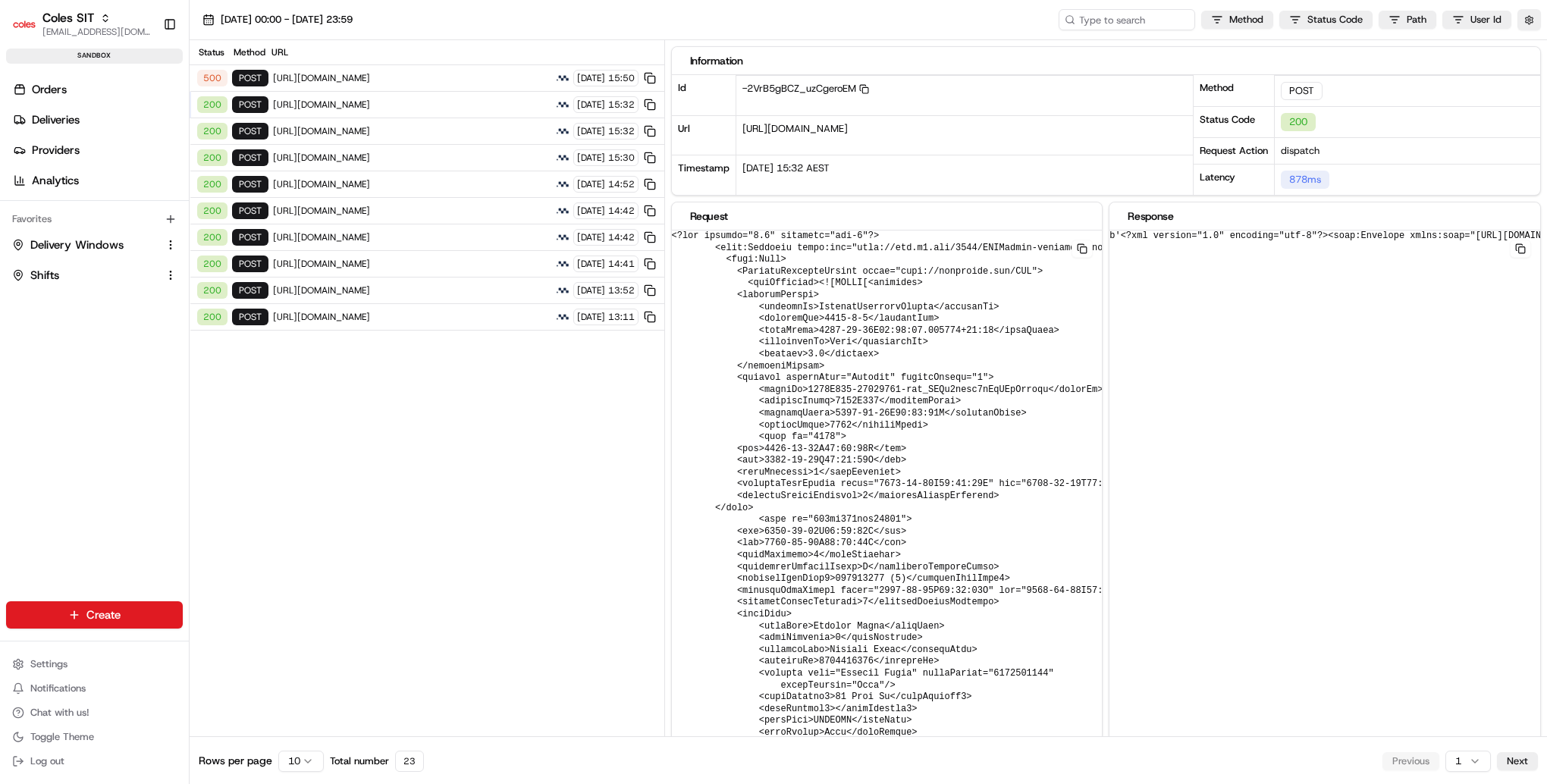 click on "https://cert.microlise.com/COLES/TMCWebService/TMCWebService.asmx" at bounding box center (412, 78) 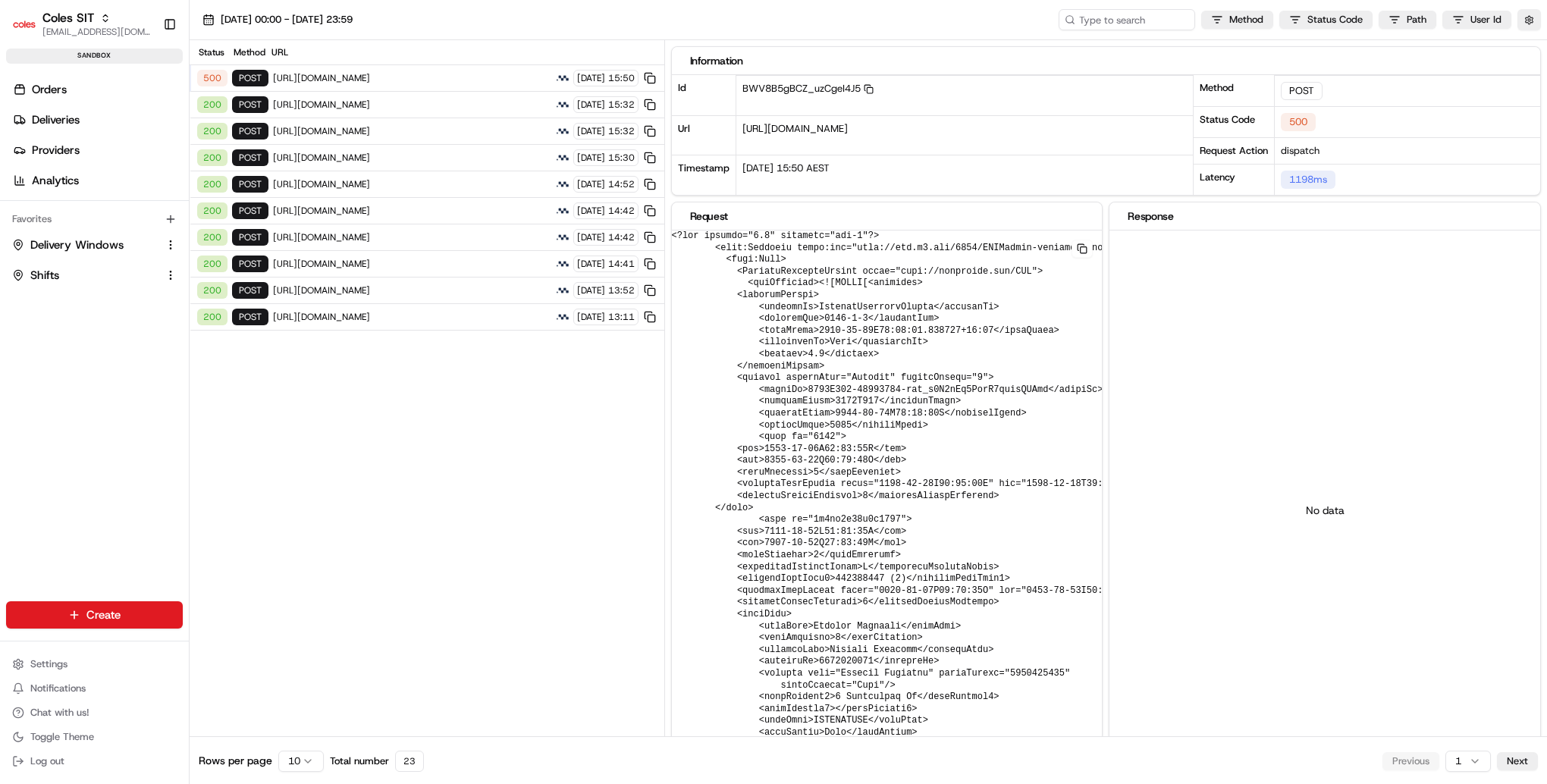 click on "200 POST https://cert.microlise.com/COLES/TMCWebService/TMCWebService.asmx 14/07/2025 15:32" at bounding box center (427, 105) 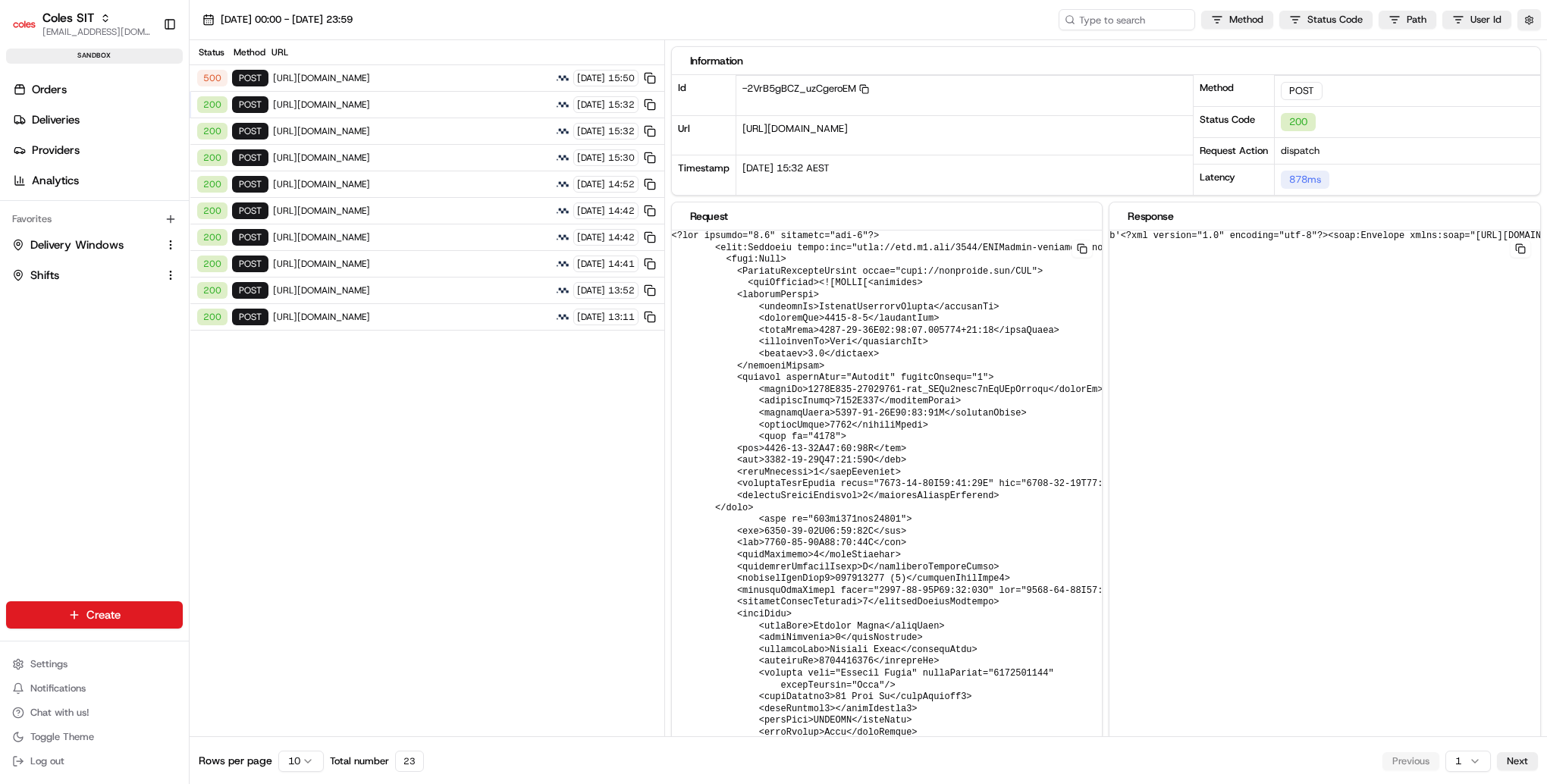 click on "https://cert.microlise.com/COLES/TMCWebService/TMCWebService.asmx" at bounding box center (412, 78) 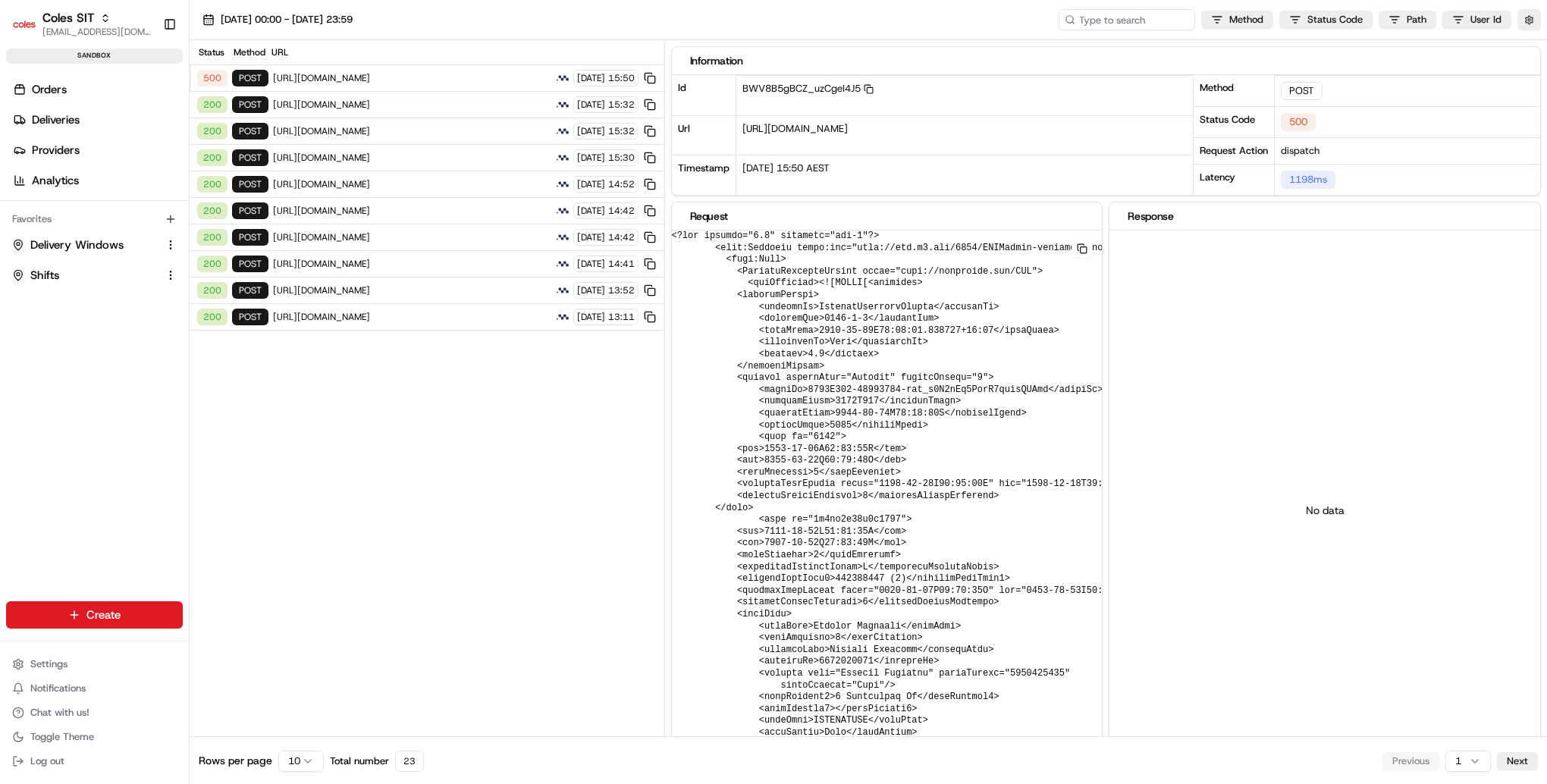 click on "200 POST https://cert.microlise.com/COLES/TMCWebService/TMCWebService.asmx 14/07/2025 15:32" at bounding box center [427, 105] 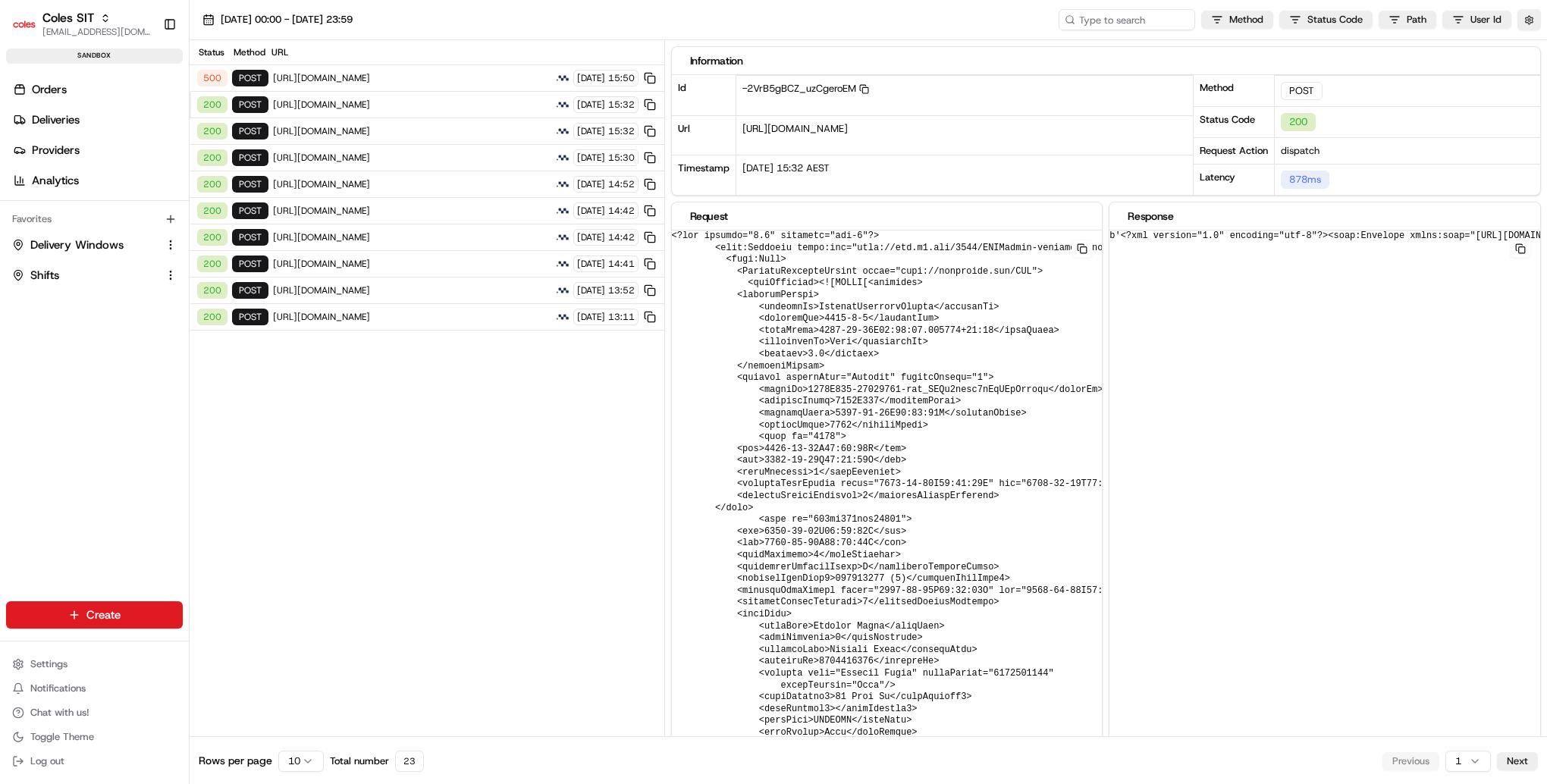click on "https://cert.microlise.com/COLES/TMCWebService/TMCWebService.asmx" at bounding box center [412, 78] 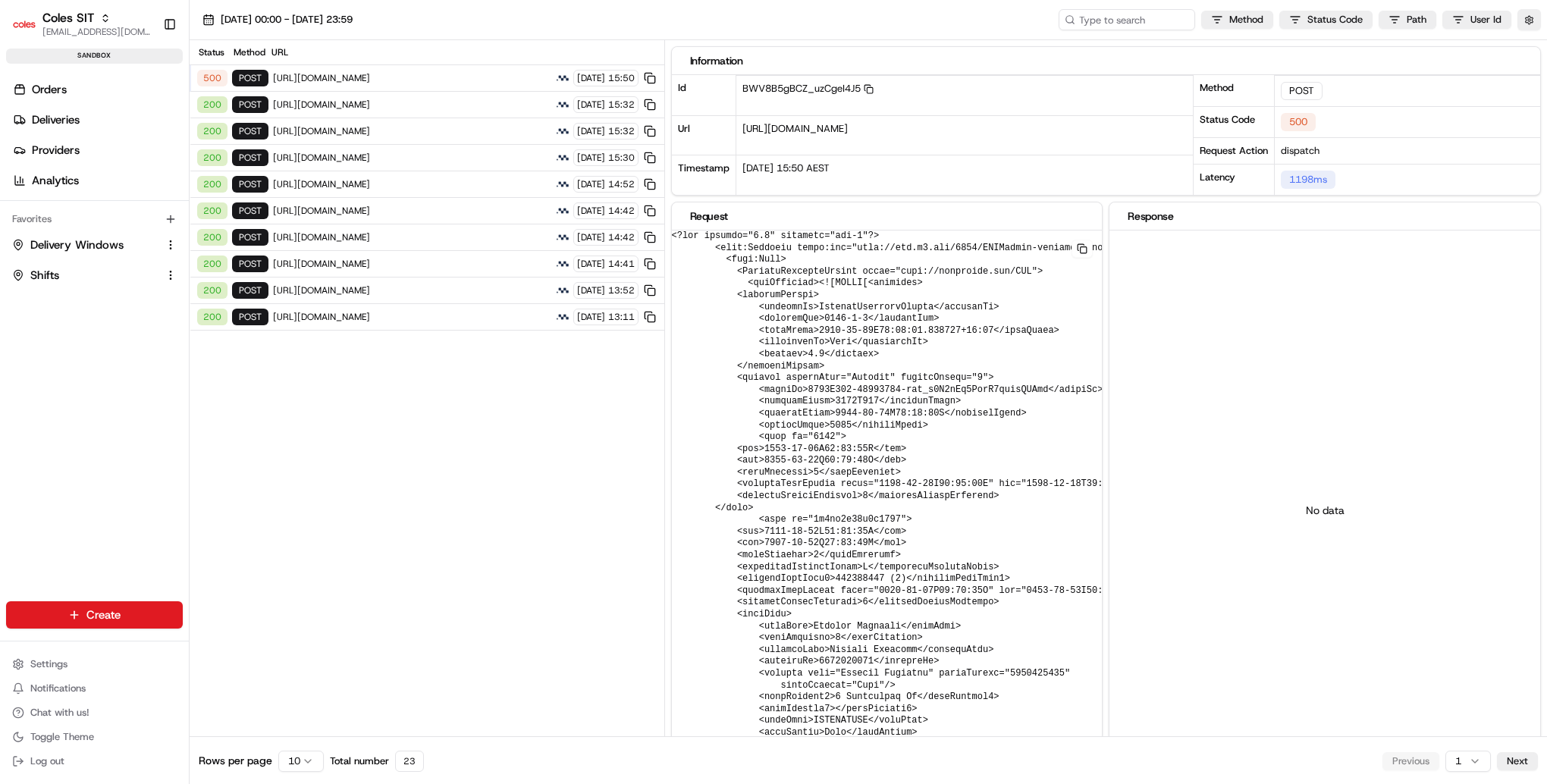 click on "500 POST https://cert.microlise.com/COLES/TMCWebService/TMCWebService.asmx 14/07/2025 15:50" at bounding box center (427, 78) 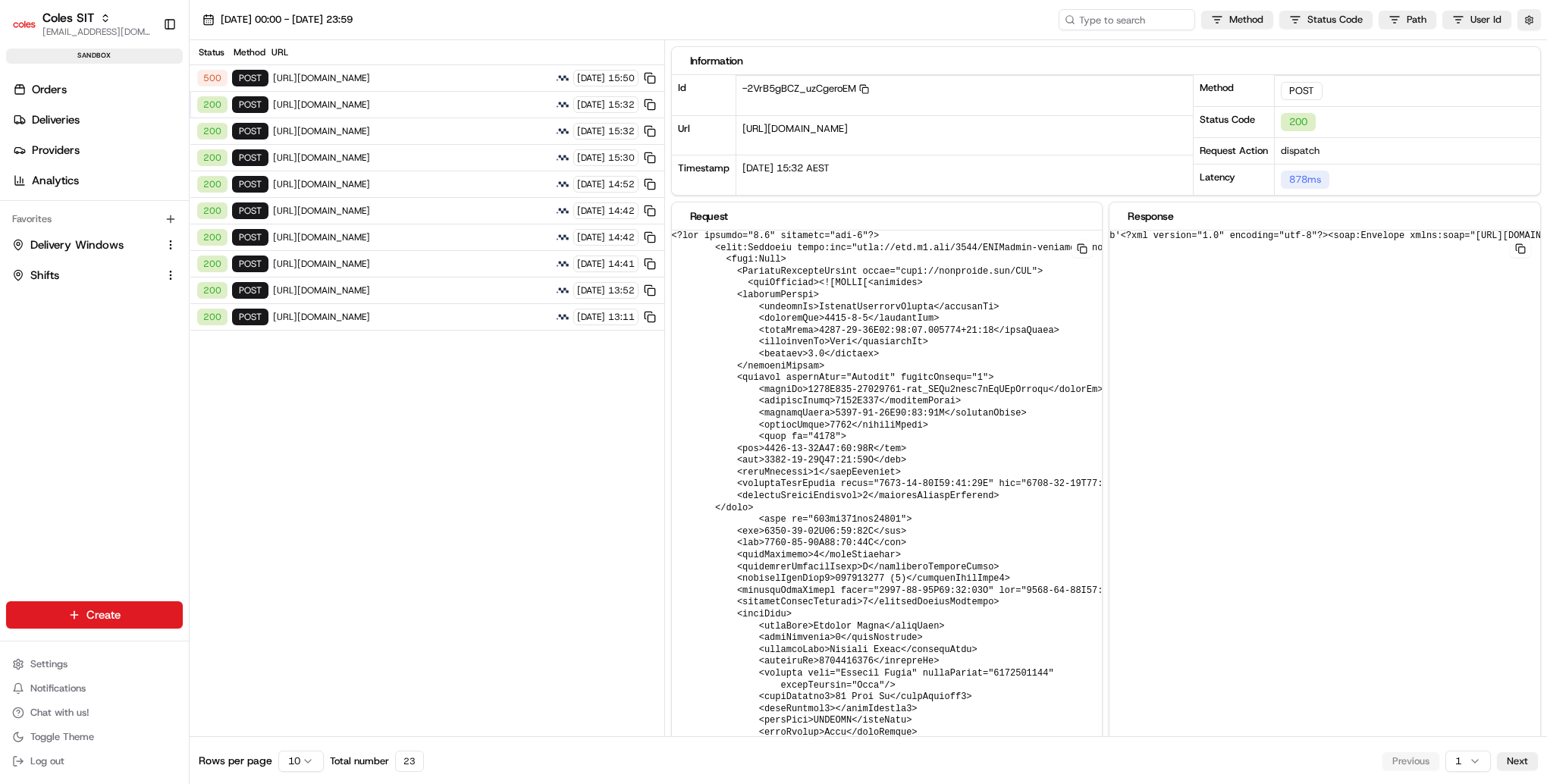 click on "https://cert.microlise.com/COLES/TMCWebService/TMCWebService.asmx" at bounding box center (412, 78) 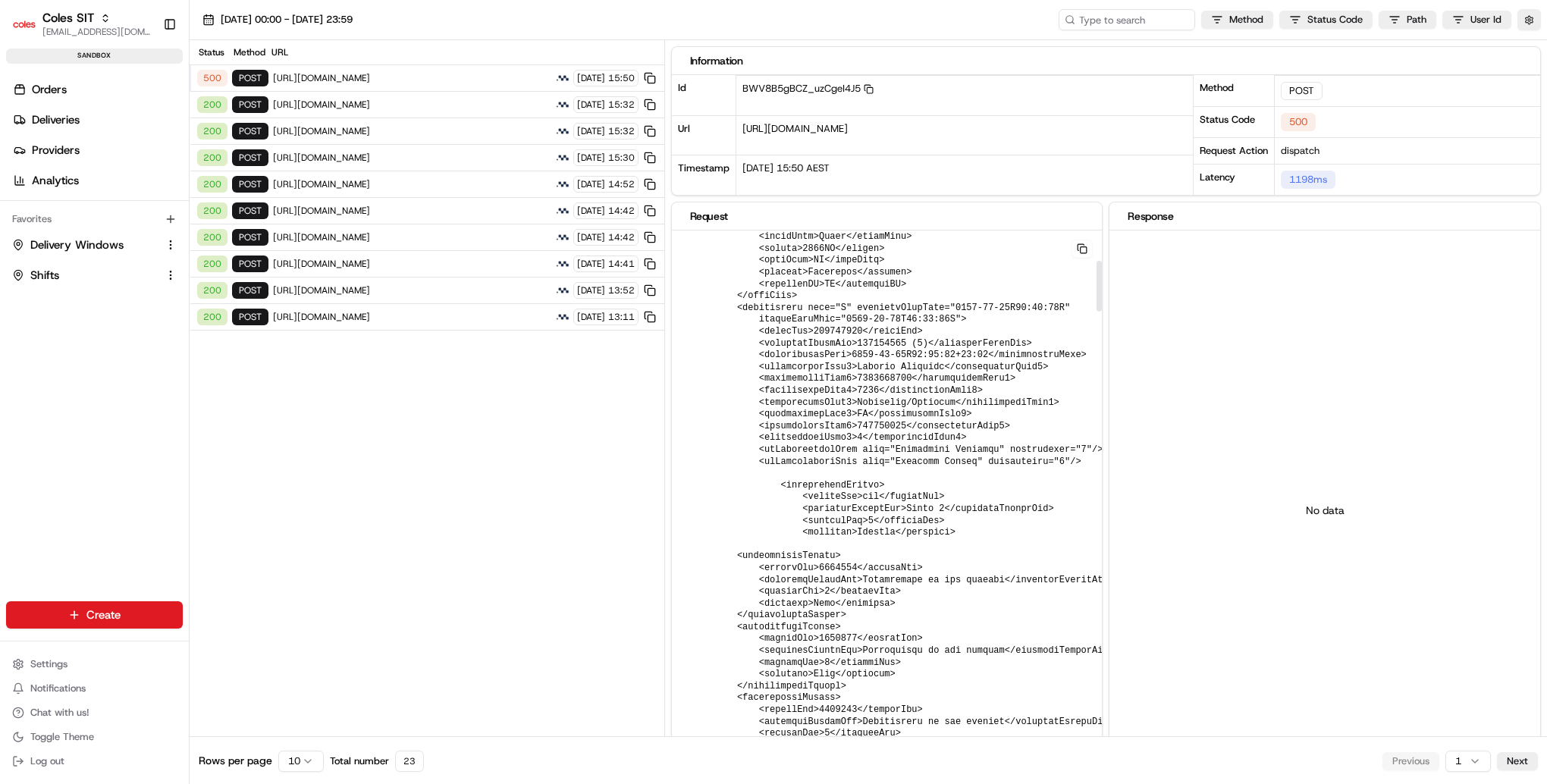 scroll, scrollTop: 607, scrollLeft: 0, axis: vertical 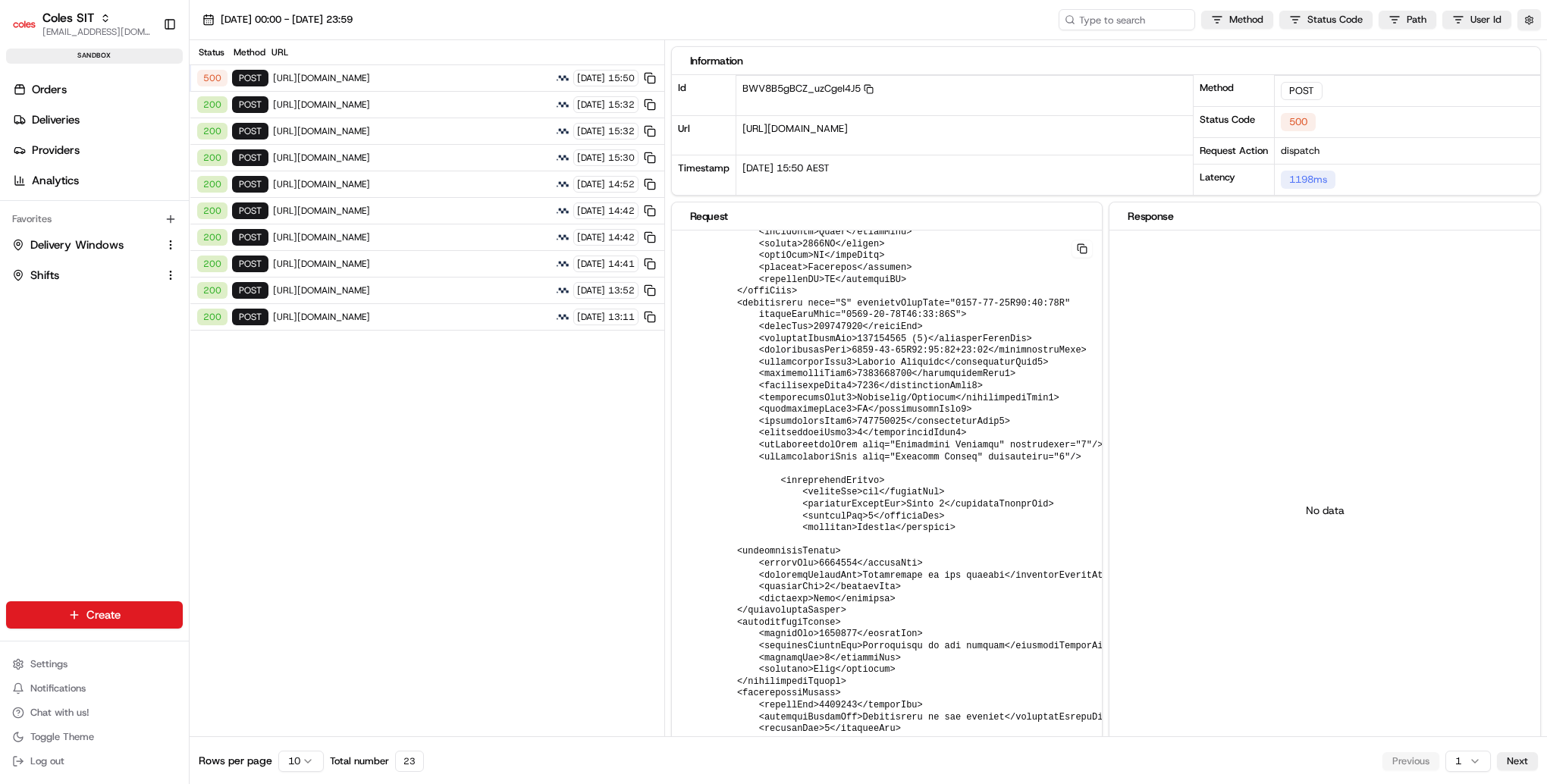 click on "https://cert.microlise.com/COLES/TMCWebService/TMCWebService.asmx" at bounding box center [412, 105] 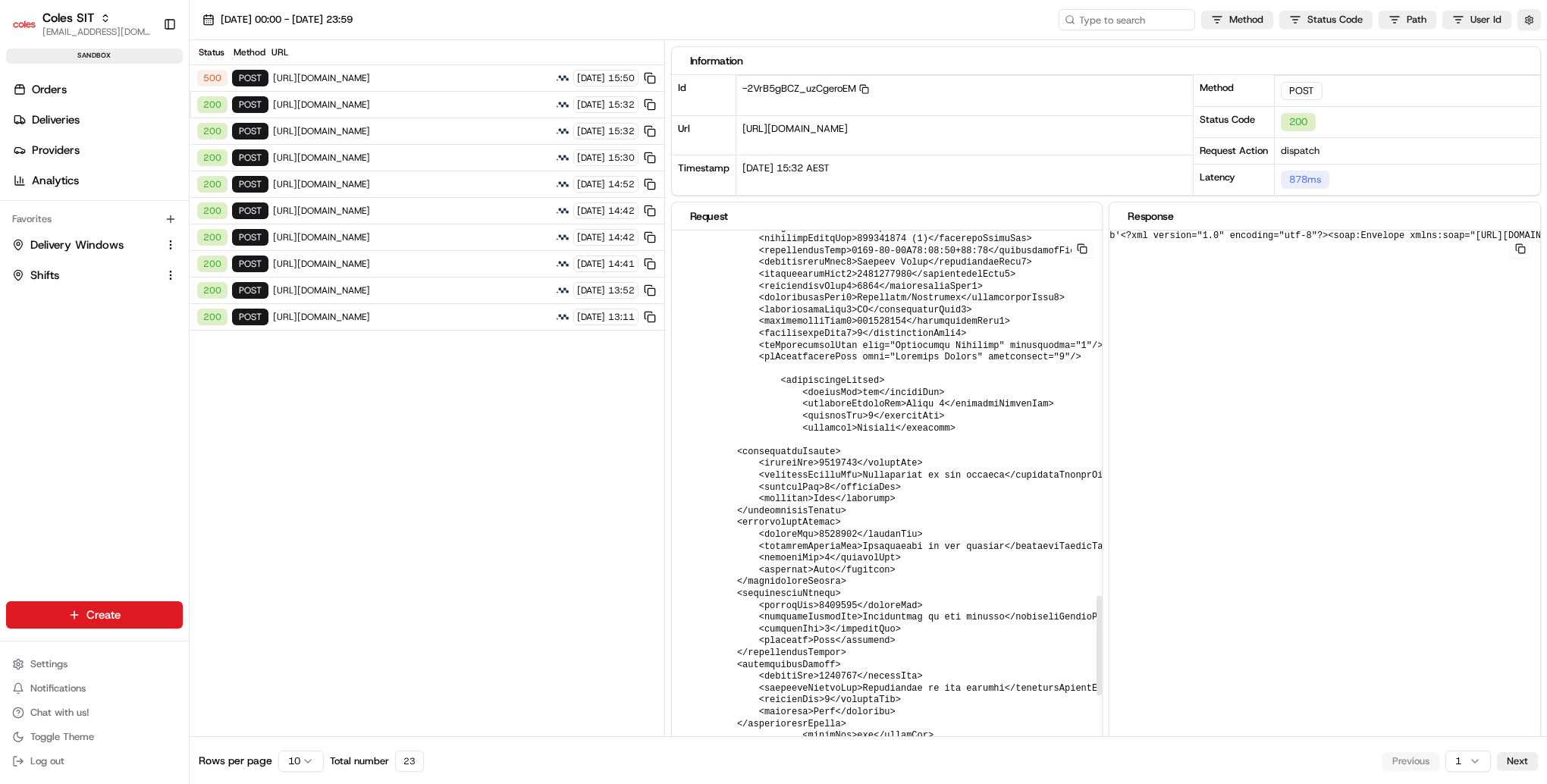 scroll, scrollTop: 1744, scrollLeft: 0, axis: vertical 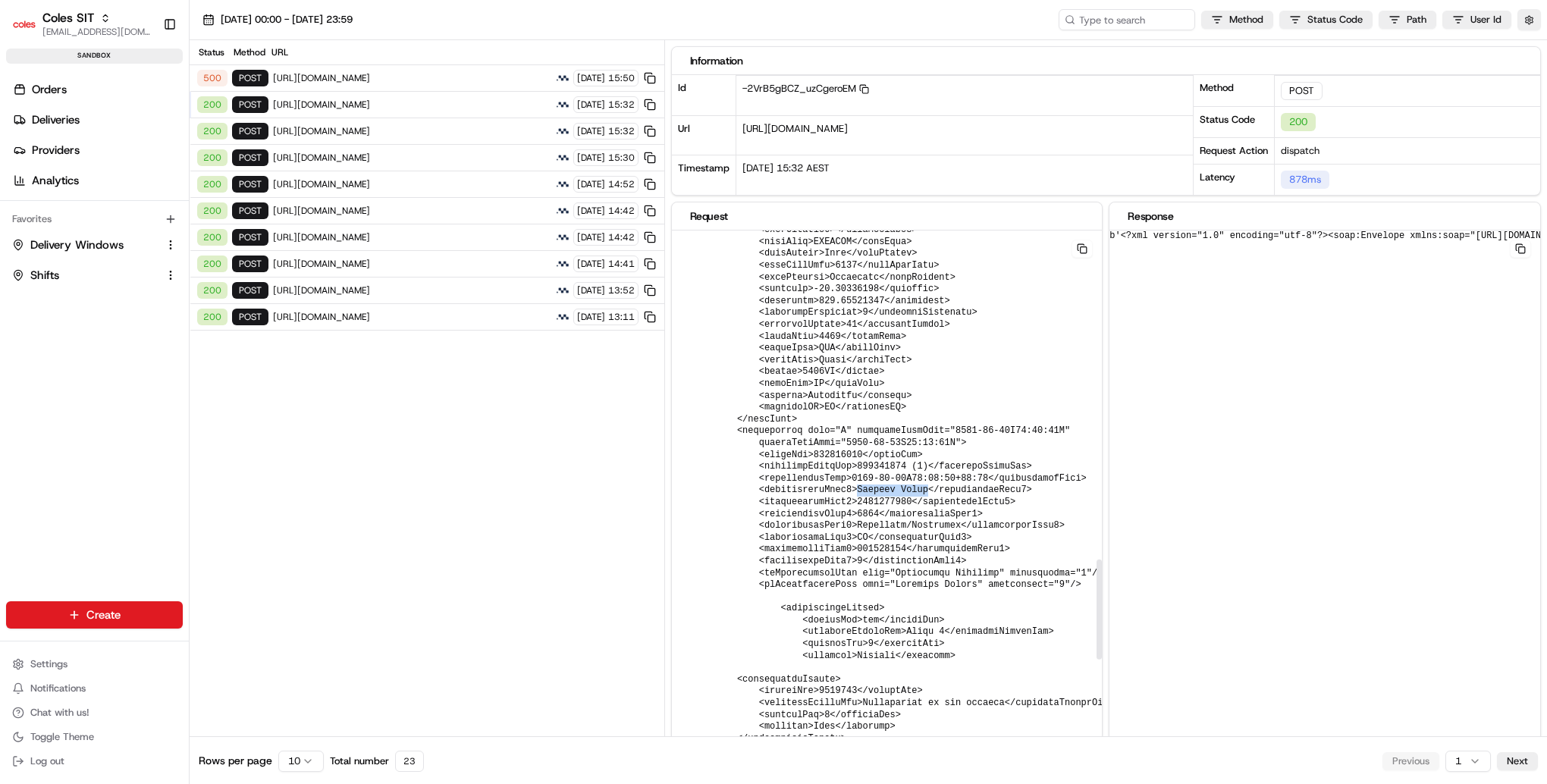 drag, startPoint x: 839, startPoint y: 490, endPoint x: 908, endPoint y: 490, distance: 69 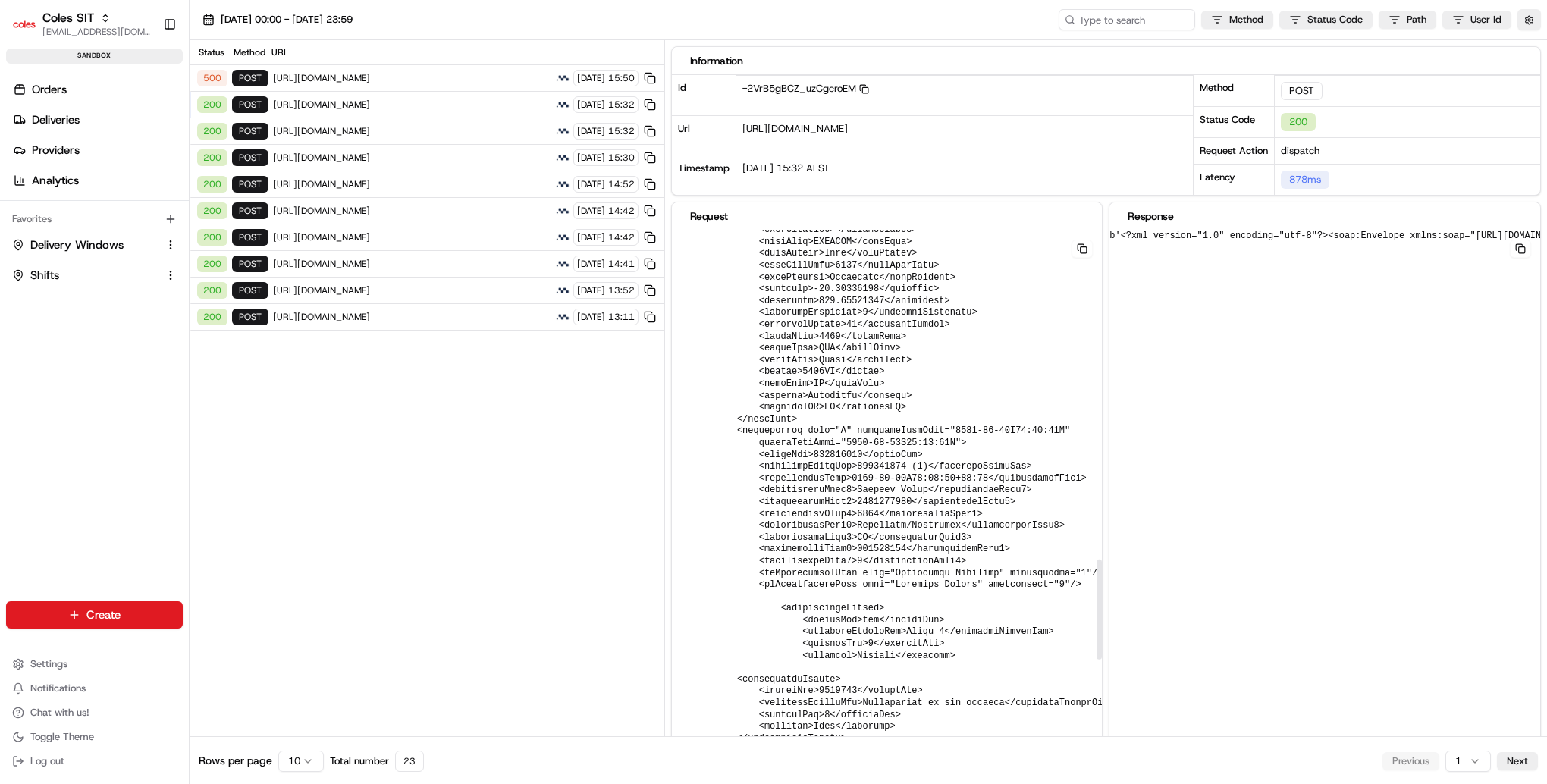 drag, startPoint x: 908, startPoint y: 490, endPoint x: 874, endPoint y: 461, distance: 44.687806 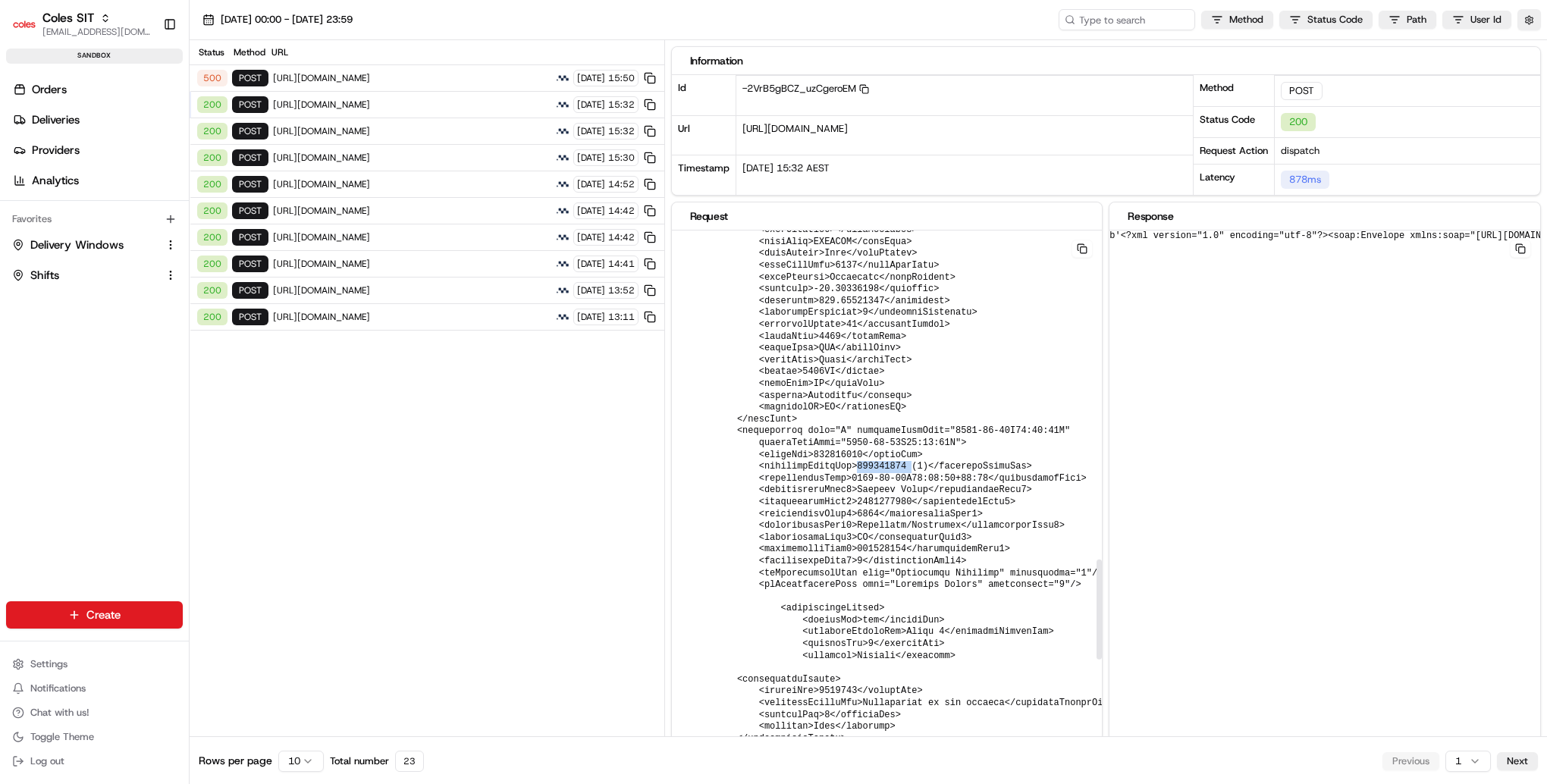 click at bounding box center (1155, -112) 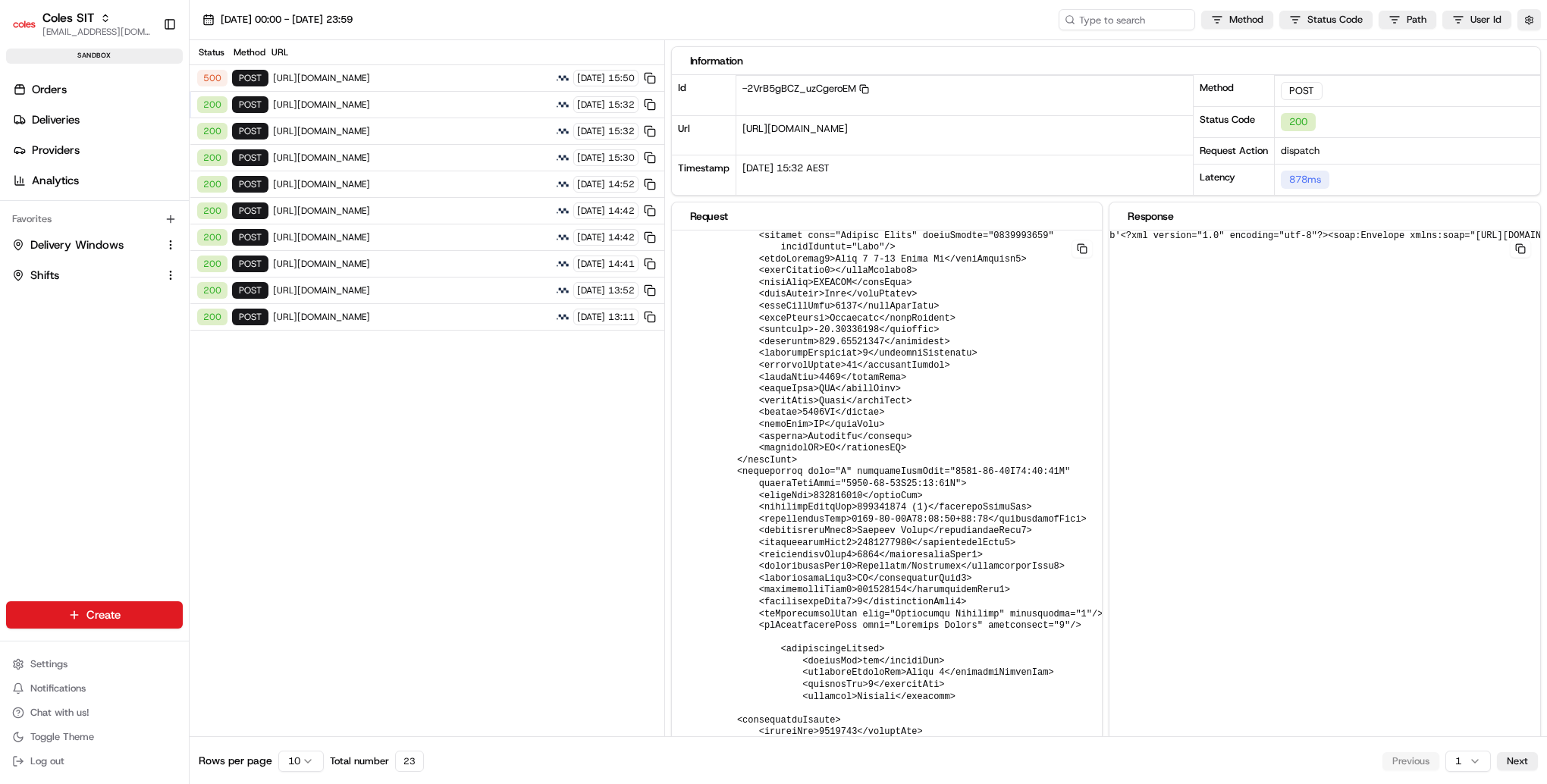 scroll, scrollTop: 1348, scrollLeft: 0, axis: vertical 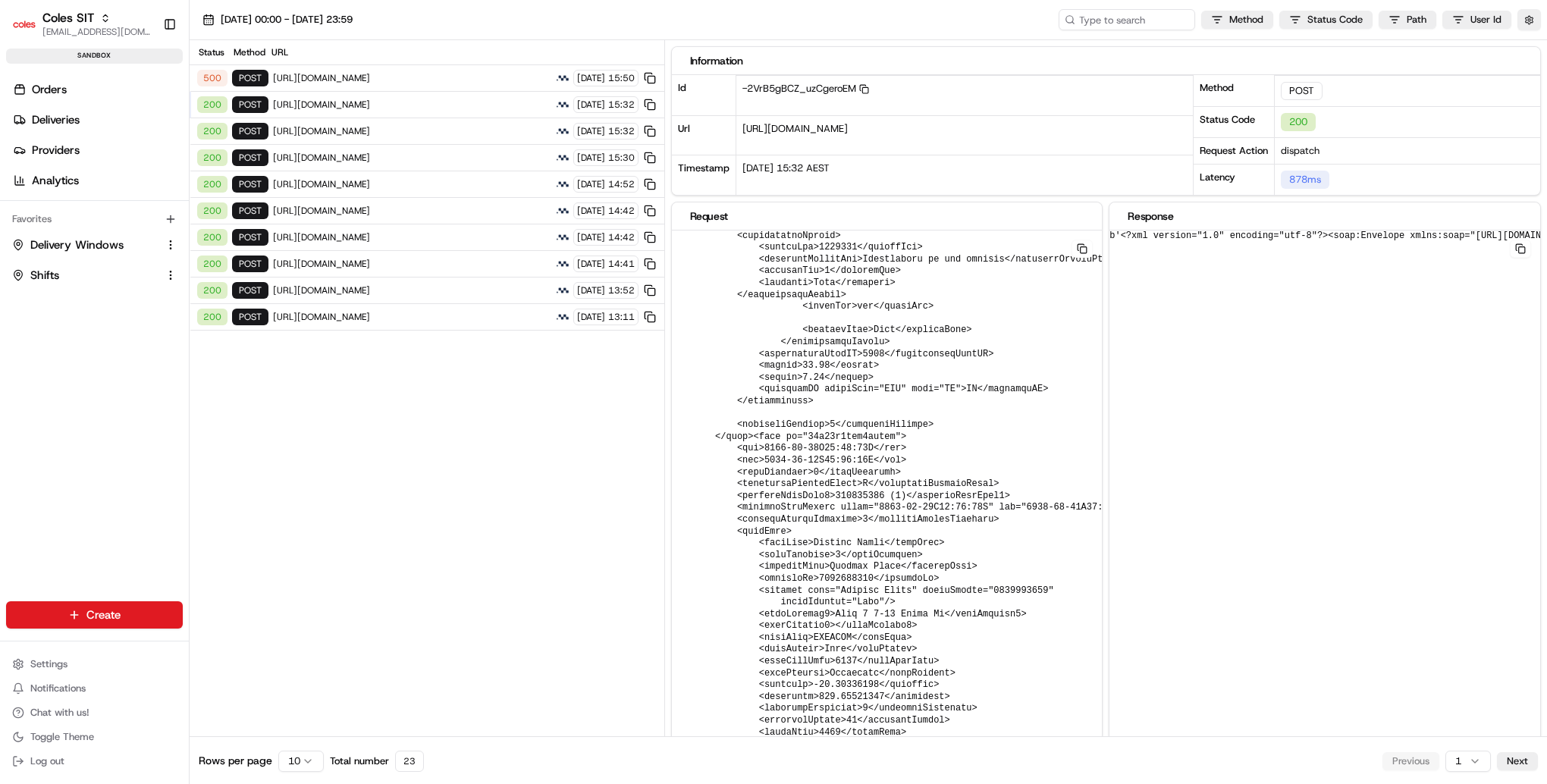 click on "https://cert.microlise.com/COLES/TMCWebService/TMCWebService.asmx" at bounding box center (412, 105) 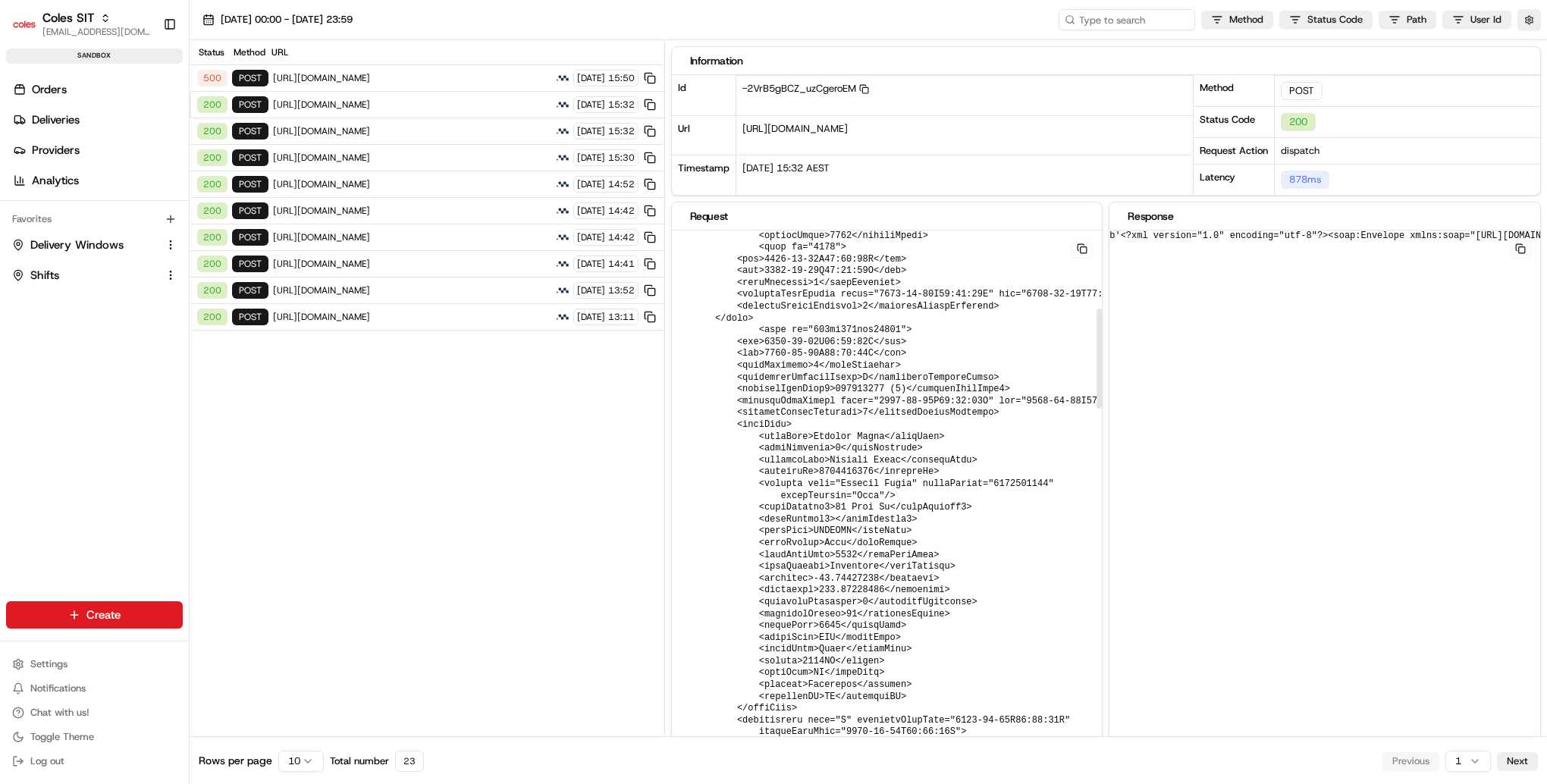 scroll, scrollTop: 0, scrollLeft: 0, axis: both 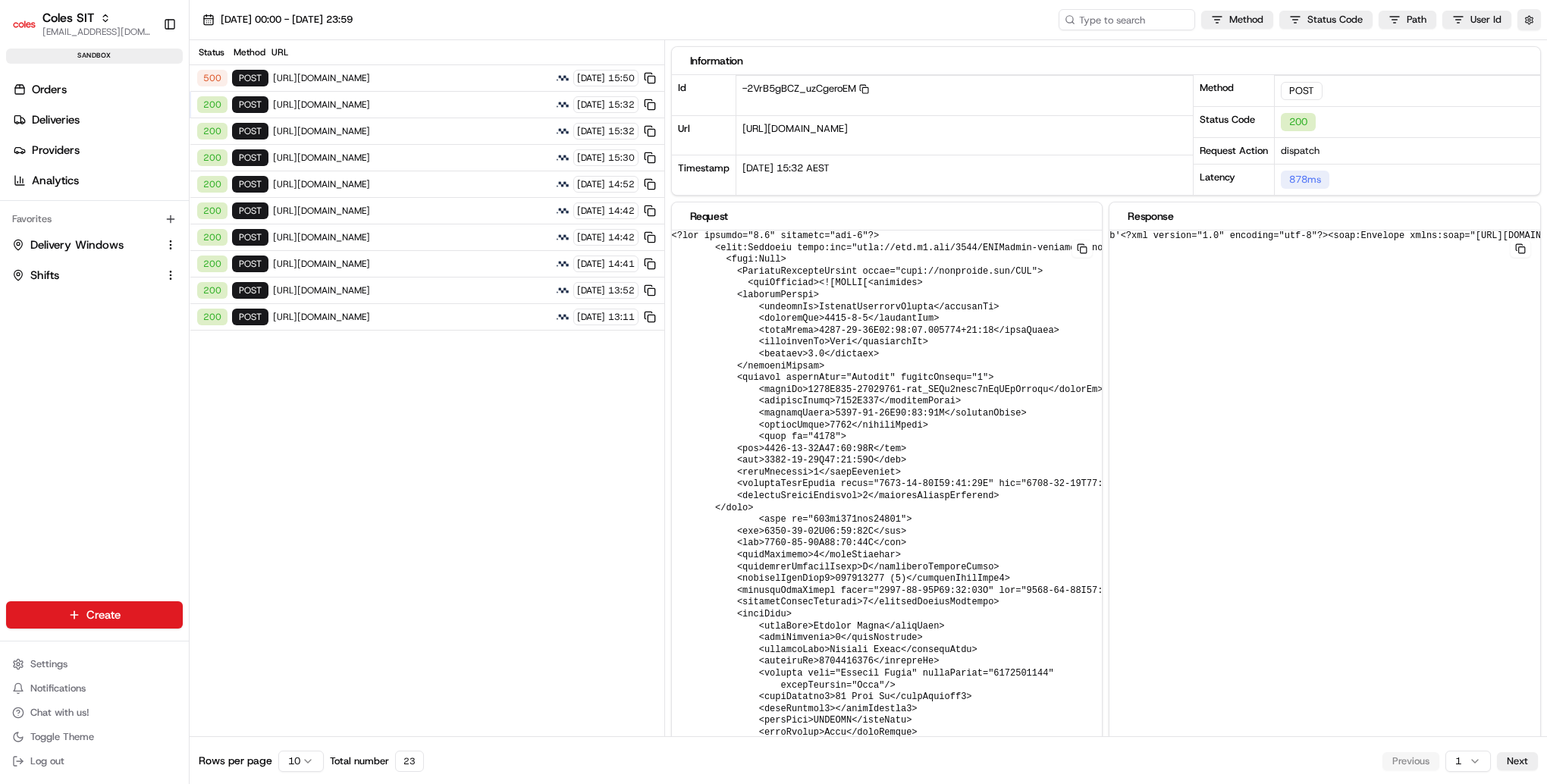 click on "https://cert.microlise.com/COLES/TMCWebService/TMCWebService.asmx" at bounding box center (412, 105) 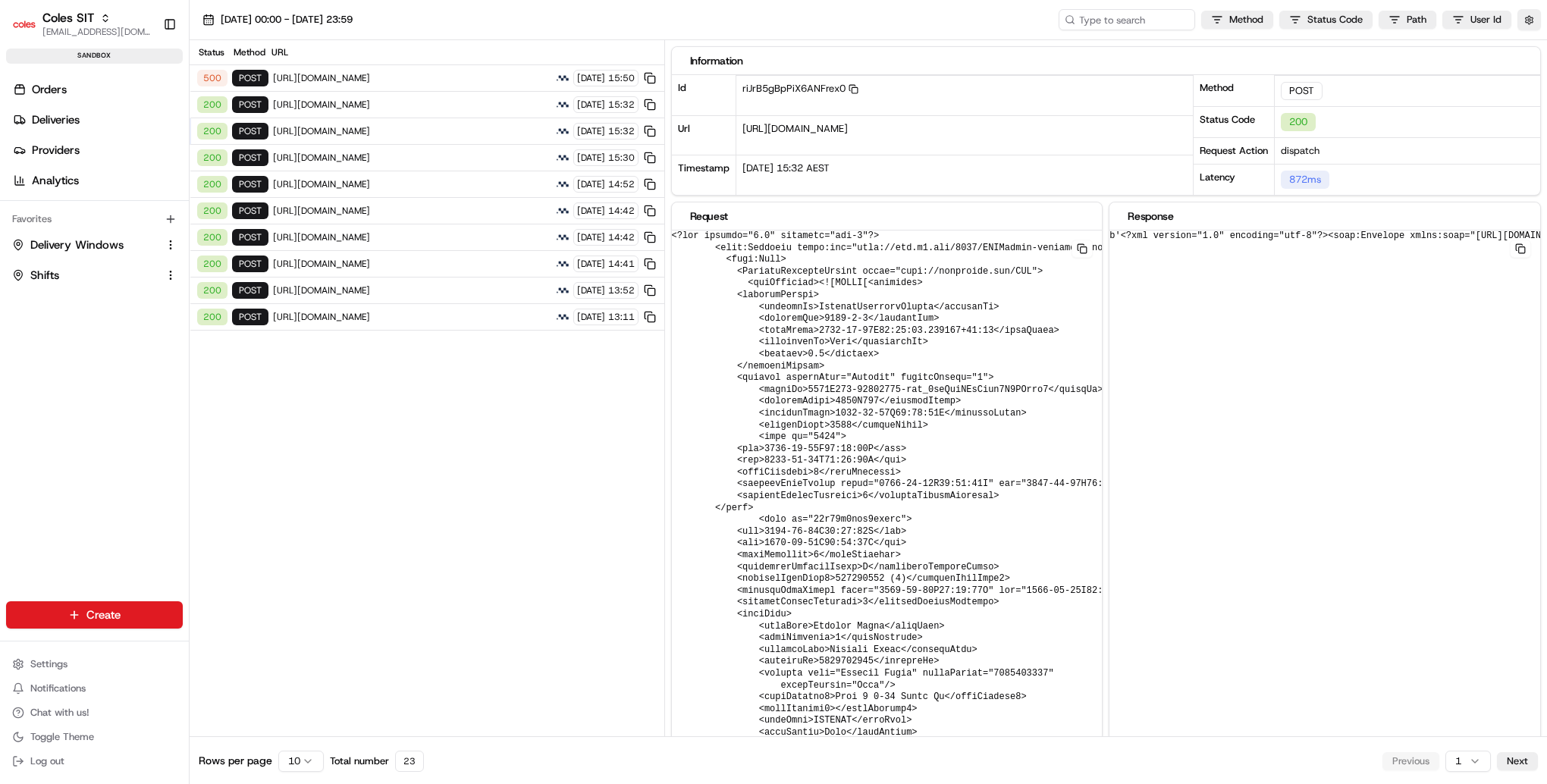 click on "https://cert.microlise.com/COLES/TMCWebService/TMCWebService.asmx" at bounding box center (412, 158) 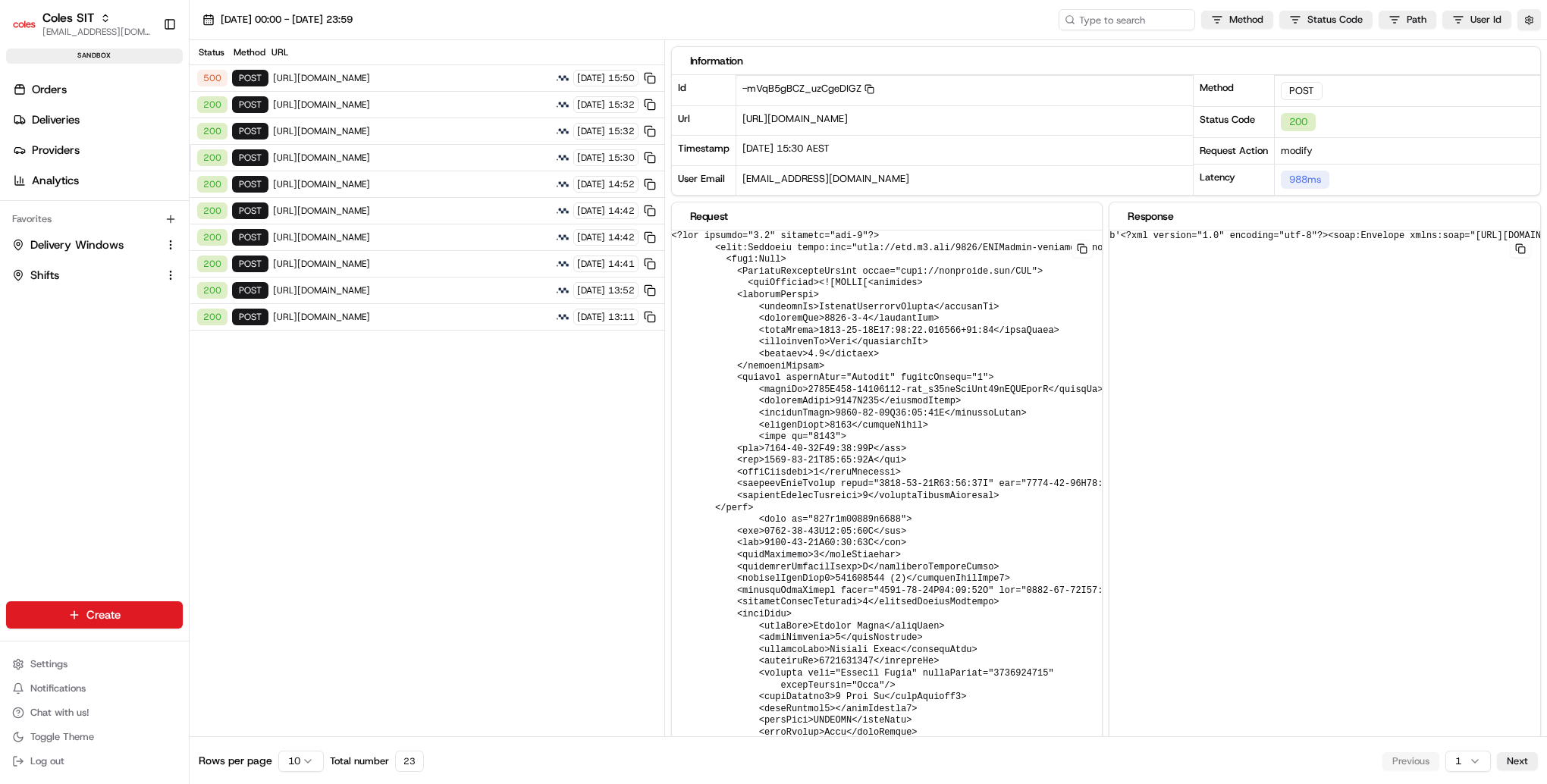 click on "https://cert.microlise.com/COLES/TMCWebService/TMCWebService.asmx" at bounding box center (412, 78) 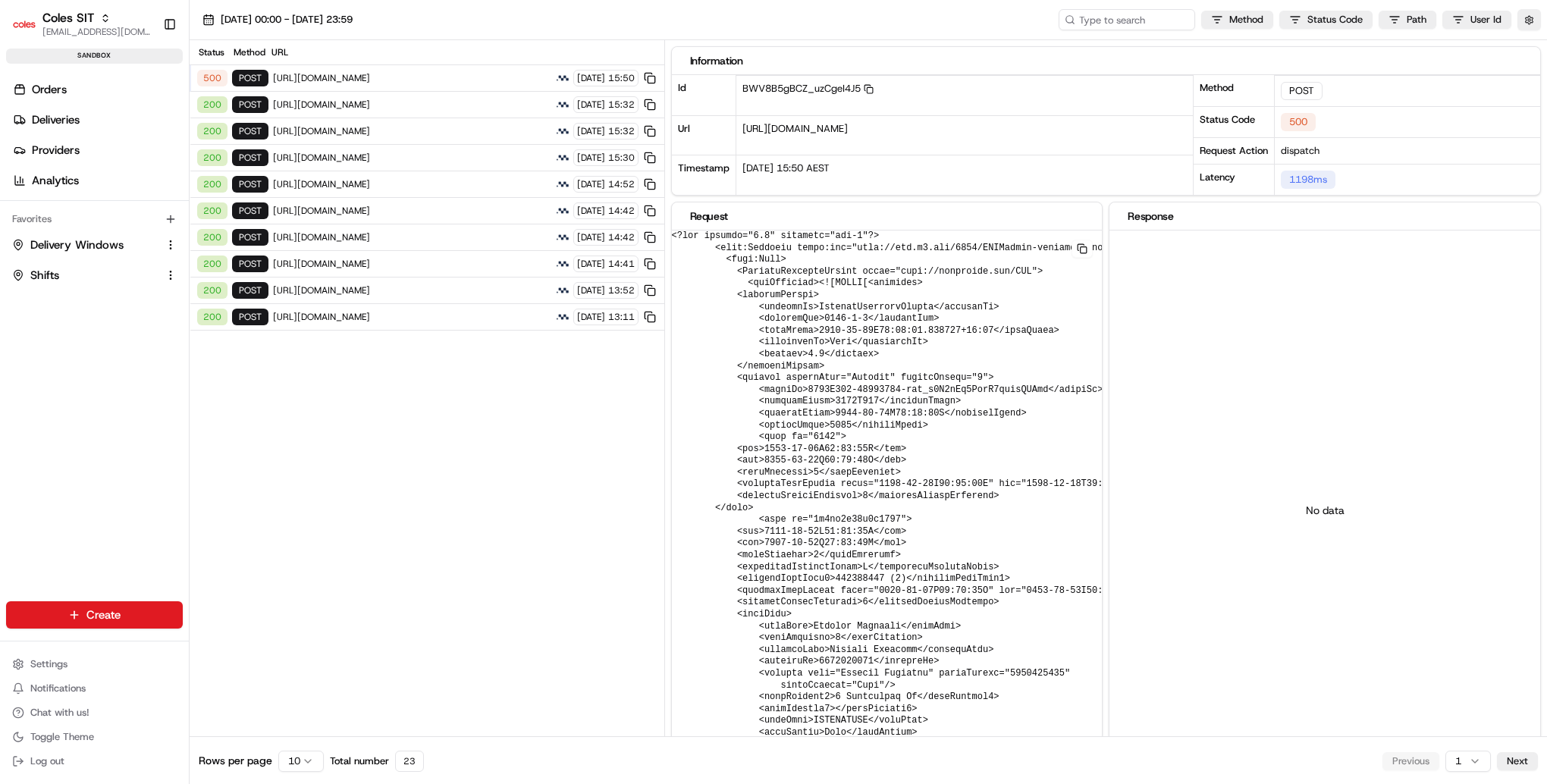 click on "Settings Notifications Chat with us! Toggle Theme Log out" at bounding box center [94, 713] 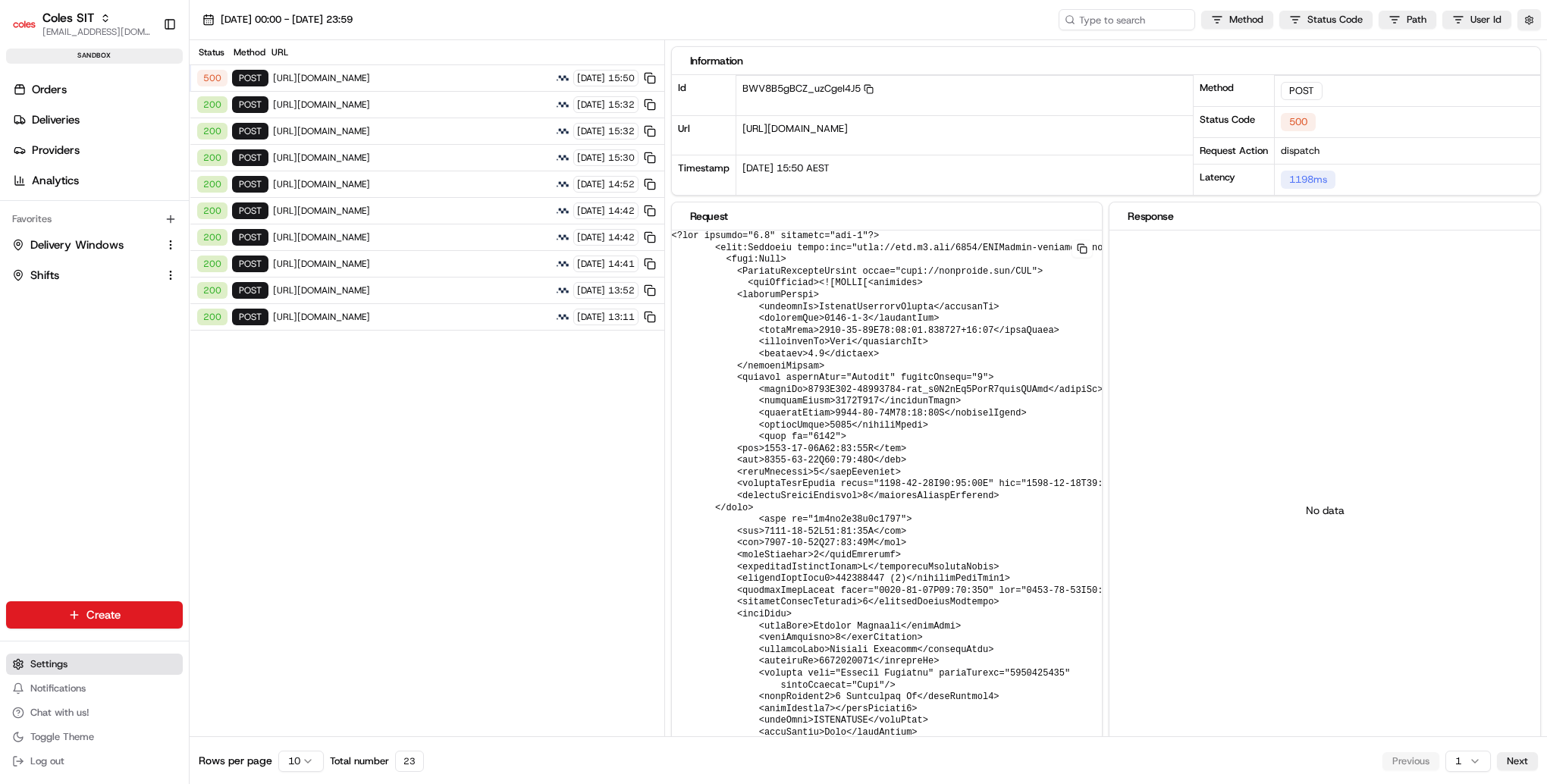 click on "Settings" at bounding box center (49, 664) 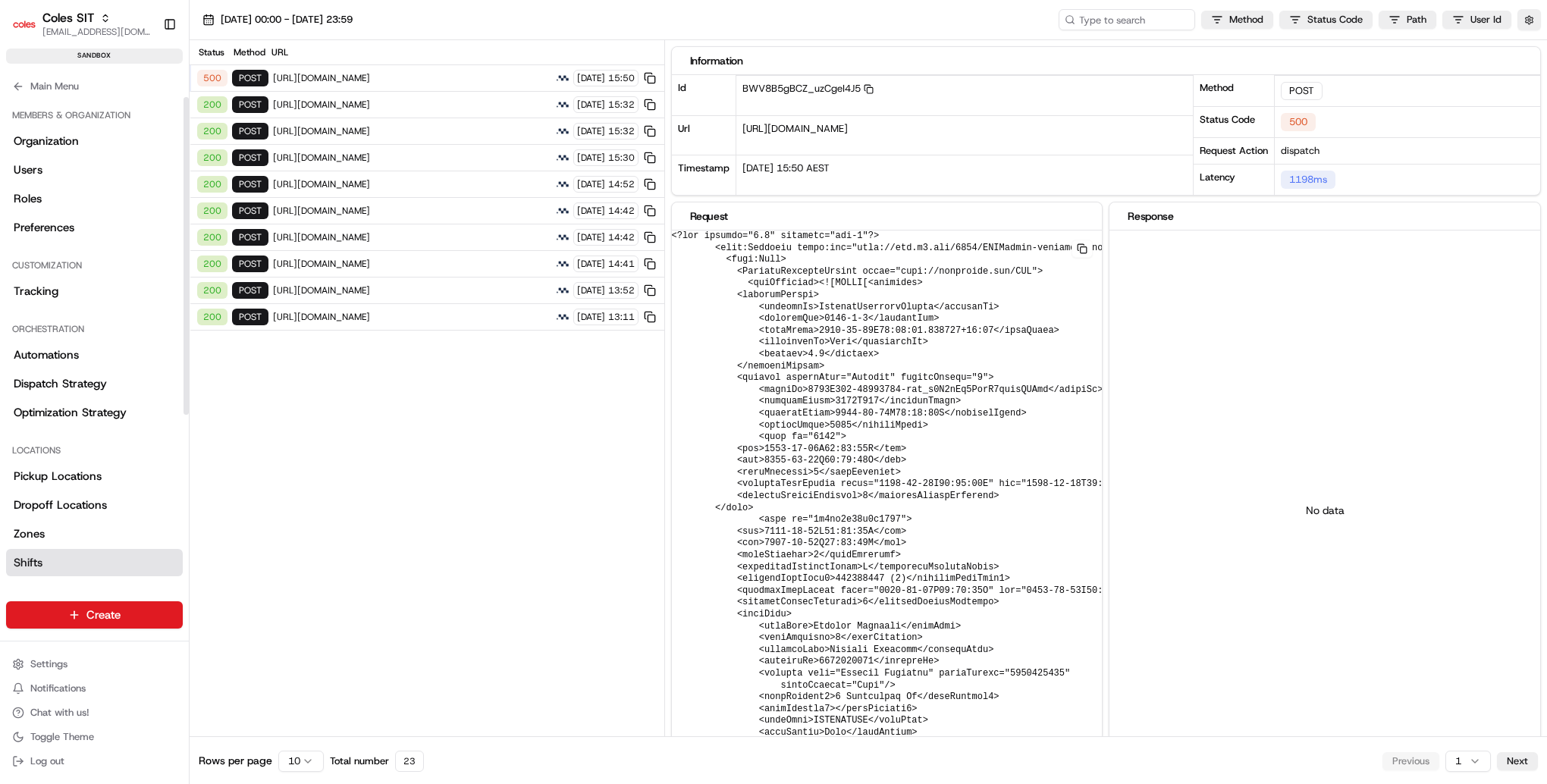 scroll, scrollTop: 246, scrollLeft: 0, axis: vertical 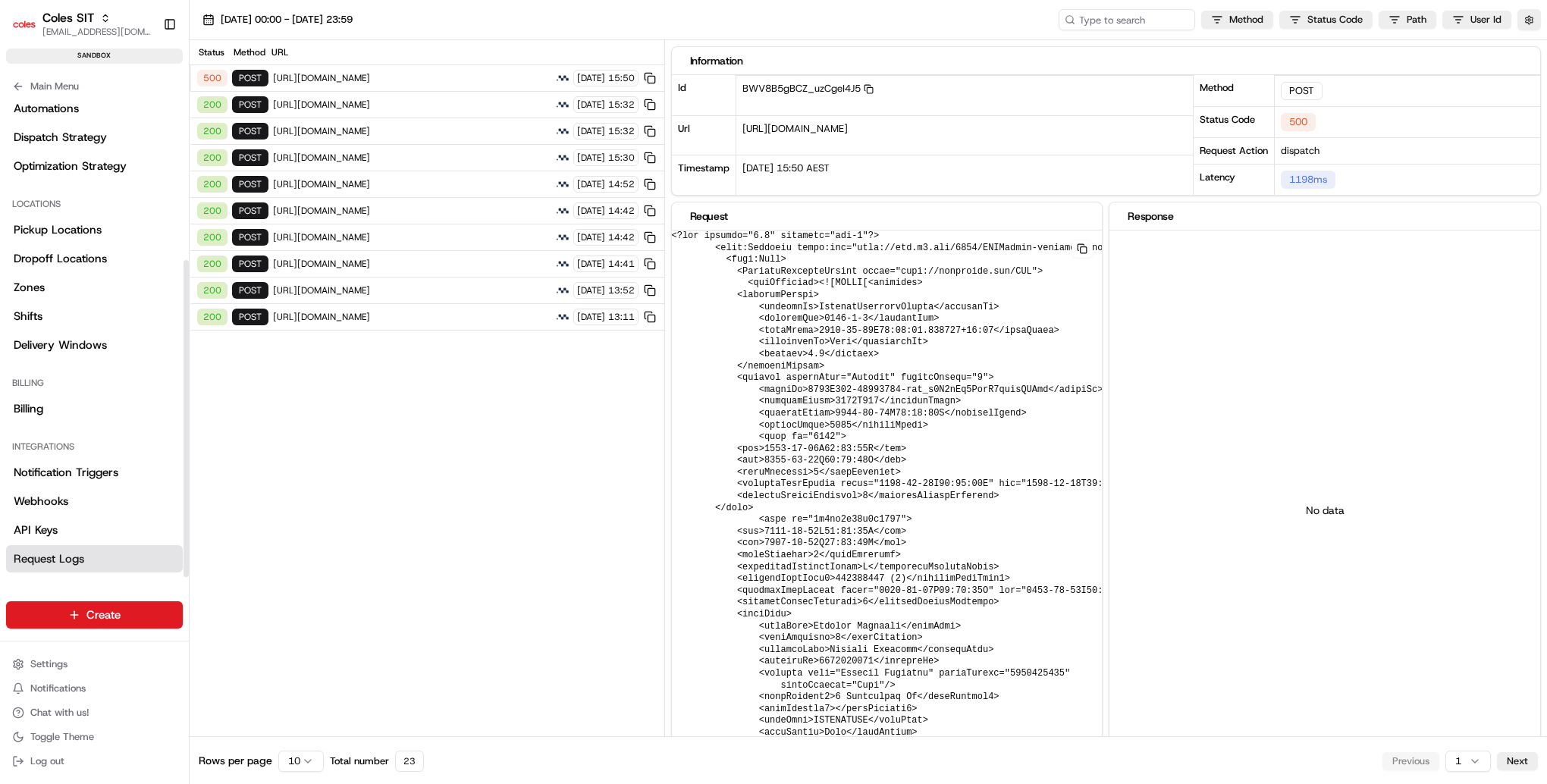 click on "Request Logs" at bounding box center [94, 559] 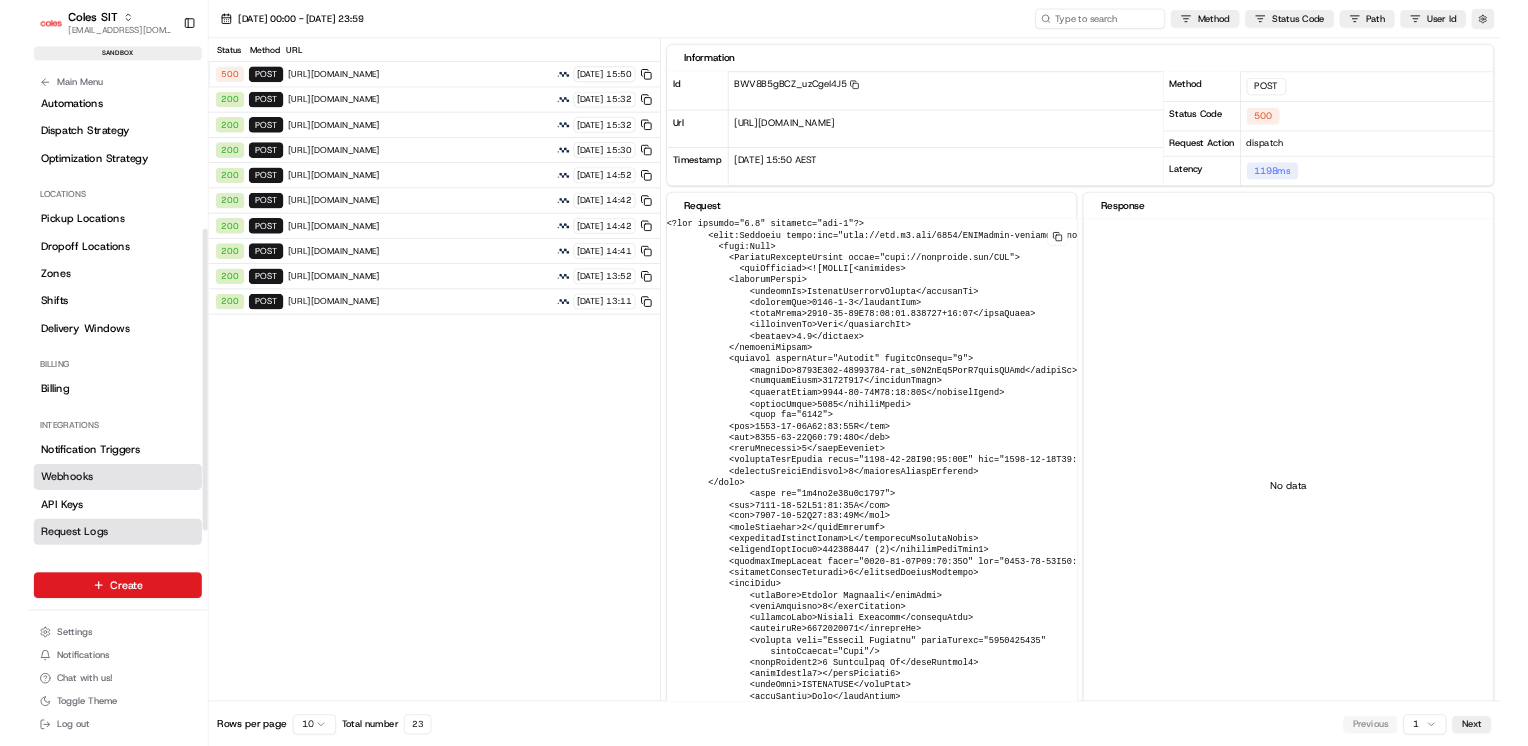 scroll, scrollTop: 0, scrollLeft: 0, axis: both 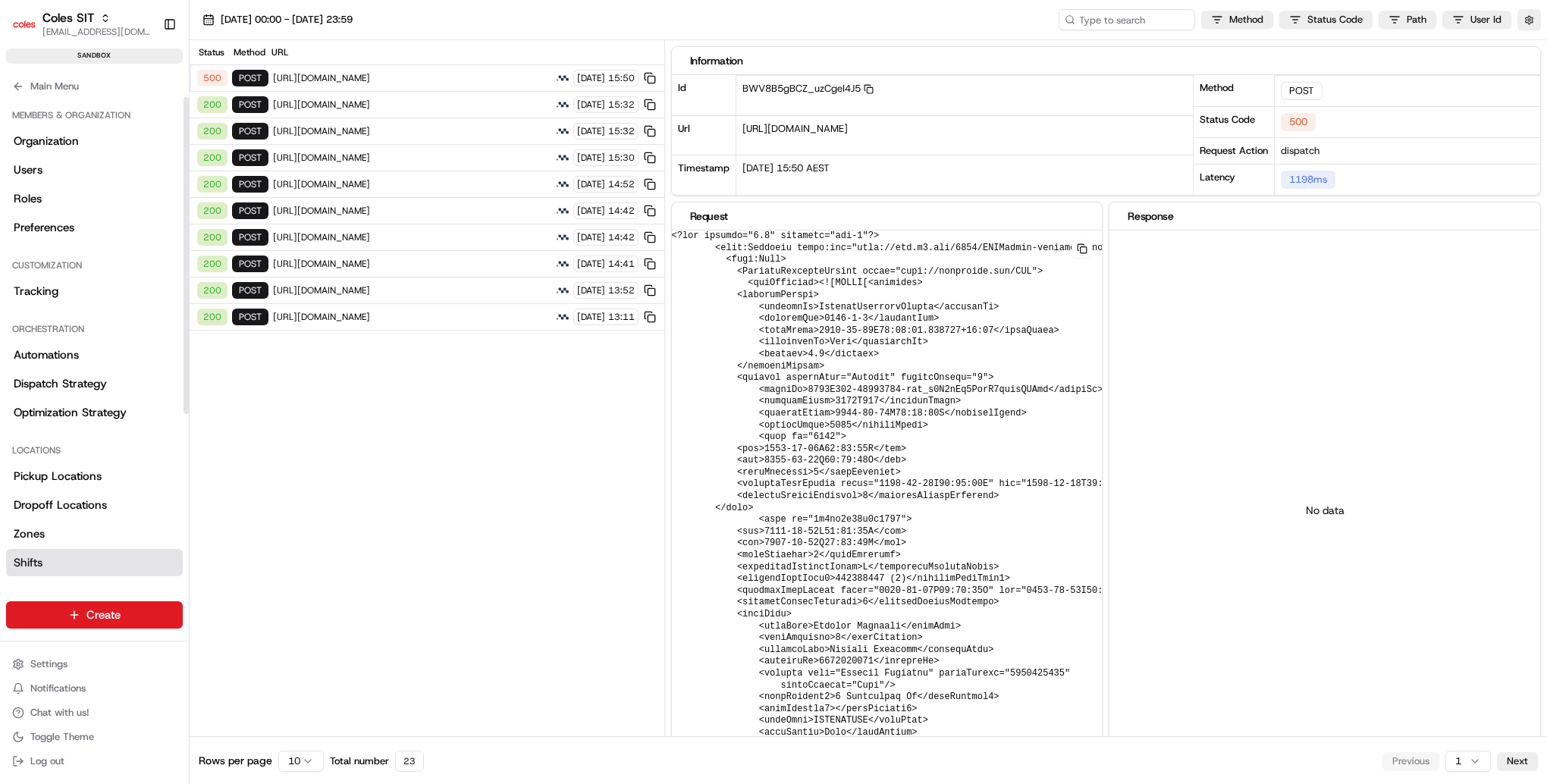 click on "Shifts" at bounding box center (94, 563) 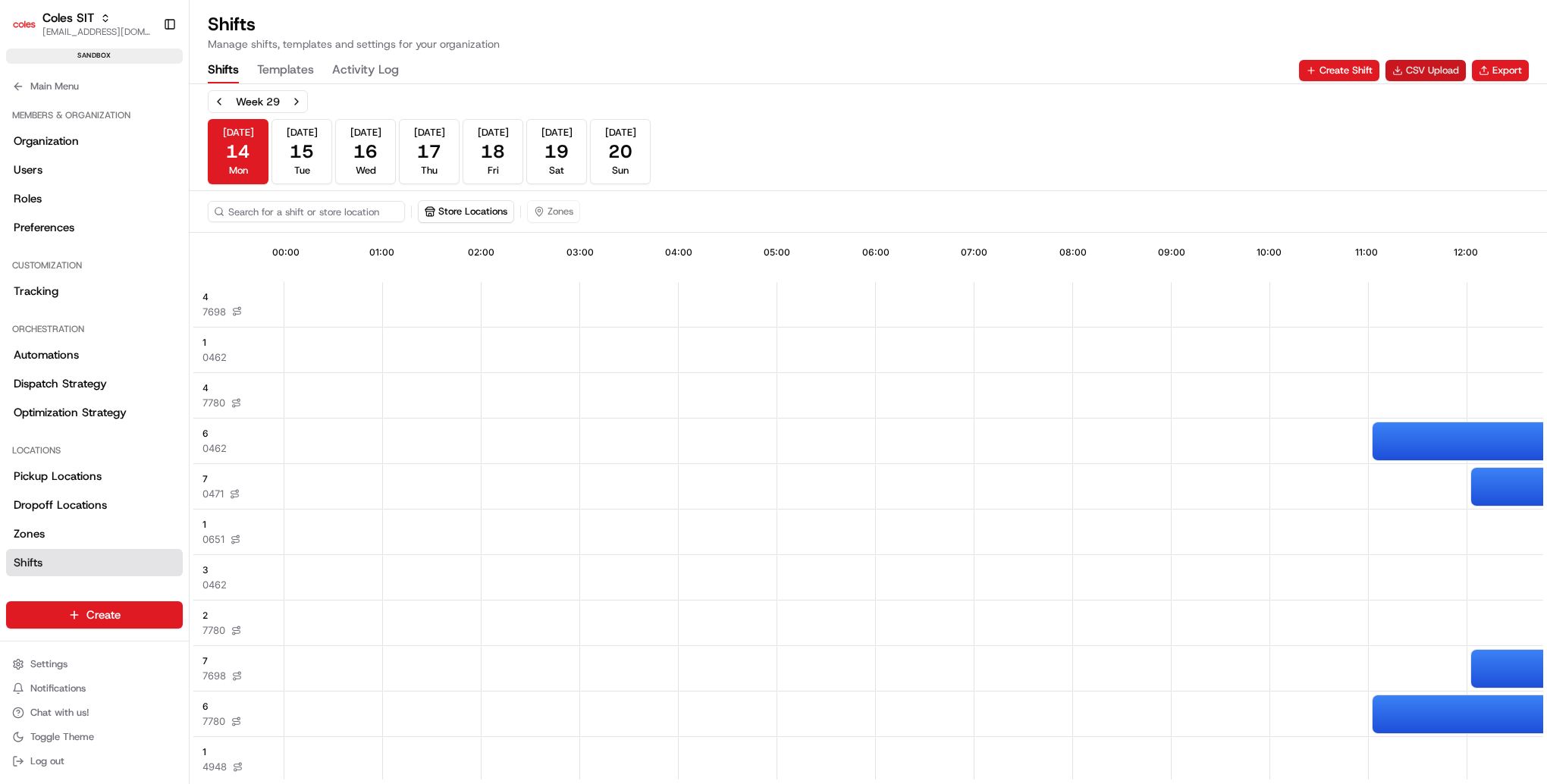 click on "CSV Upload" at bounding box center [1426, 71] 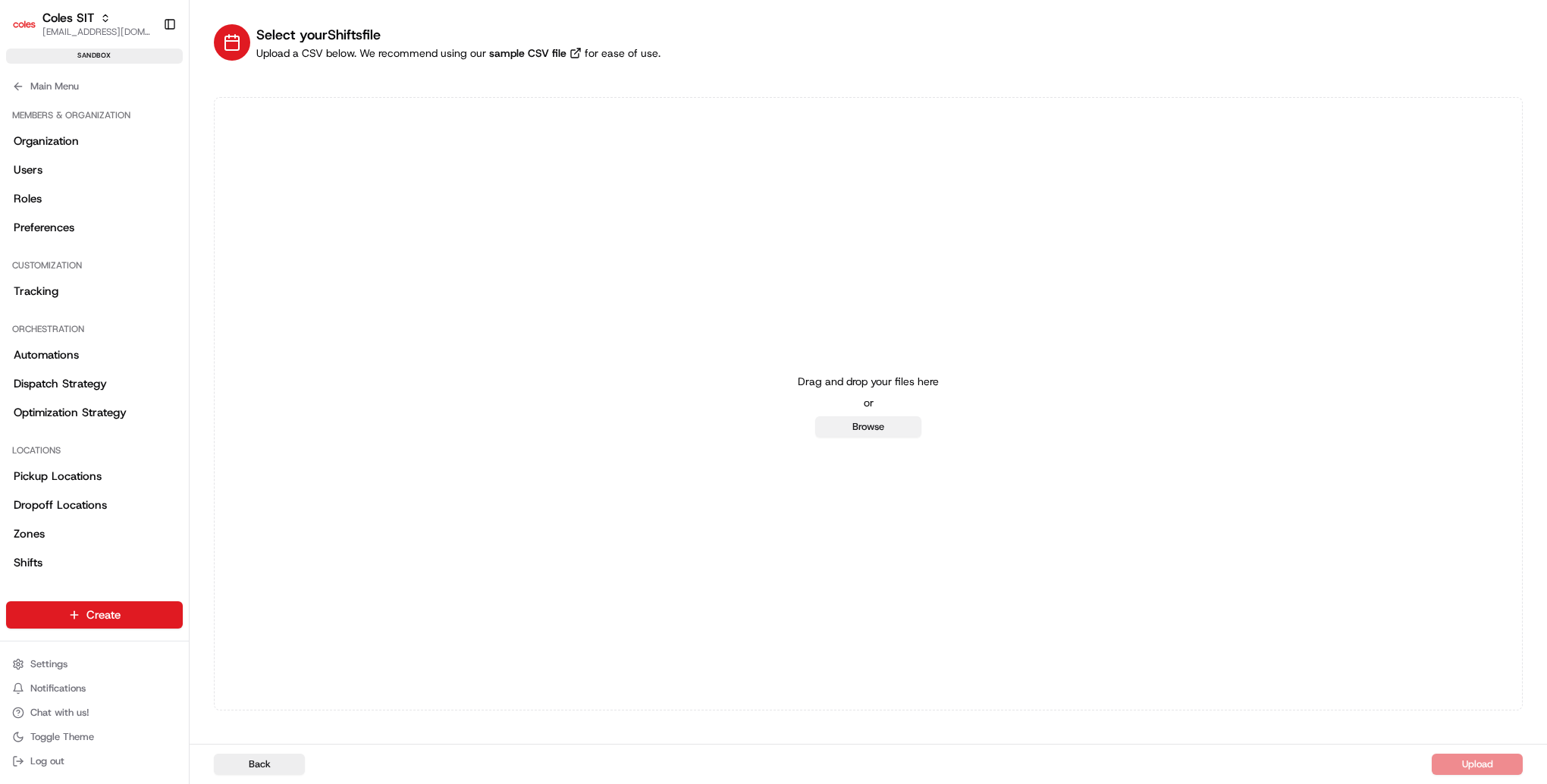 click on "Browse" at bounding box center [868, 427] 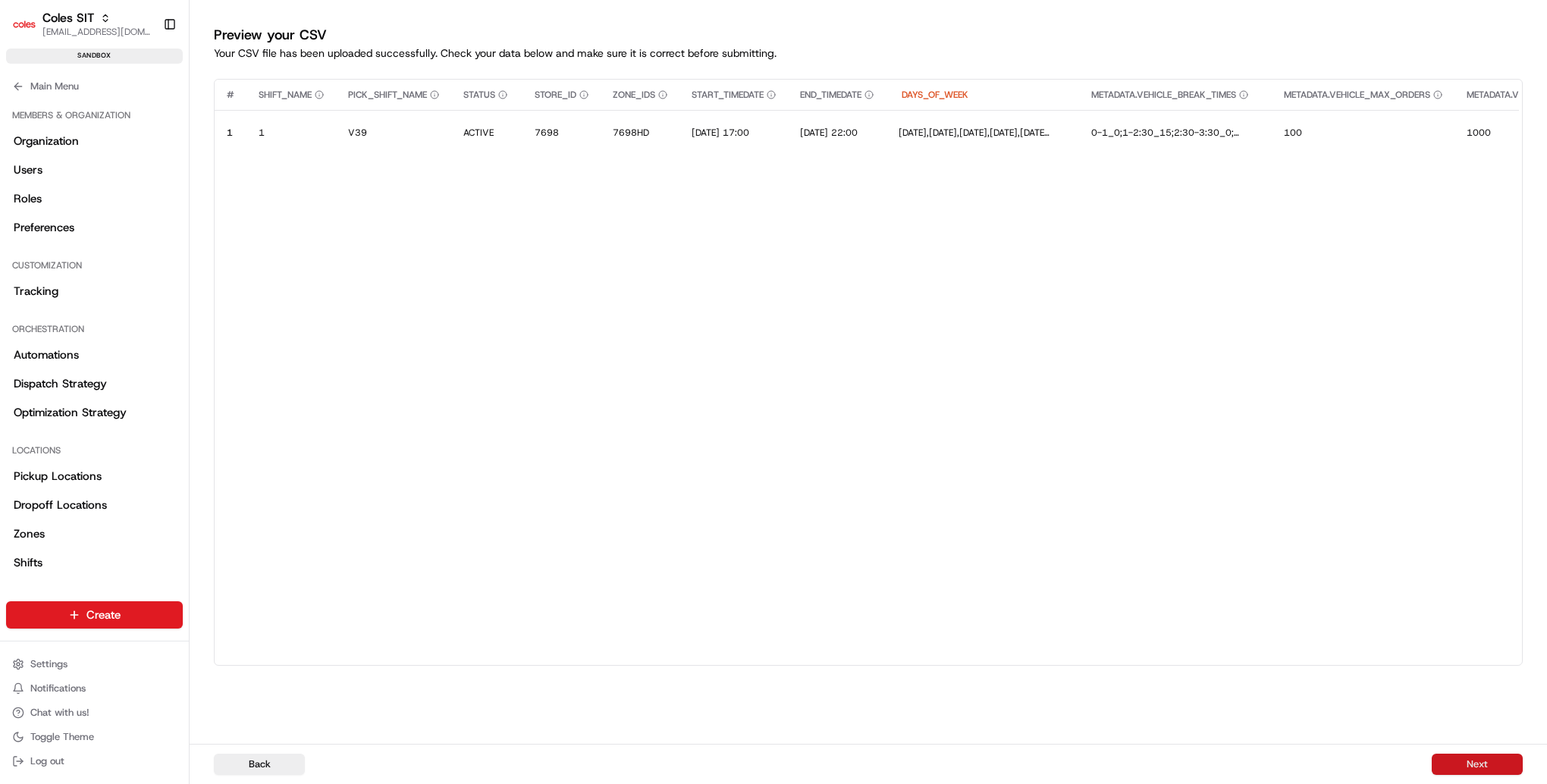 click on "Next" at bounding box center (1477, 764) 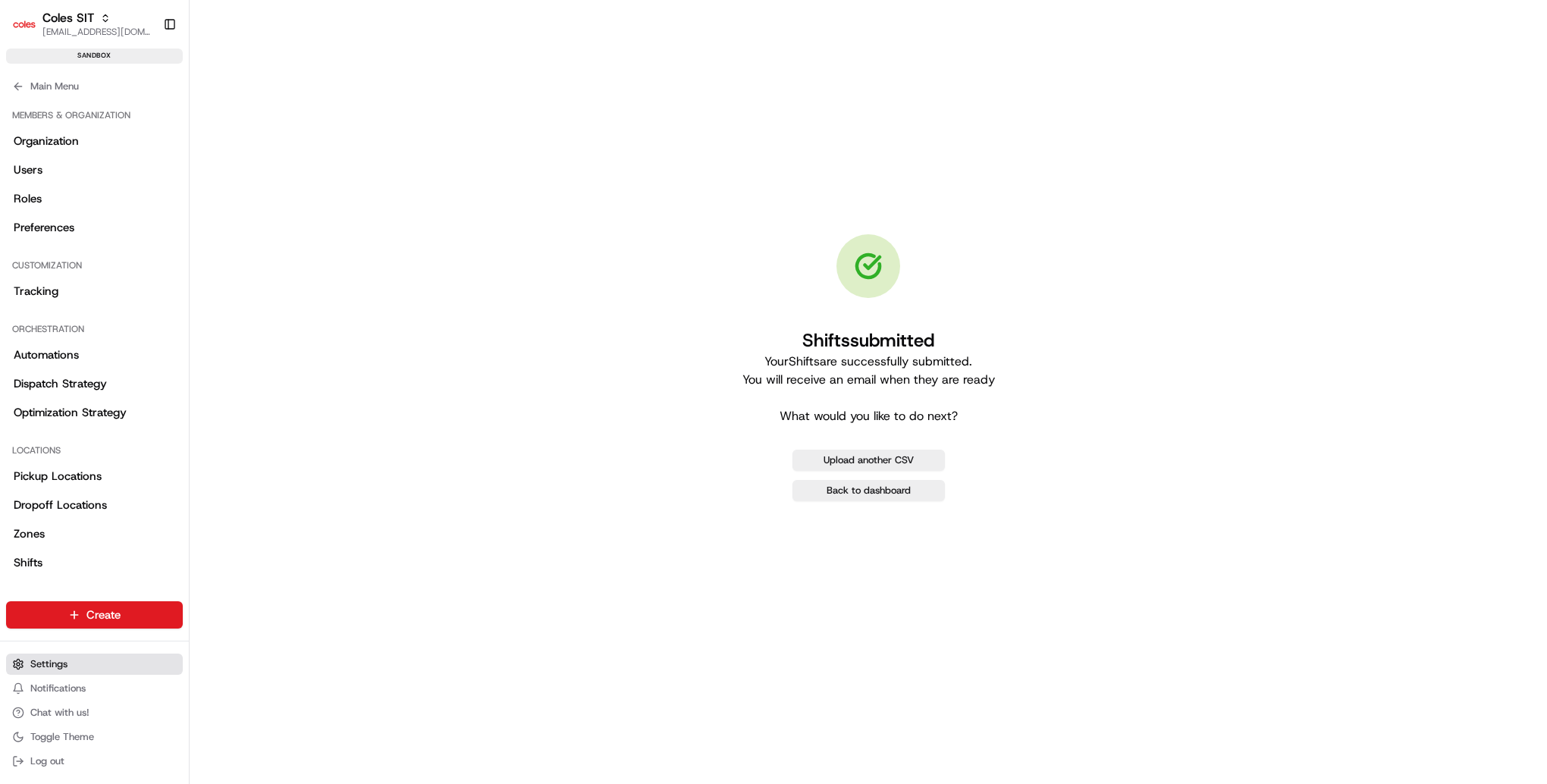 click on "Settings" at bounding box center (49, 664) 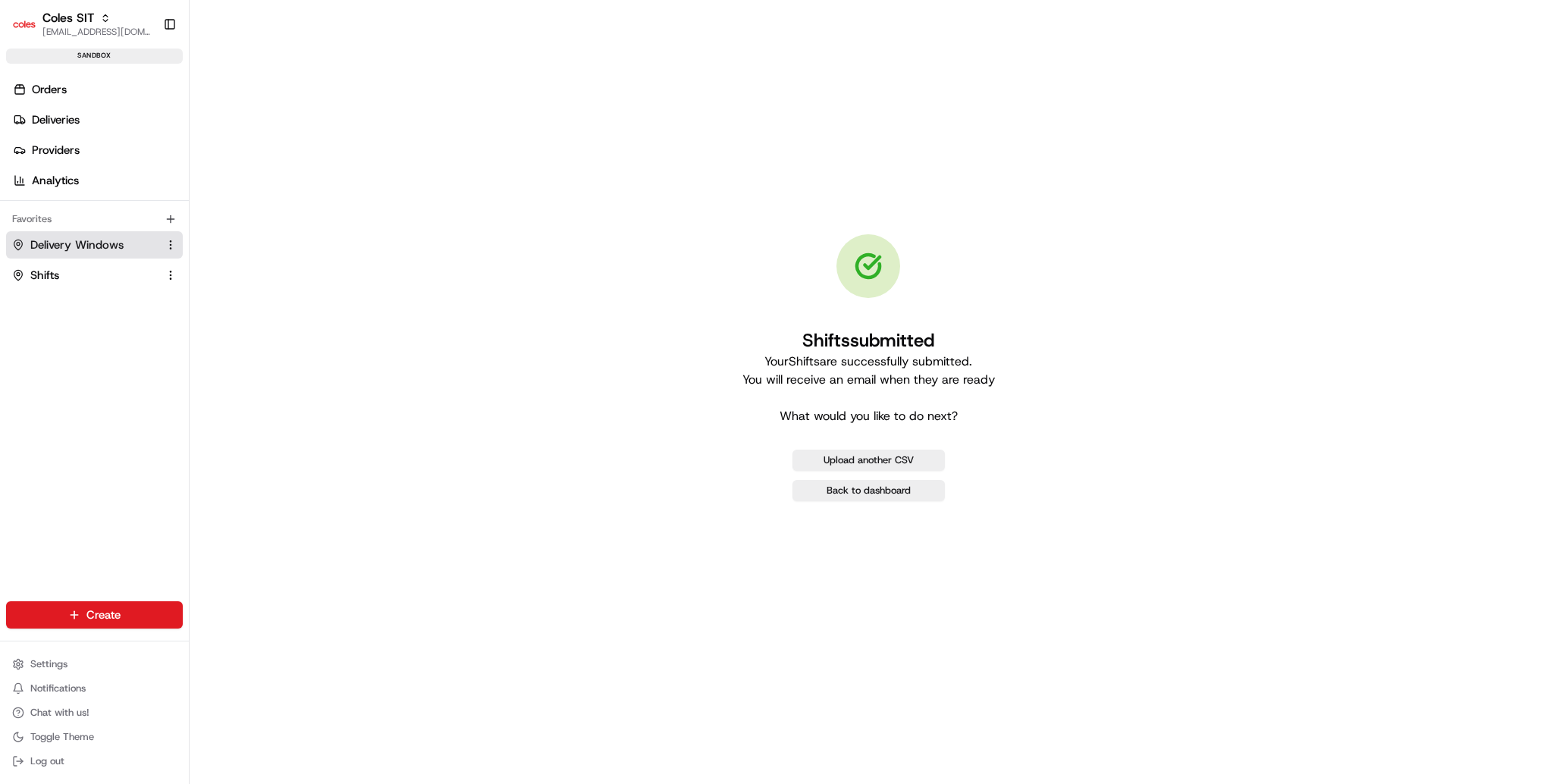 click on "Delivery Windows" at bounding box center (77, 245) 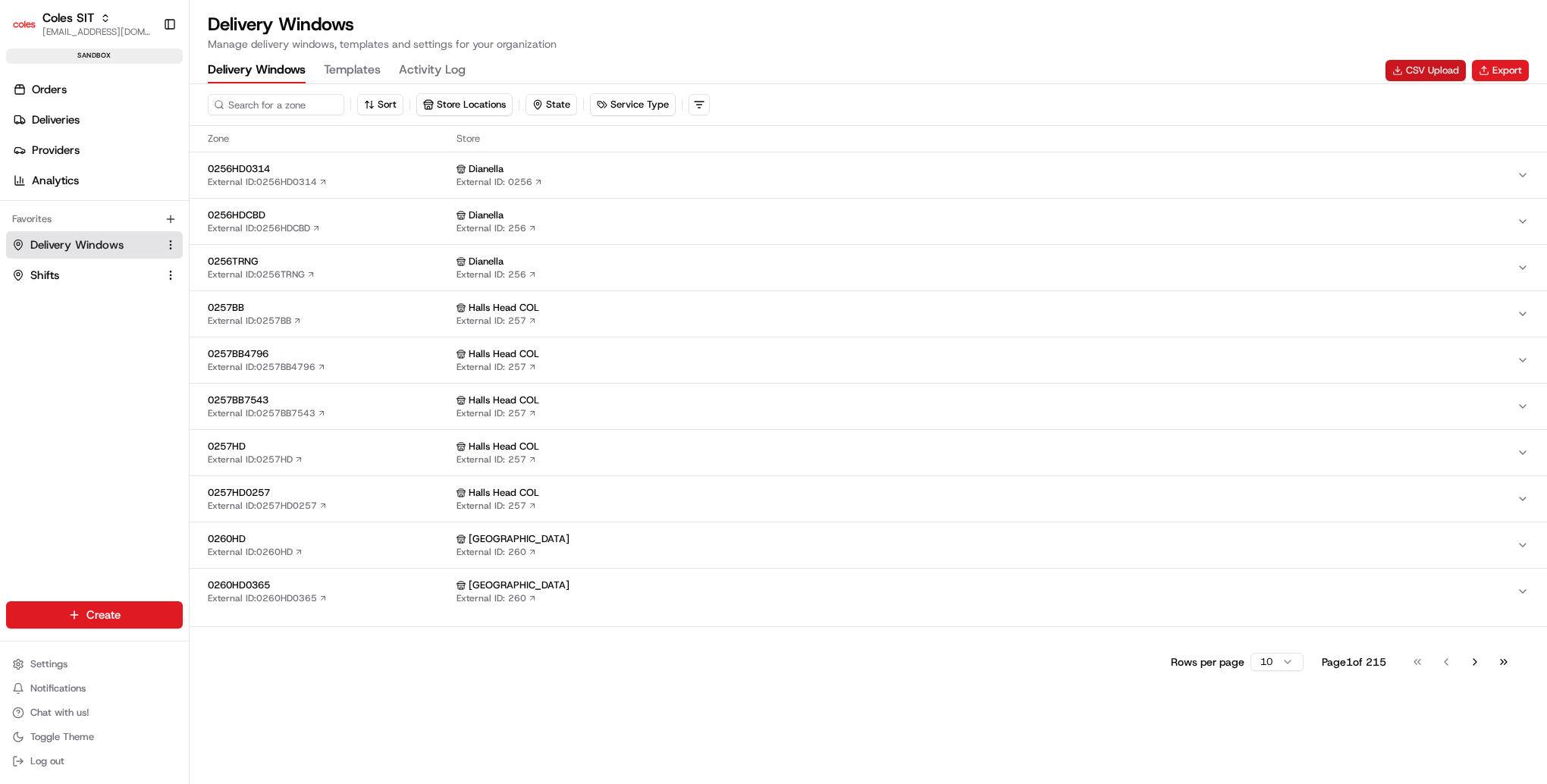 click on "CSV Upload" at bounding box center (1426, 71) 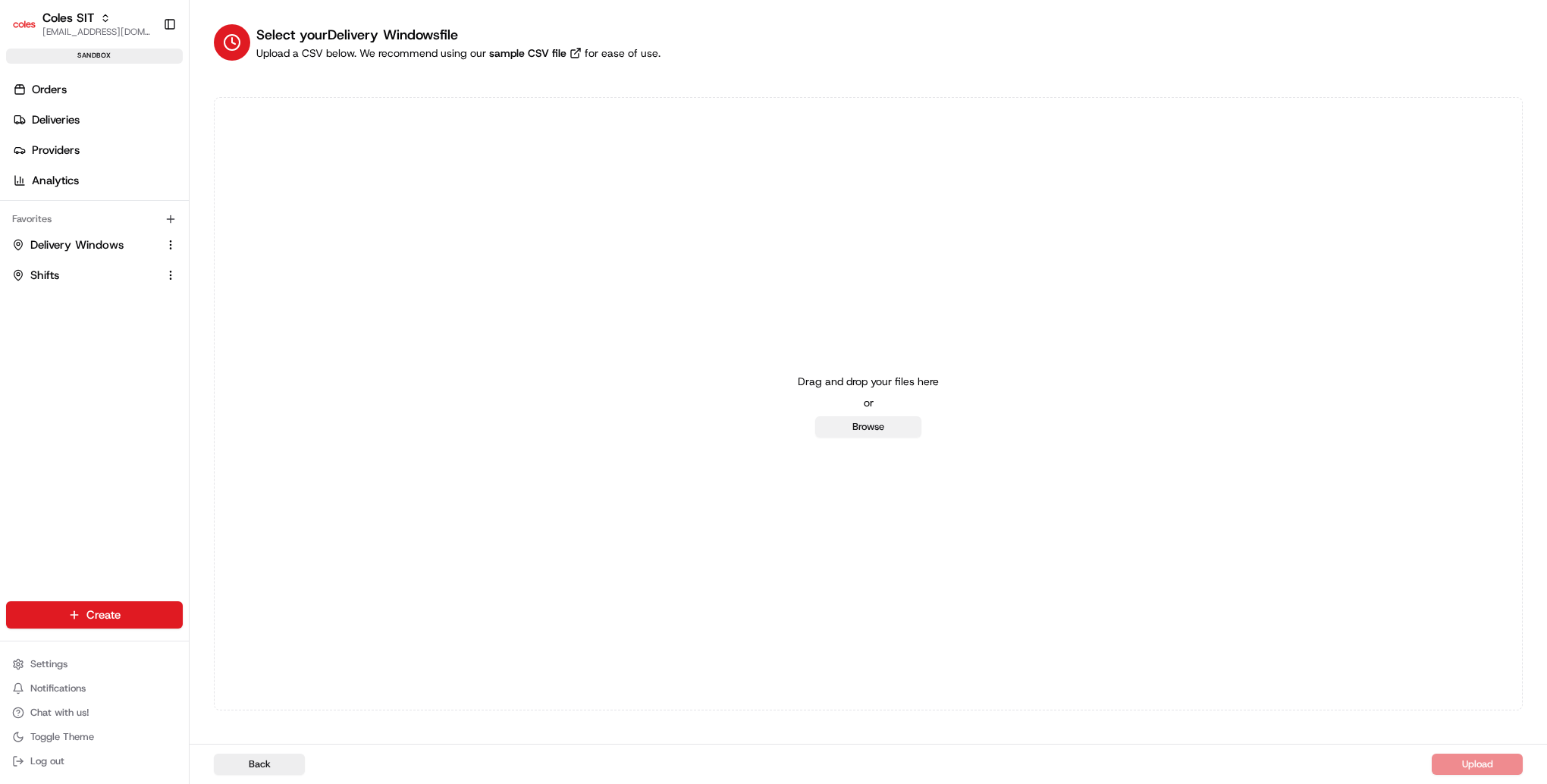 click on "Browse" at bounding box center [868, 427] 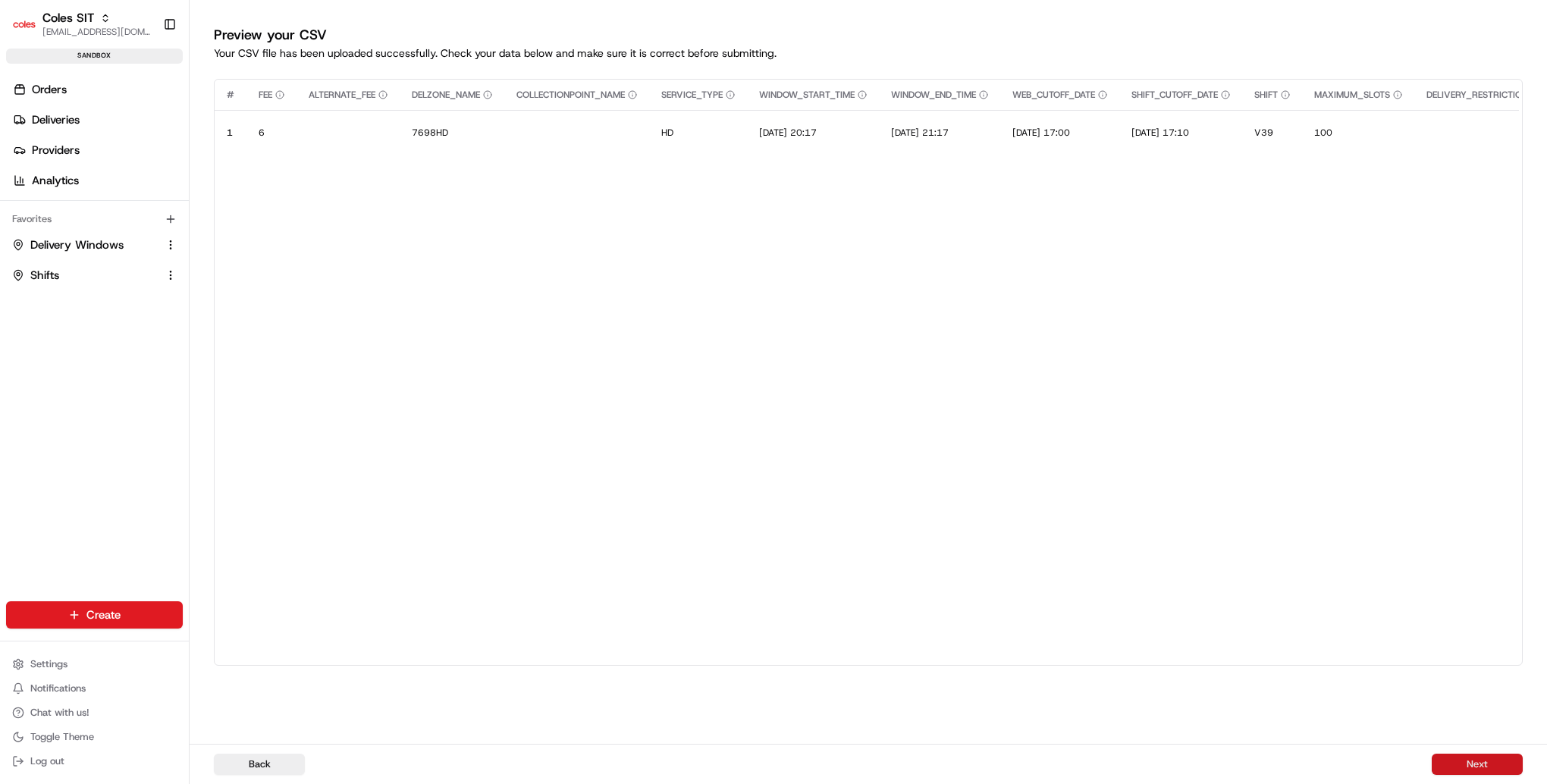 click on "Next" at bounding box center (1477, 764) 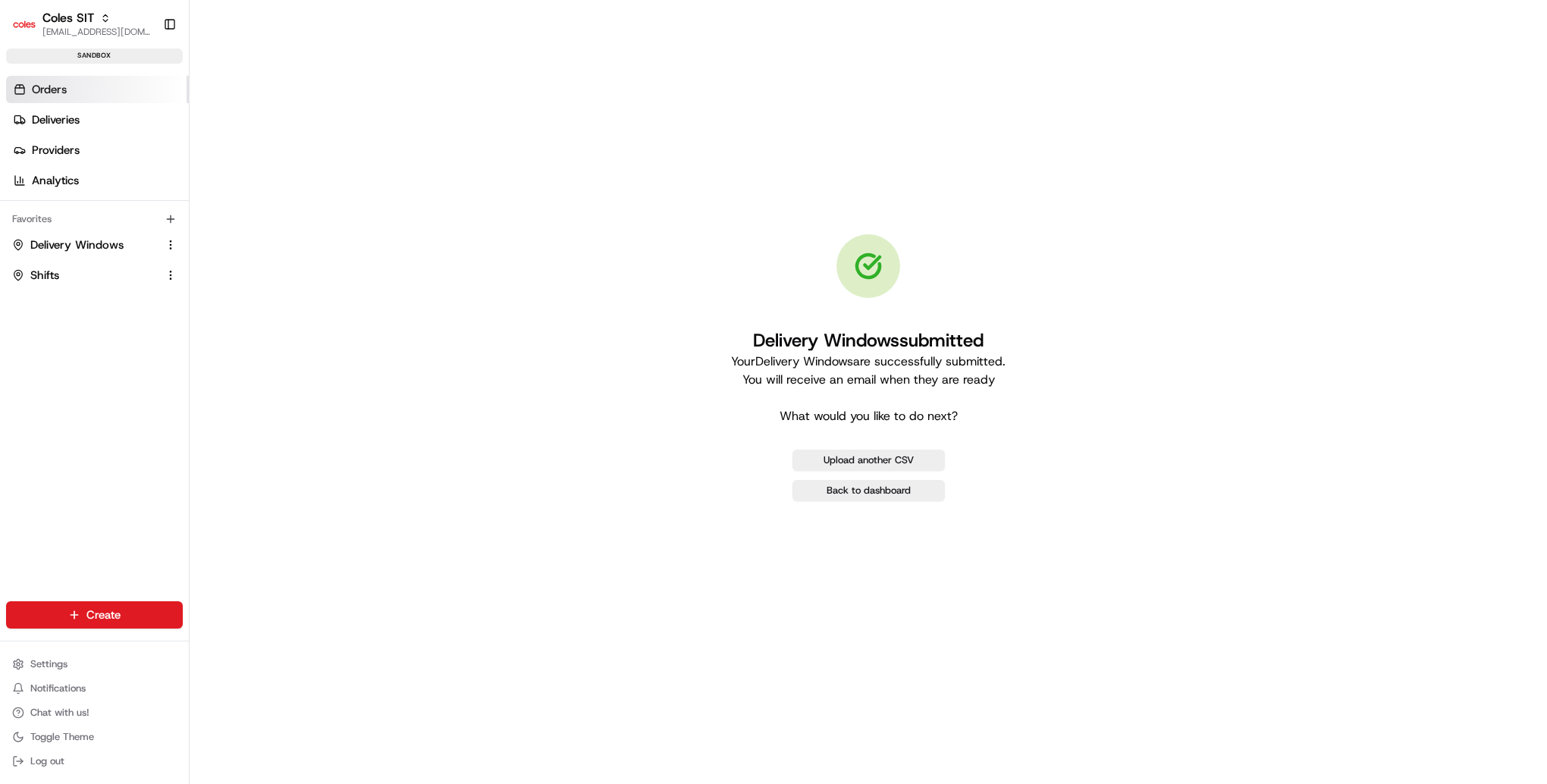 click on "Orders" at bounding box center [49, 89] 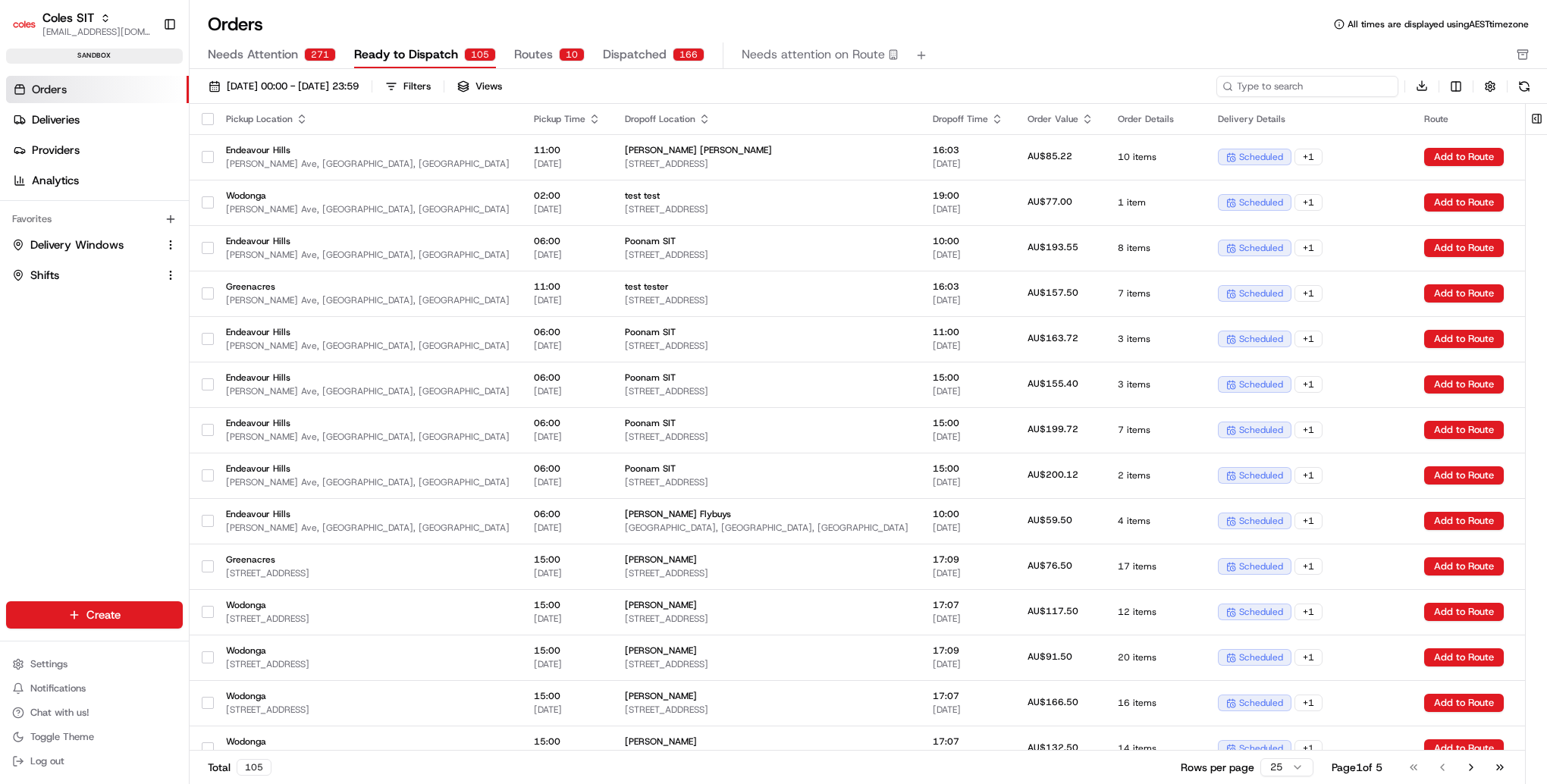 click at bounding box center (1307, 86) 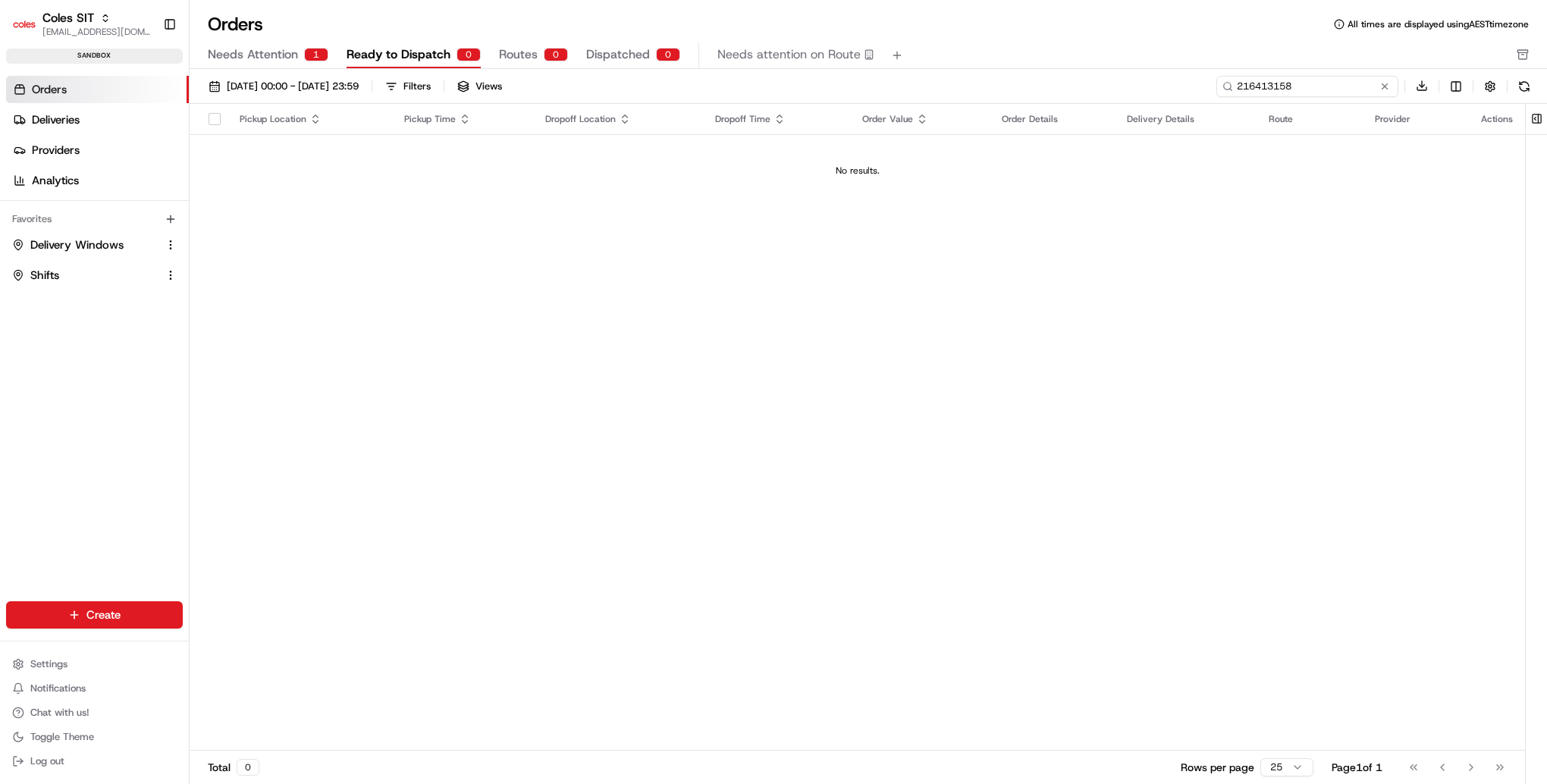 type on "216413158" 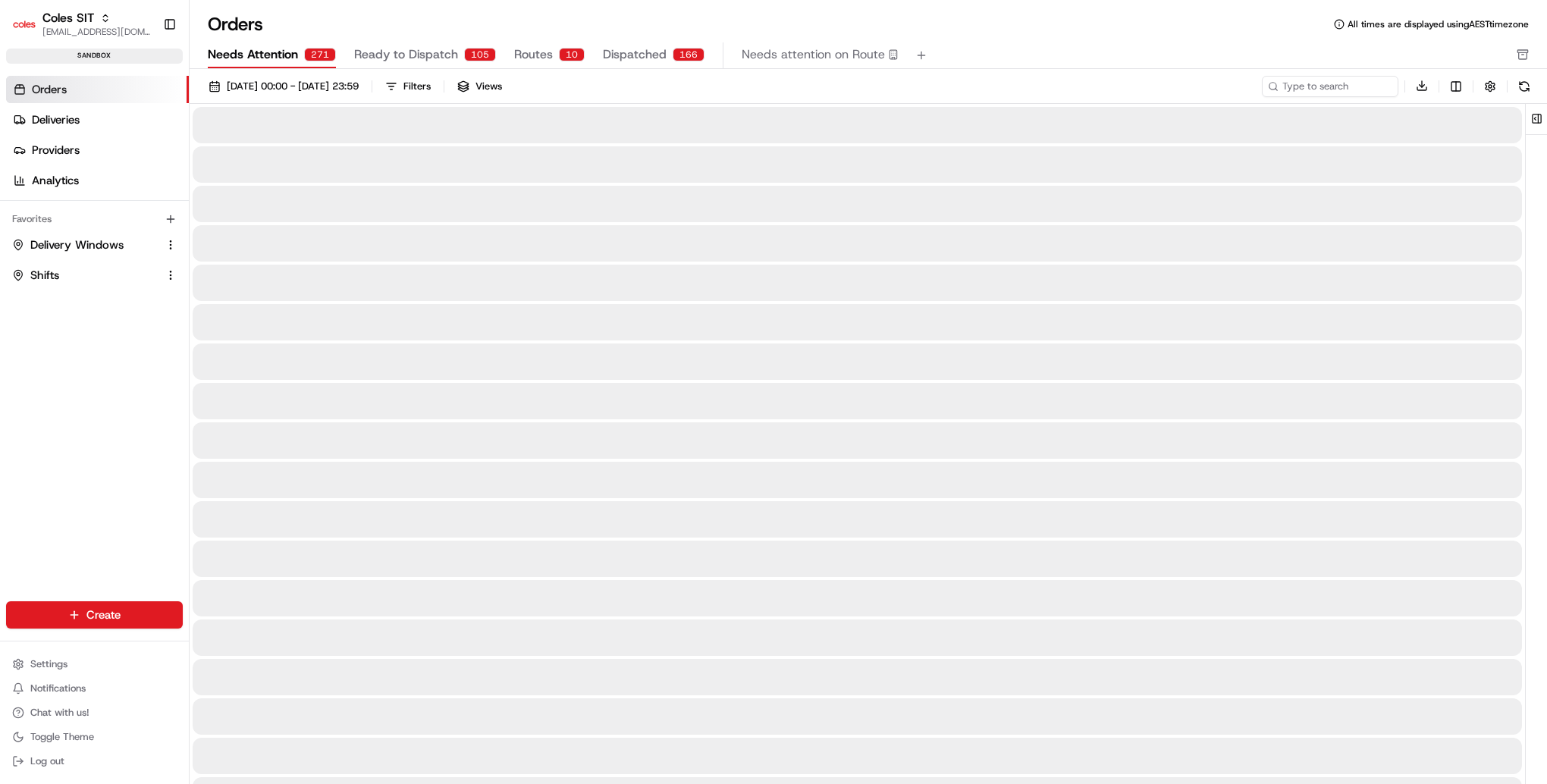 click on "Needs Attention" at bounding box center [253, 55] 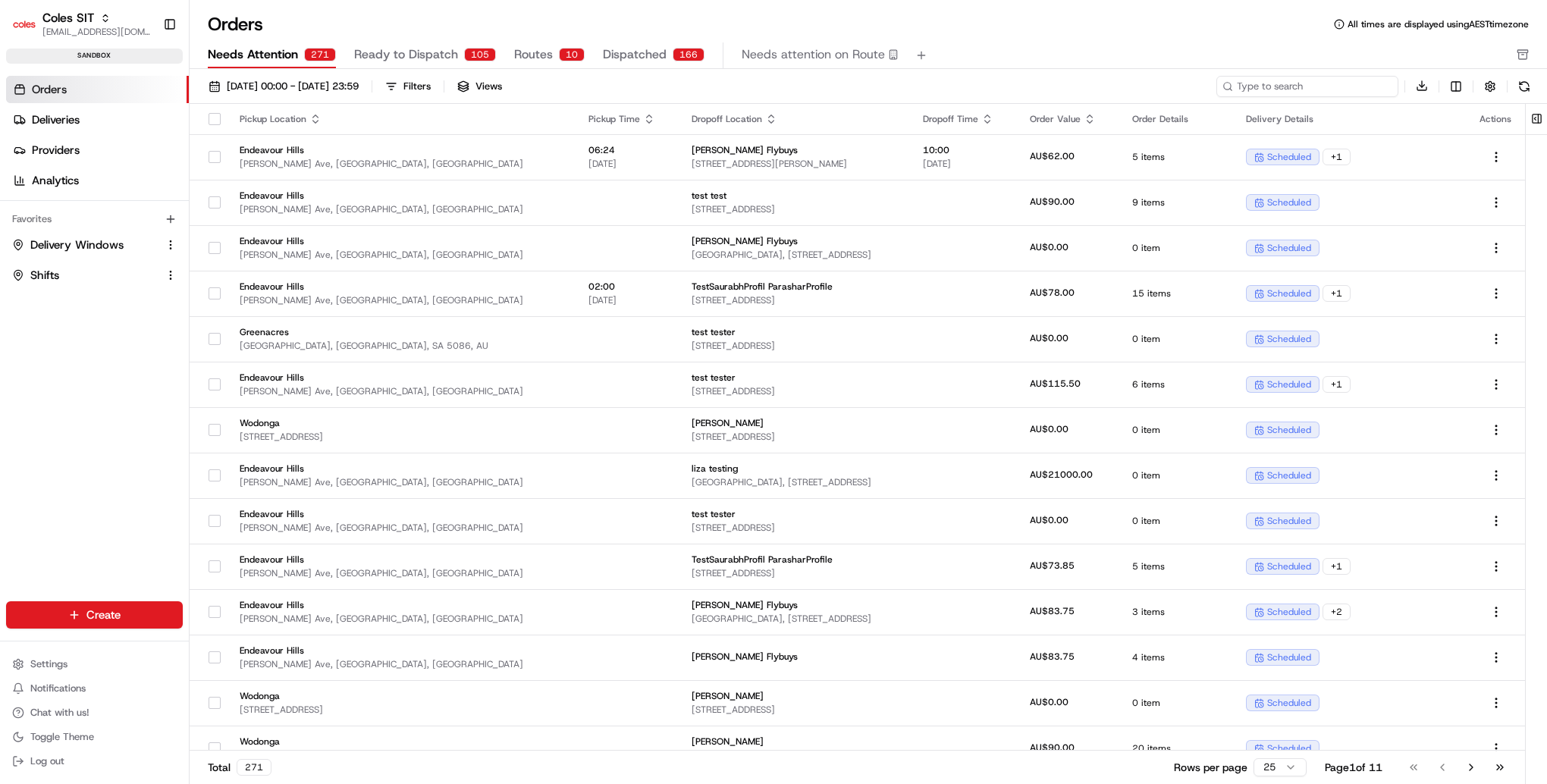 click at bounding box center [1307, 86] 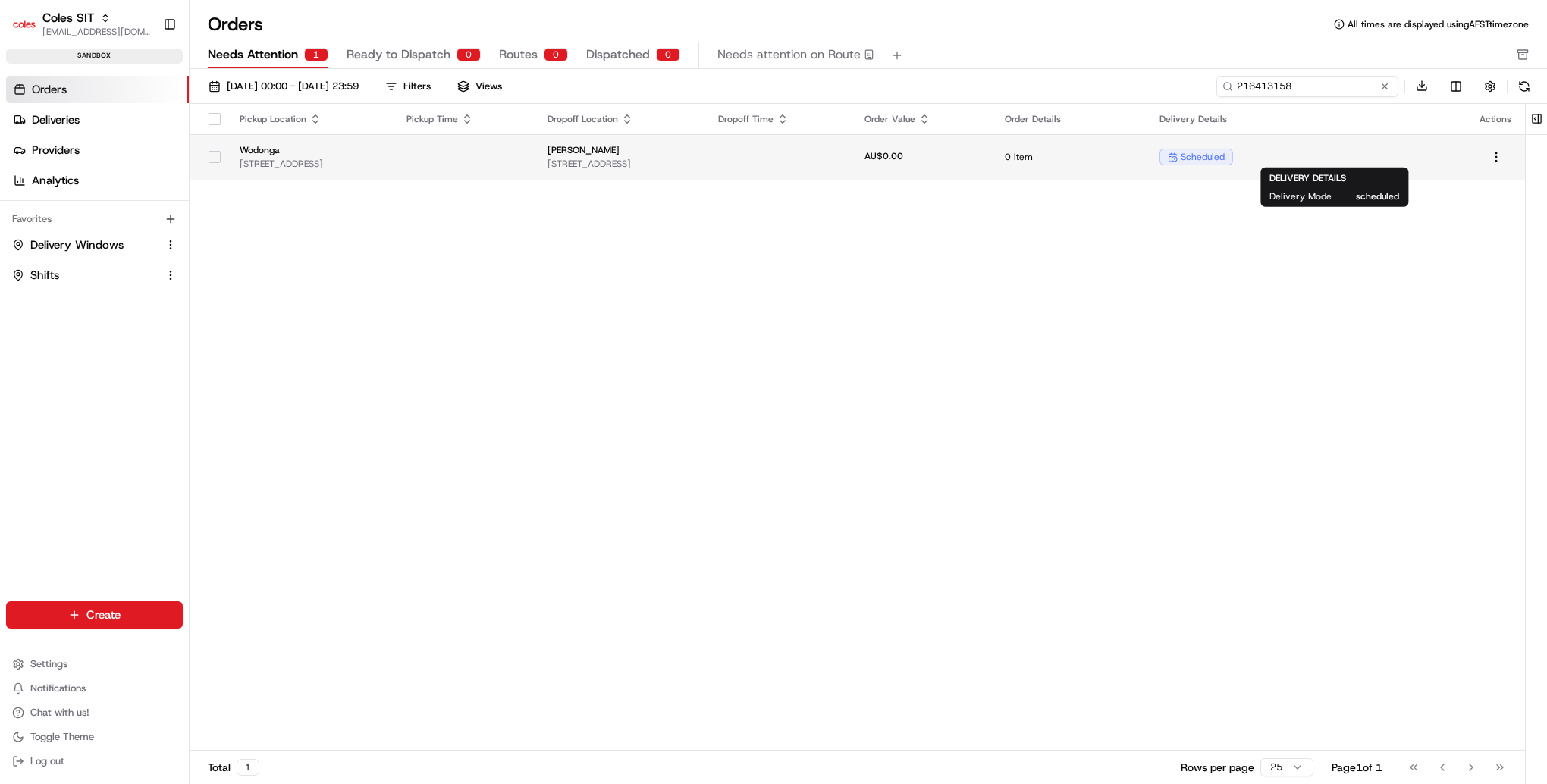 type on "216413158" 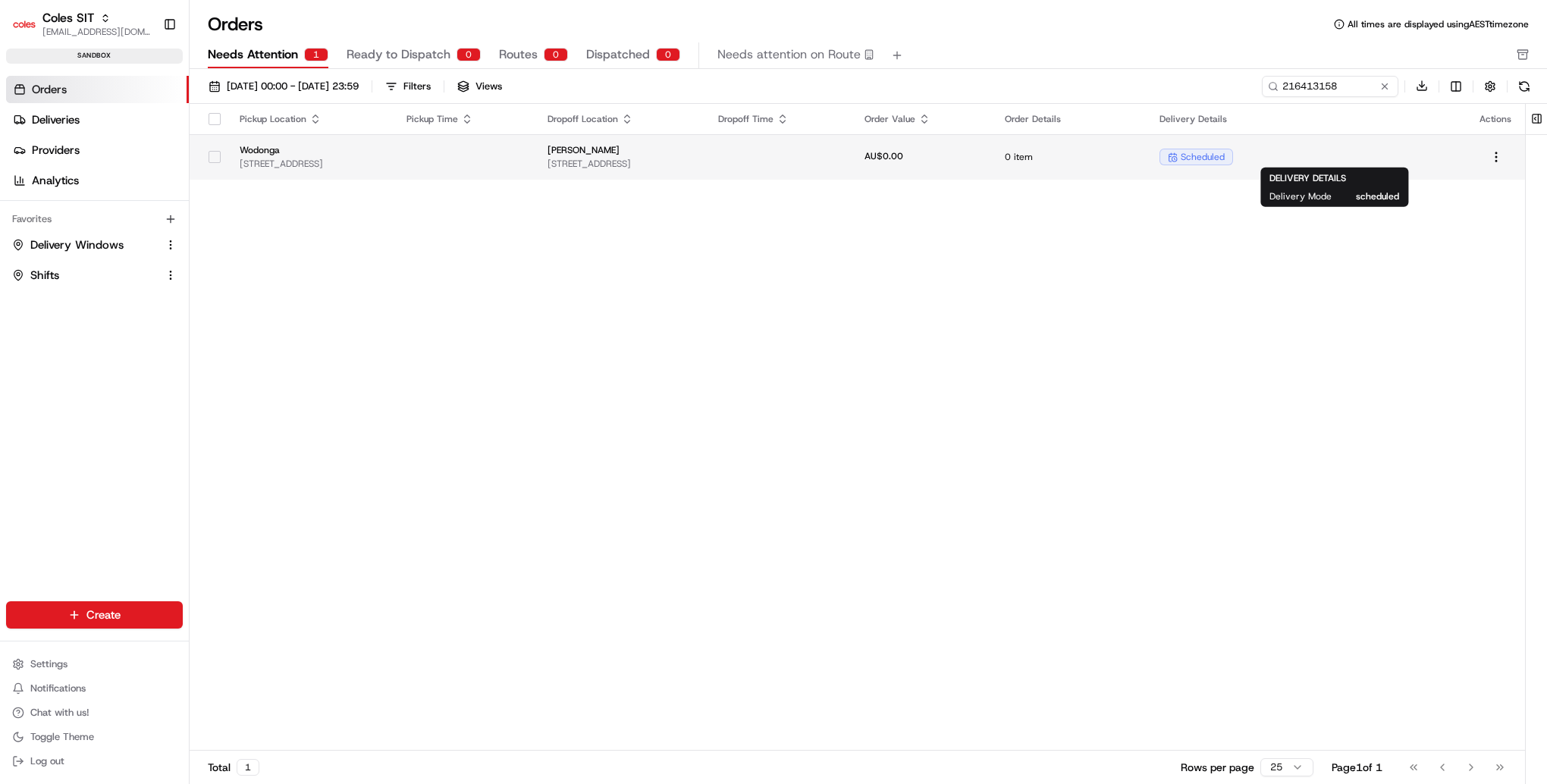 click on "scheduled" at bounding box center [1307, 157] 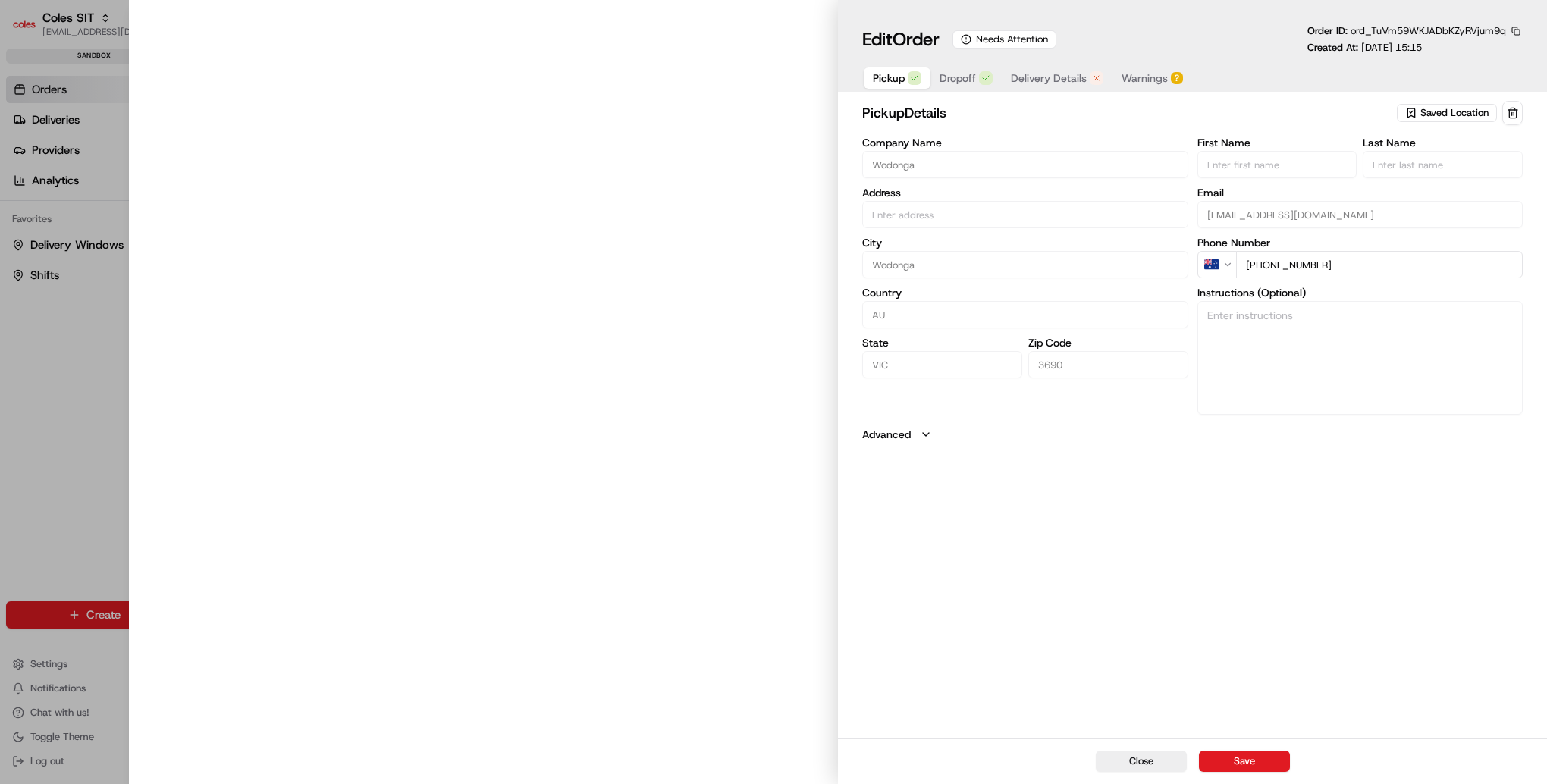 type on "[STREET_ADDRESS]" 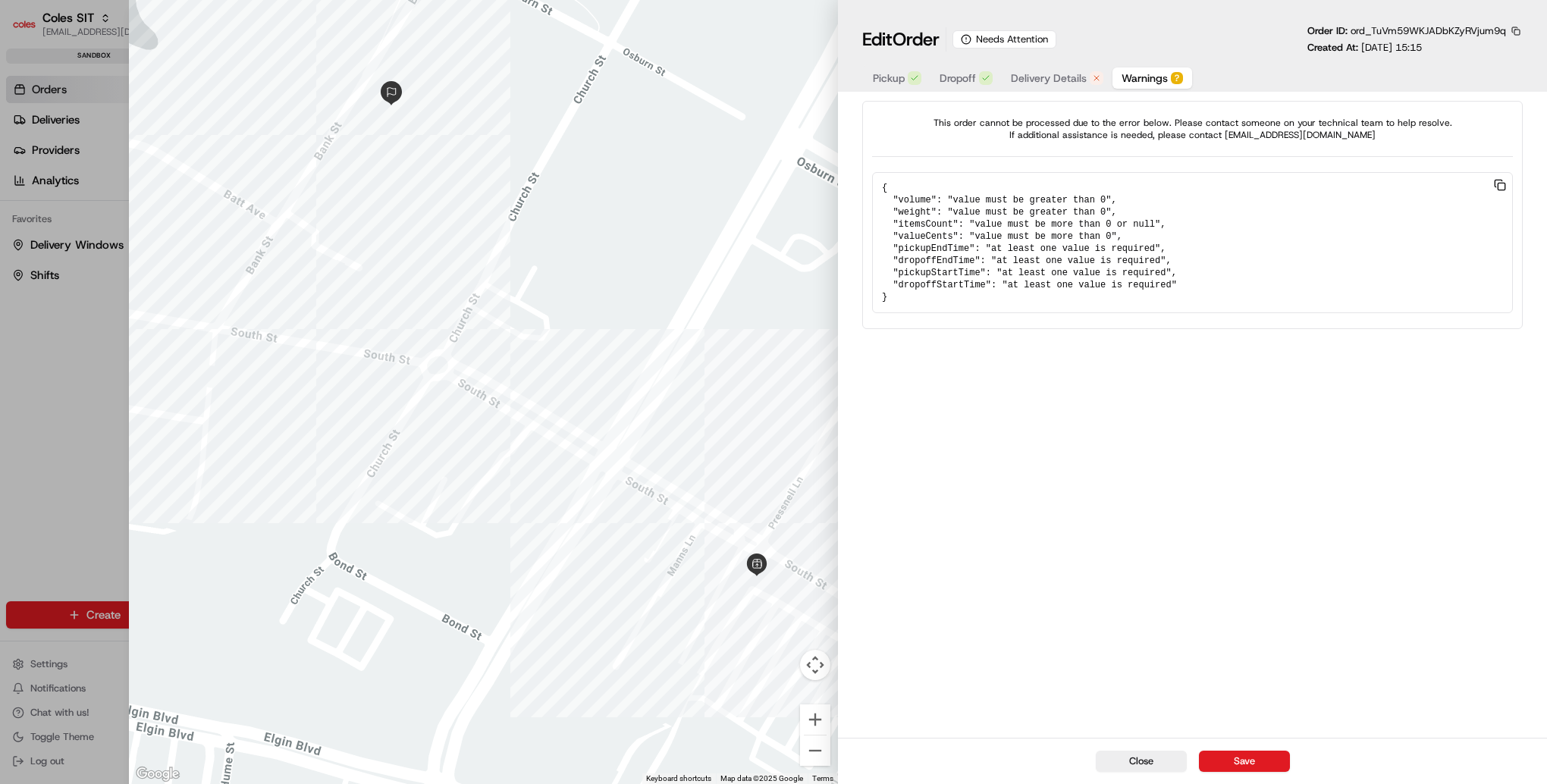 click on "?" at bounding box center (1177, 78) 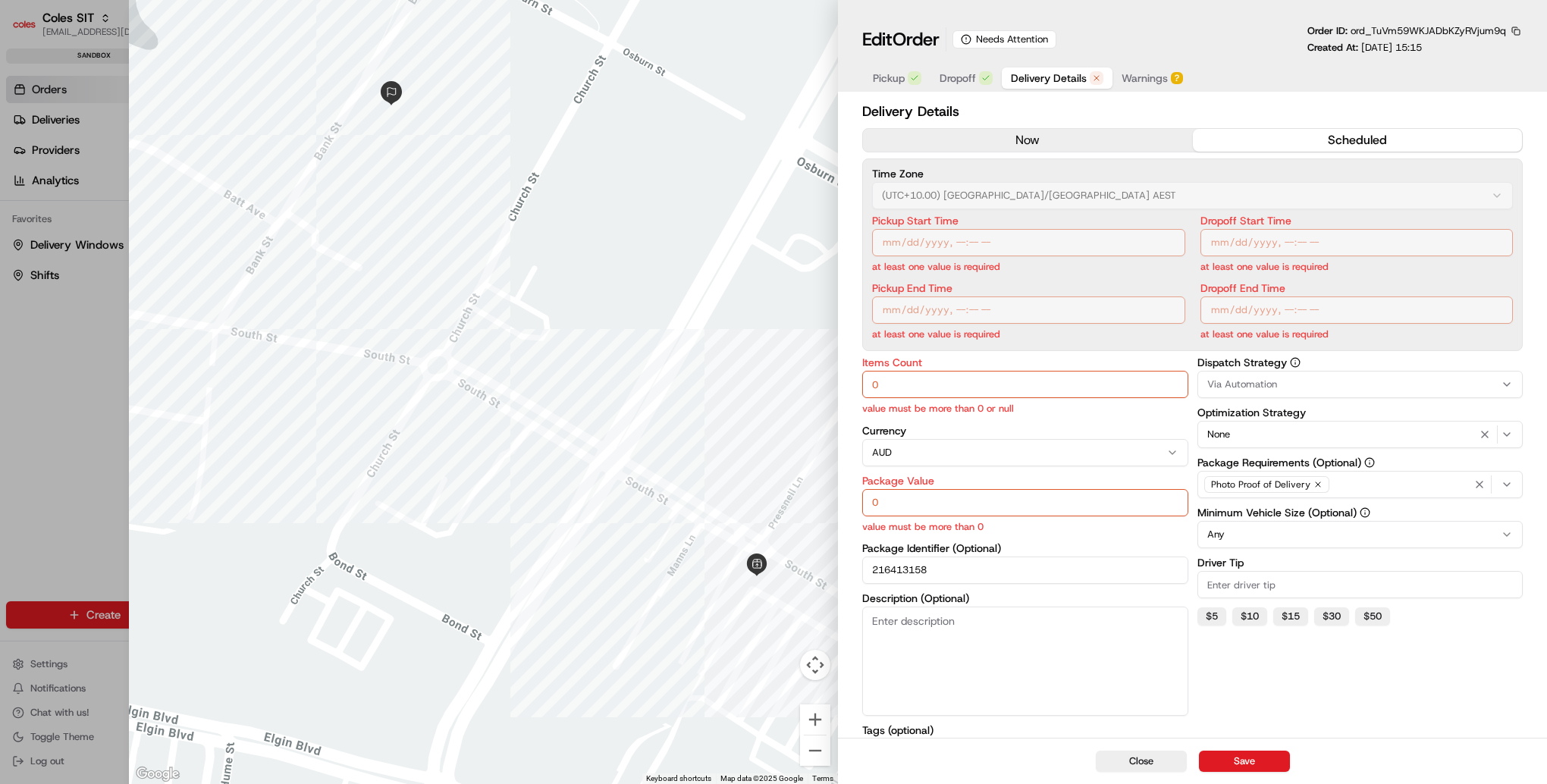 click on "Delivery Details" at bounding box center (1049, 78) 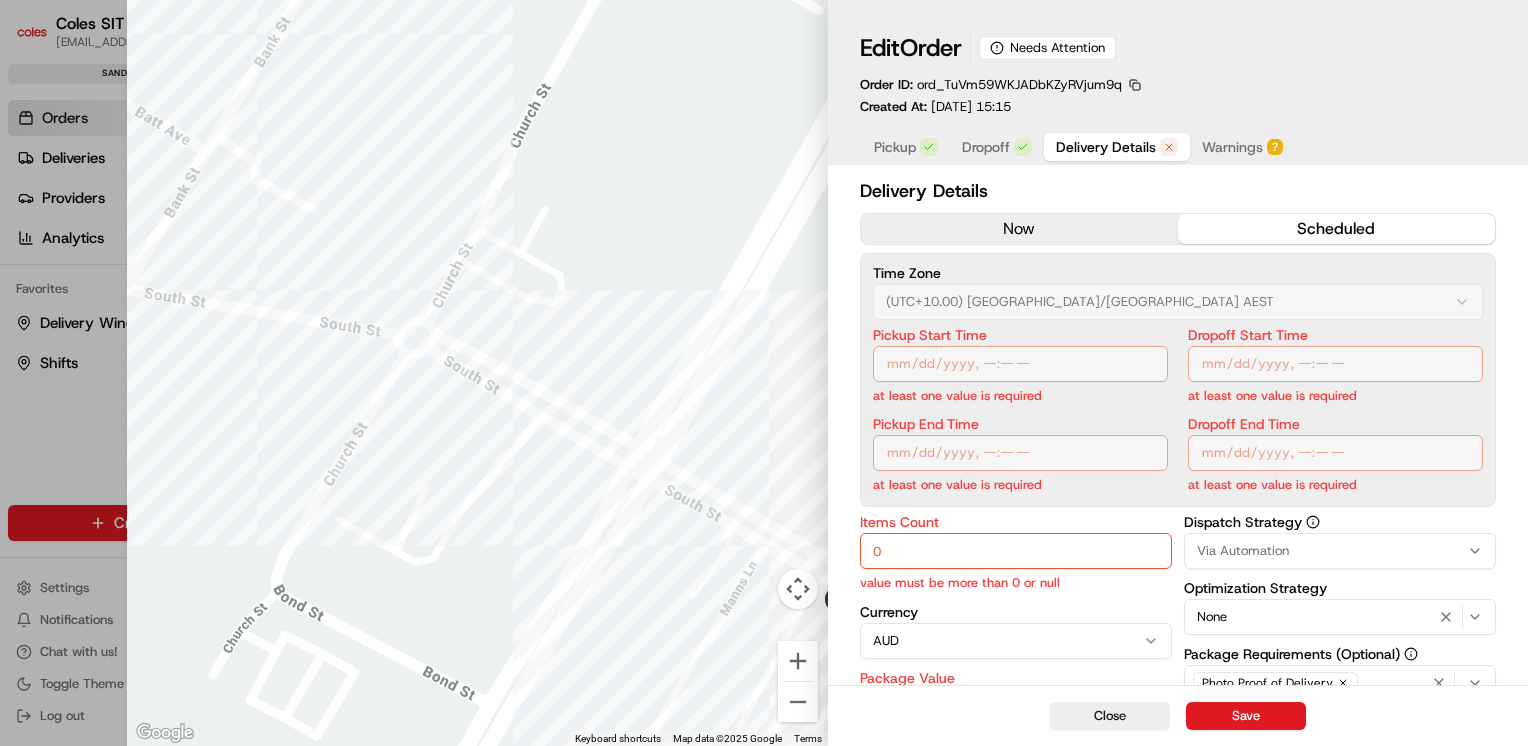 click at bounding box center [764, 373] 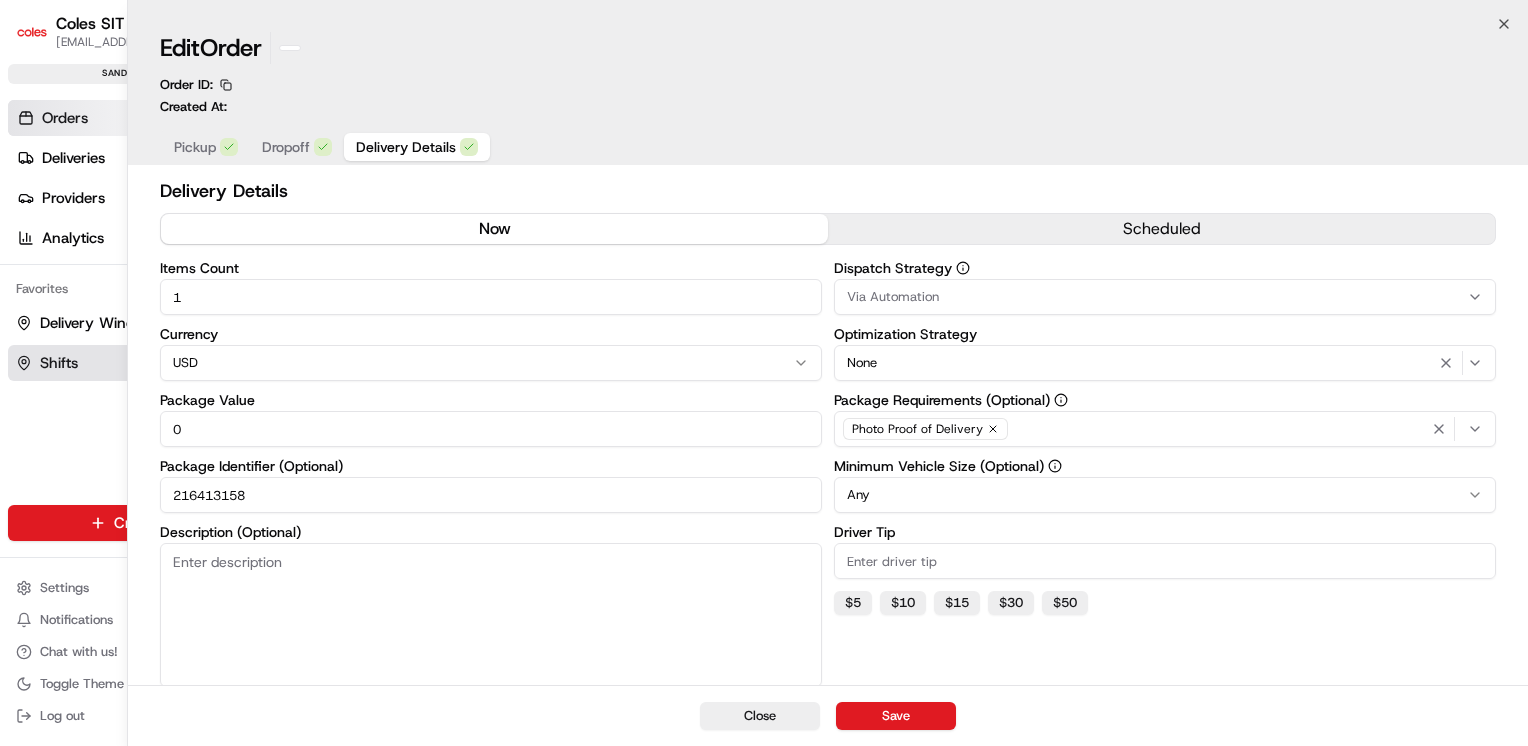 drag, startPoint x: 58, startPoint y: 363, endPoint x: 133, endPoint y: 374, distance: 75.802376 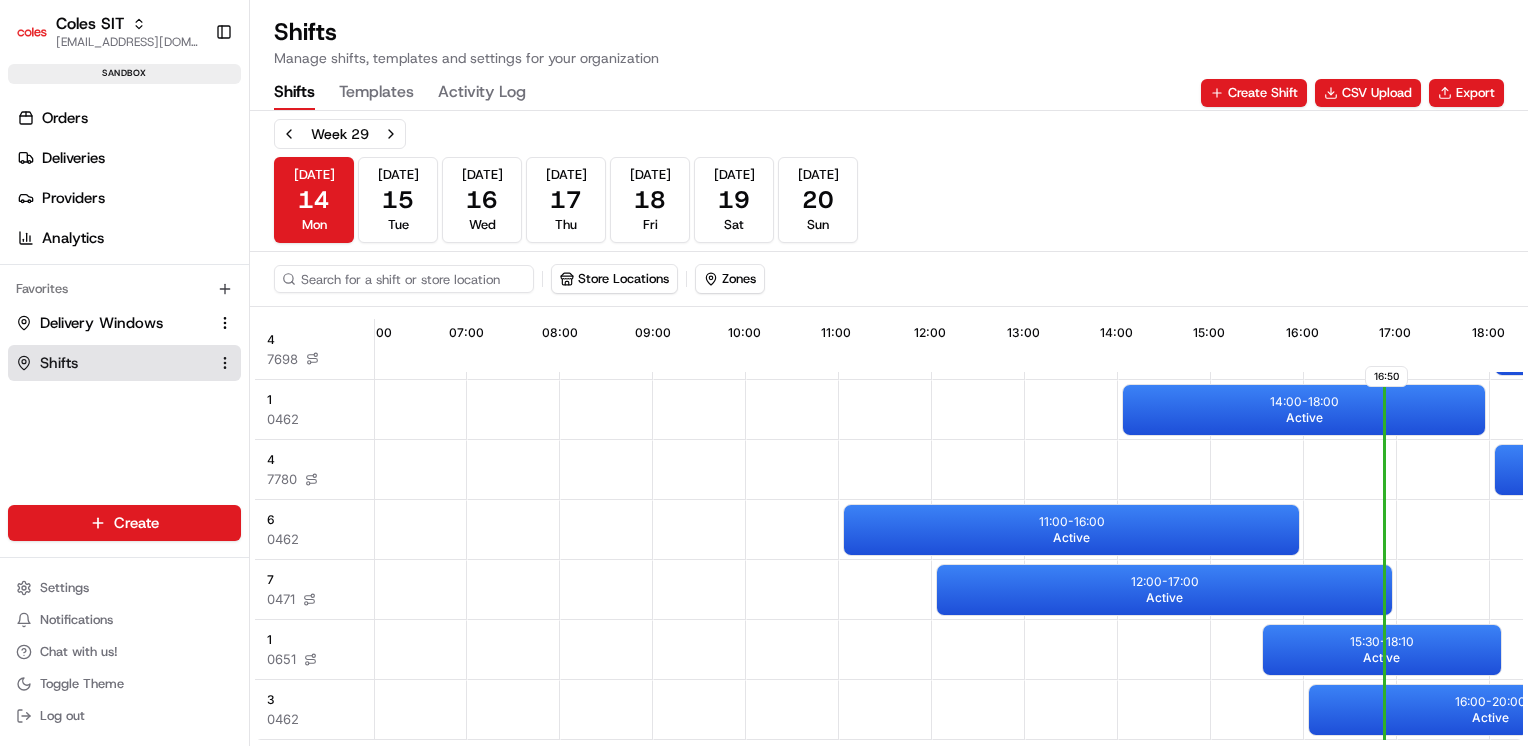scroll, scrollTop: 100, scrollLeft: 559, axis: both 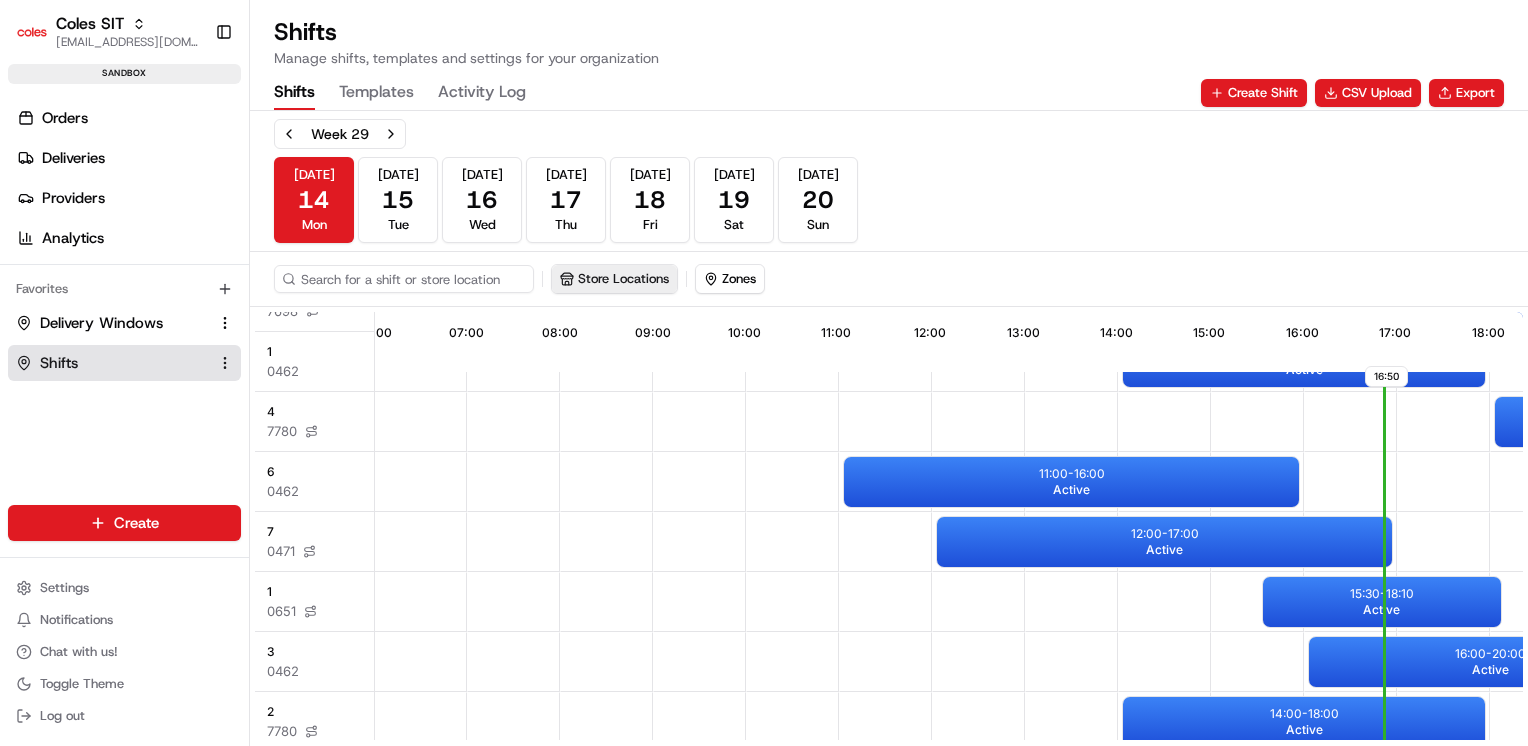 click on "Store Locations" at bounding box center (614, 279) 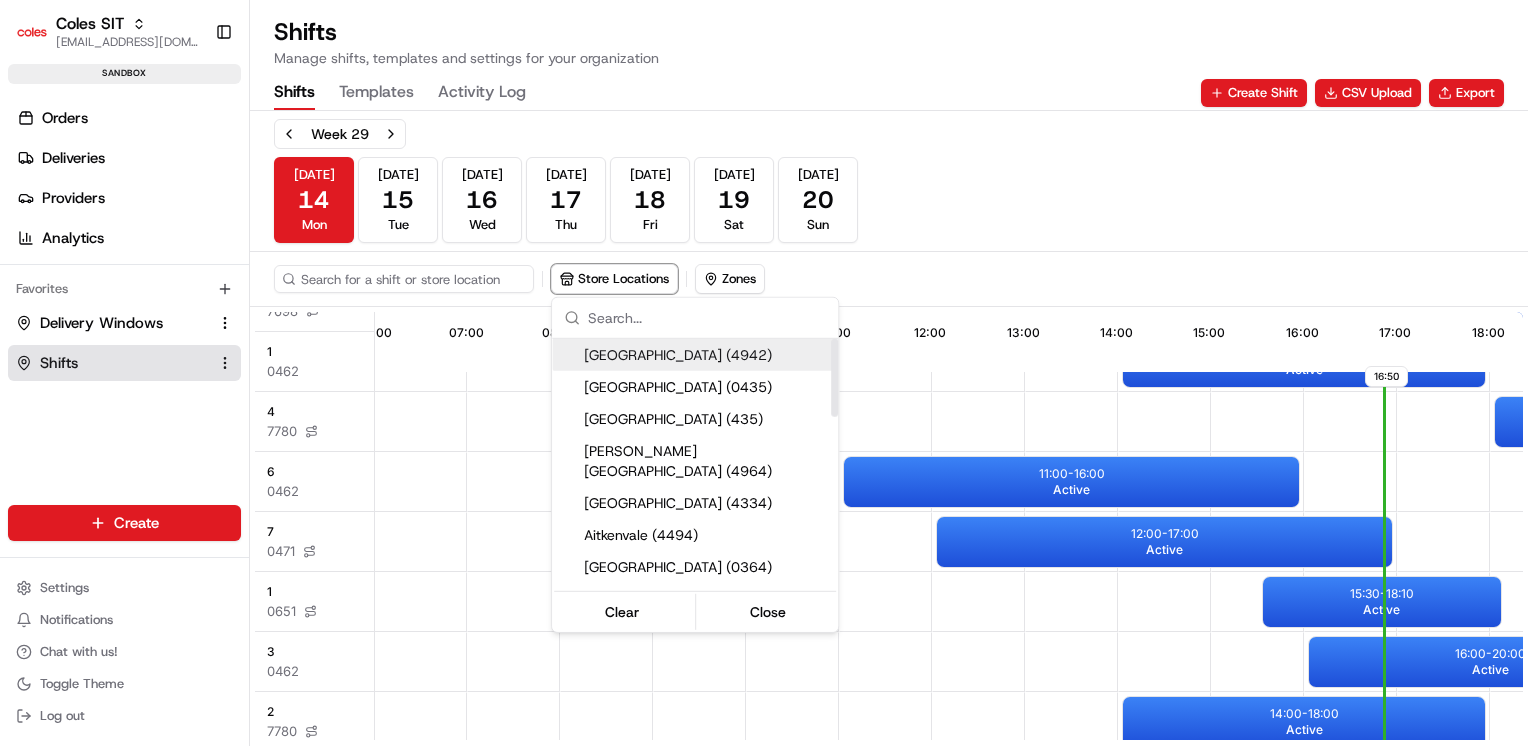 click at bounding box center (707, 318) 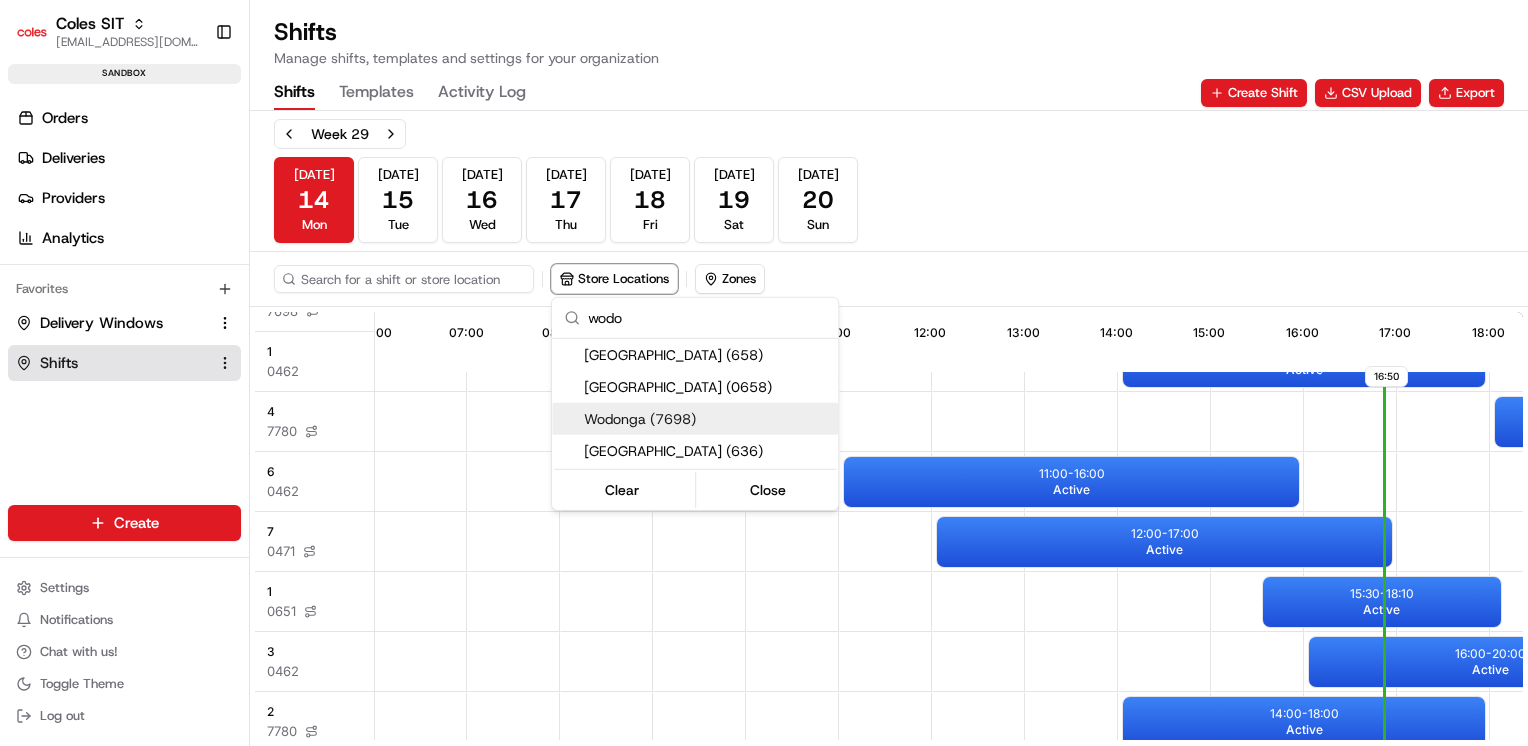 type on "wodo" 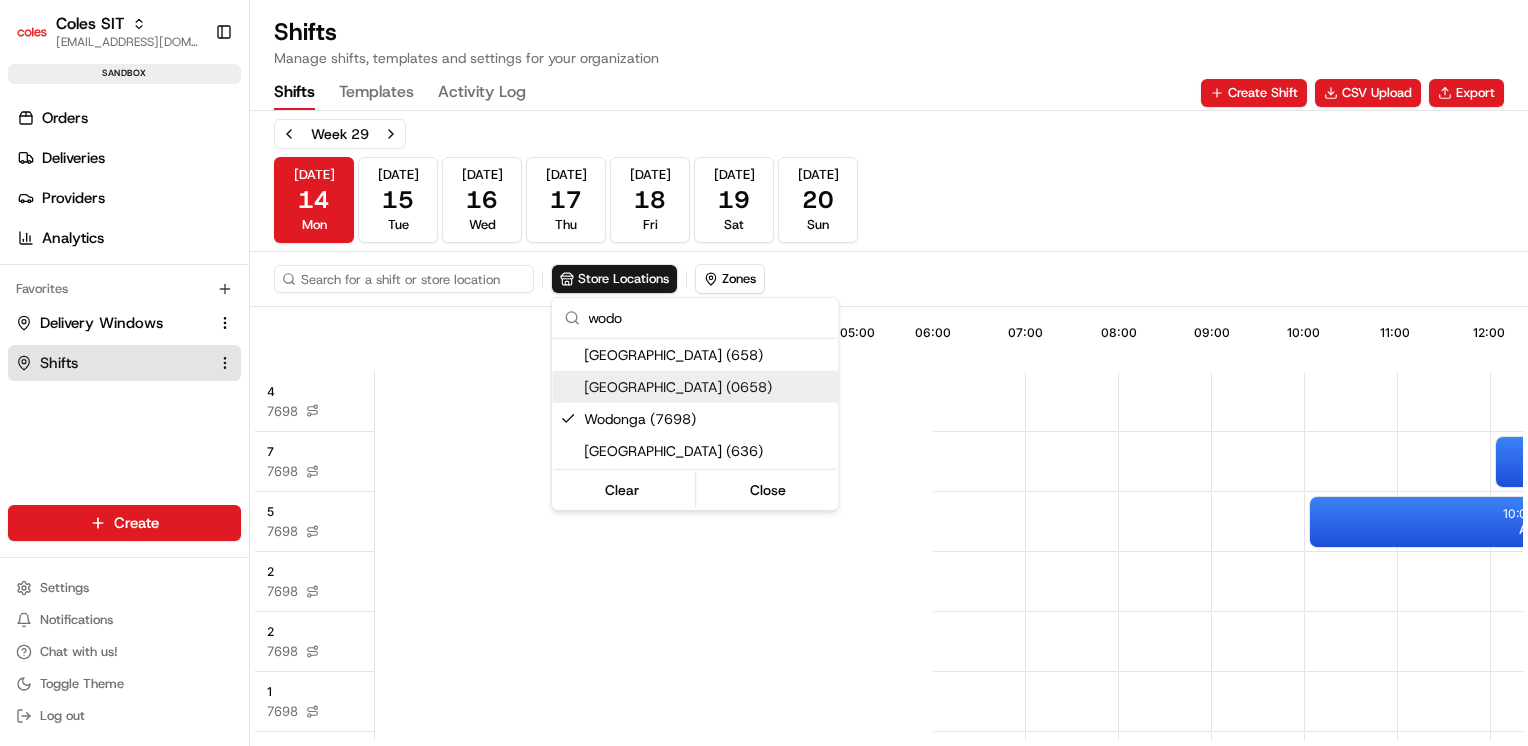 click on "Coles SIT prateekmohan.lal@coles.com.au Toggle Sidebar sandbox Orders Deliveries Providers Analytics Favorites Delivery Windows Shifts Main Menu Members & Organization Organization Users Roles Preferences Customization Tracking Orchestration Automations Dispatch Strategy Optimization Strategy Locations Pickup Locations Dropoff Locations Zones Shifts Delivery Windows Billing Billing Integrations Notification Triggers Webhooks API Keys Request Logs Create Settings Notifications Chat with us! Toggle Theme Log out Shifts Manage shifts, templates and settings for your organization Shifts Templates Activity Log  Create Shift  CSV Upload  Export Week 29 Jul 14 Mon Jul 15 Tue Jul 16 Wed Jul 17 Thu Jul 18 Fri Jul 19 Sat Jul 20 Sun Store Locations Zones 16:50 05:00 06:00 07:00 08:00 09:00 10:00 11:00 12:00 13:00 14:00 15:00 16:00 17:00 18:00 19:00 4 7698 7 7698 5 7698 2 7698 2 7698 1 7698 1 7698 3 7698 2 7698 18:00  -  22:00 Active 12:00  -  17:00 Active 16:00  -  20:00 Active 10:00  -  15:00 Active  -" at bounding box center (764, 373) 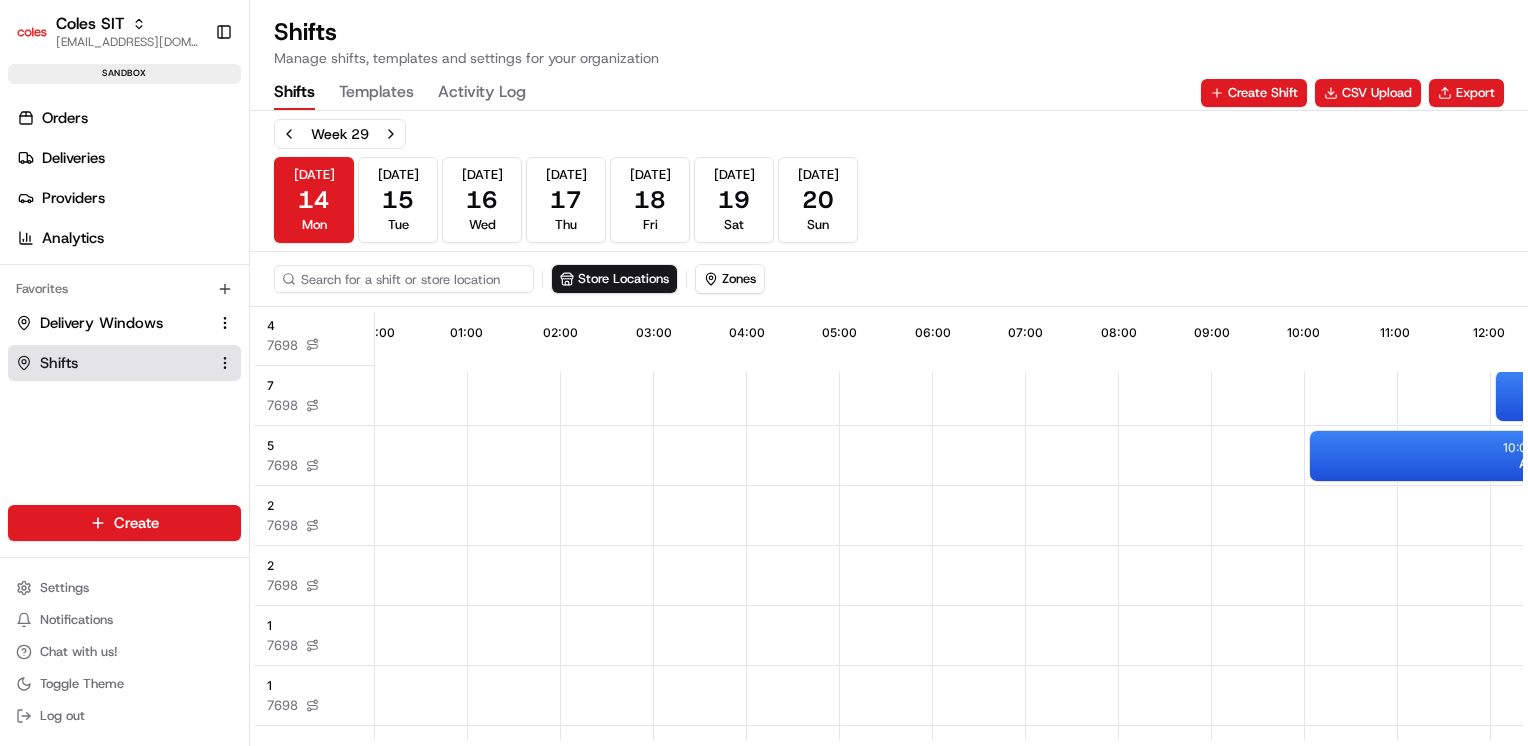 scroll, scrollTop: 0, scrollLeft: 0, axis: both 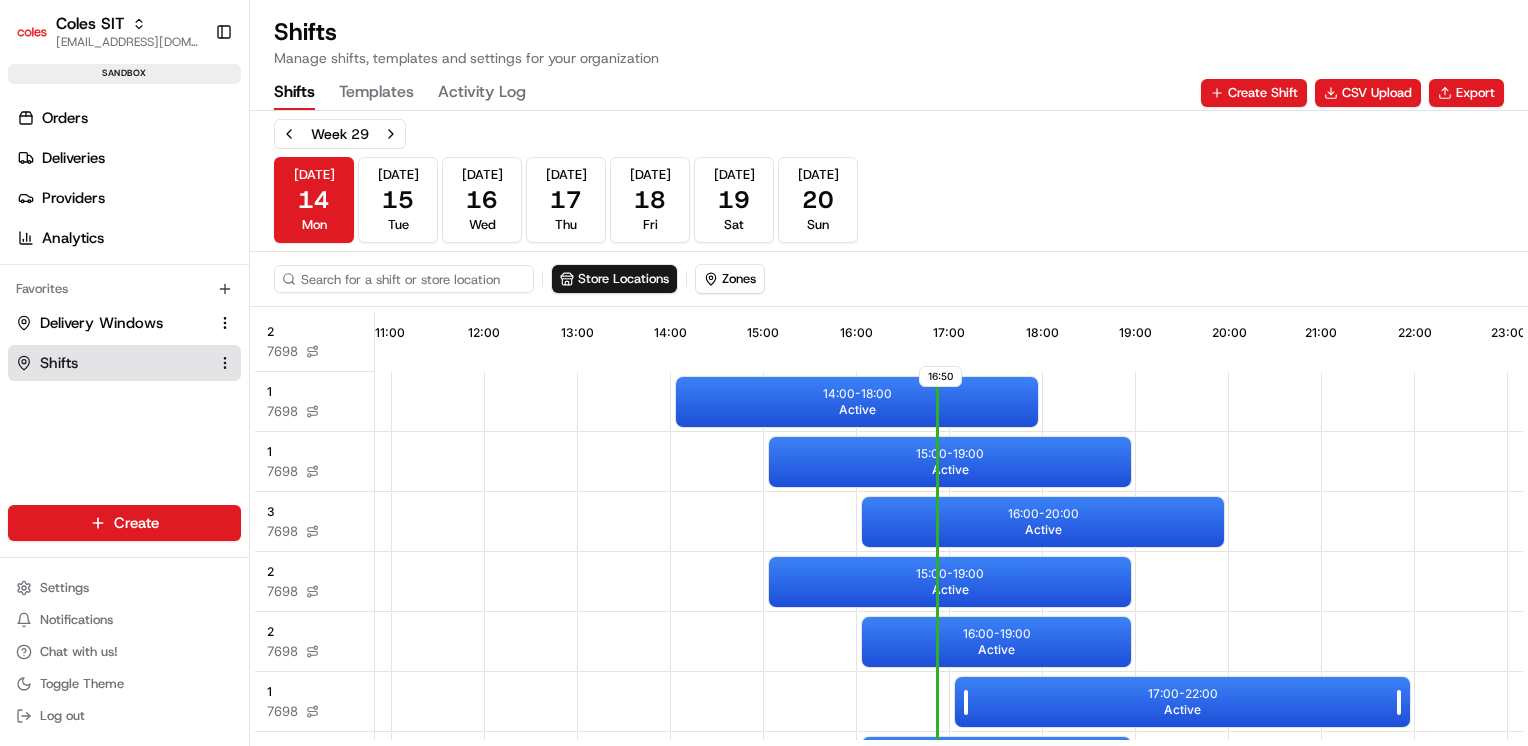 click on "17:00  -  22:00" at bounding box center [1183, 694] 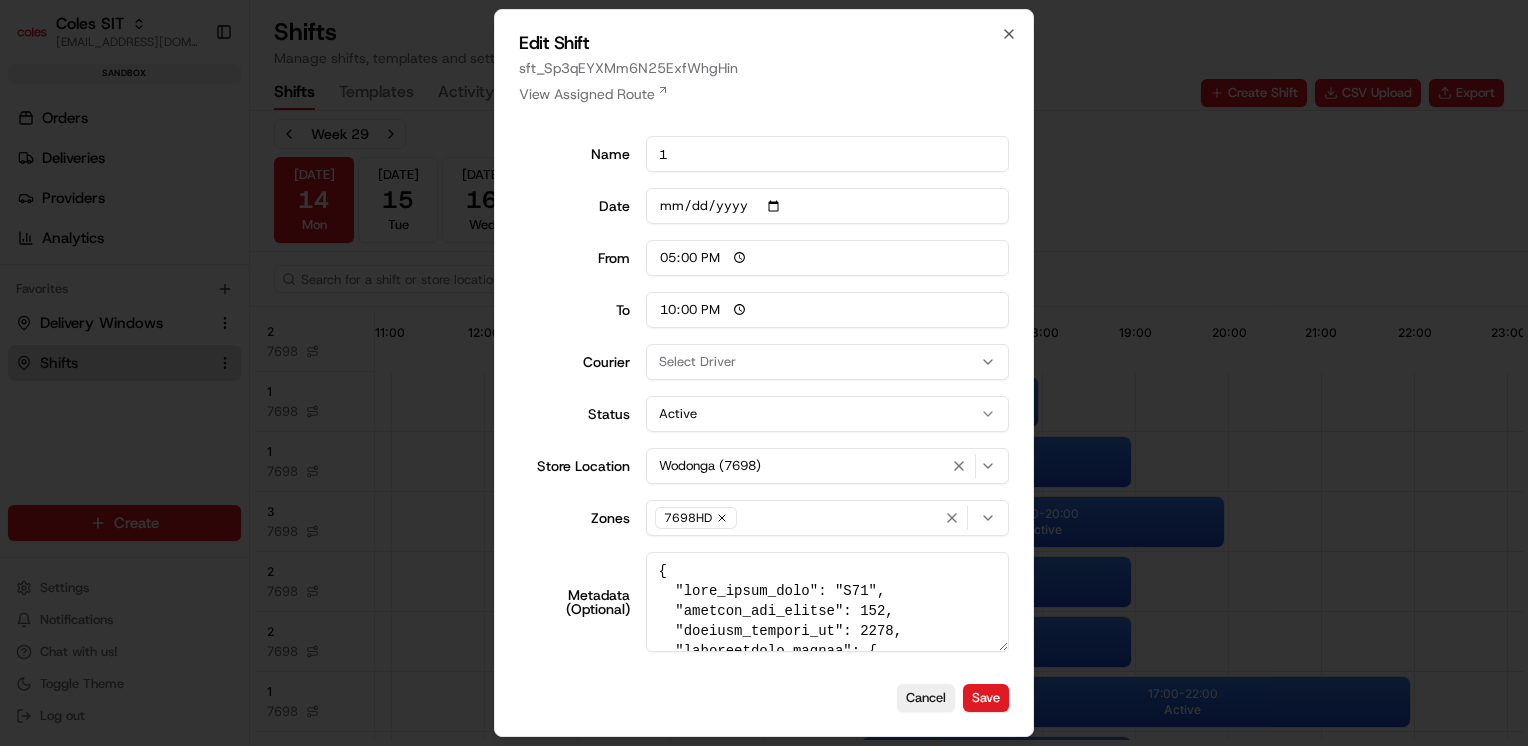 drag, startPoint x: 856, startPoint y: 591, endPoint x: 827, endPoint y: 591, distance: 29 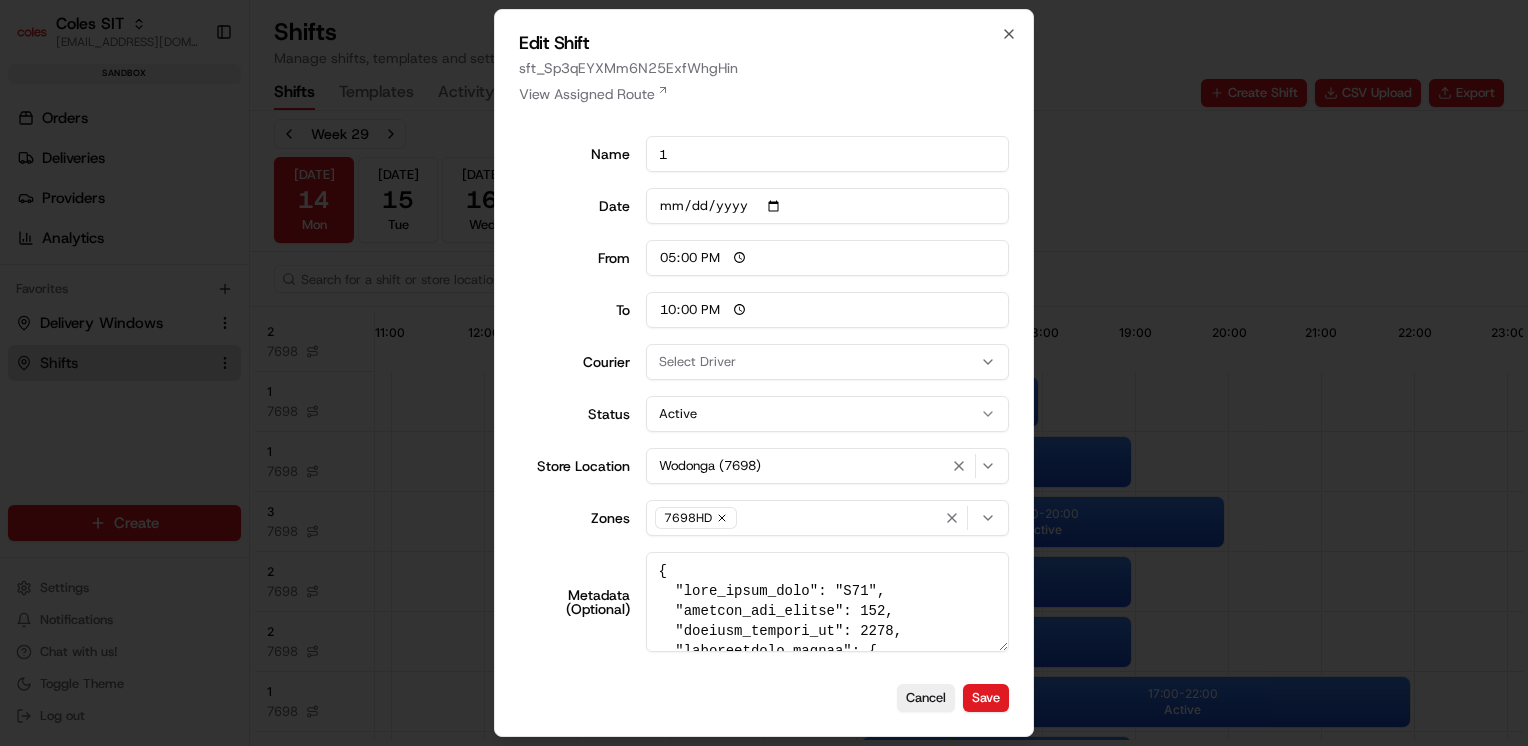 click at bounding box center (764, 373) 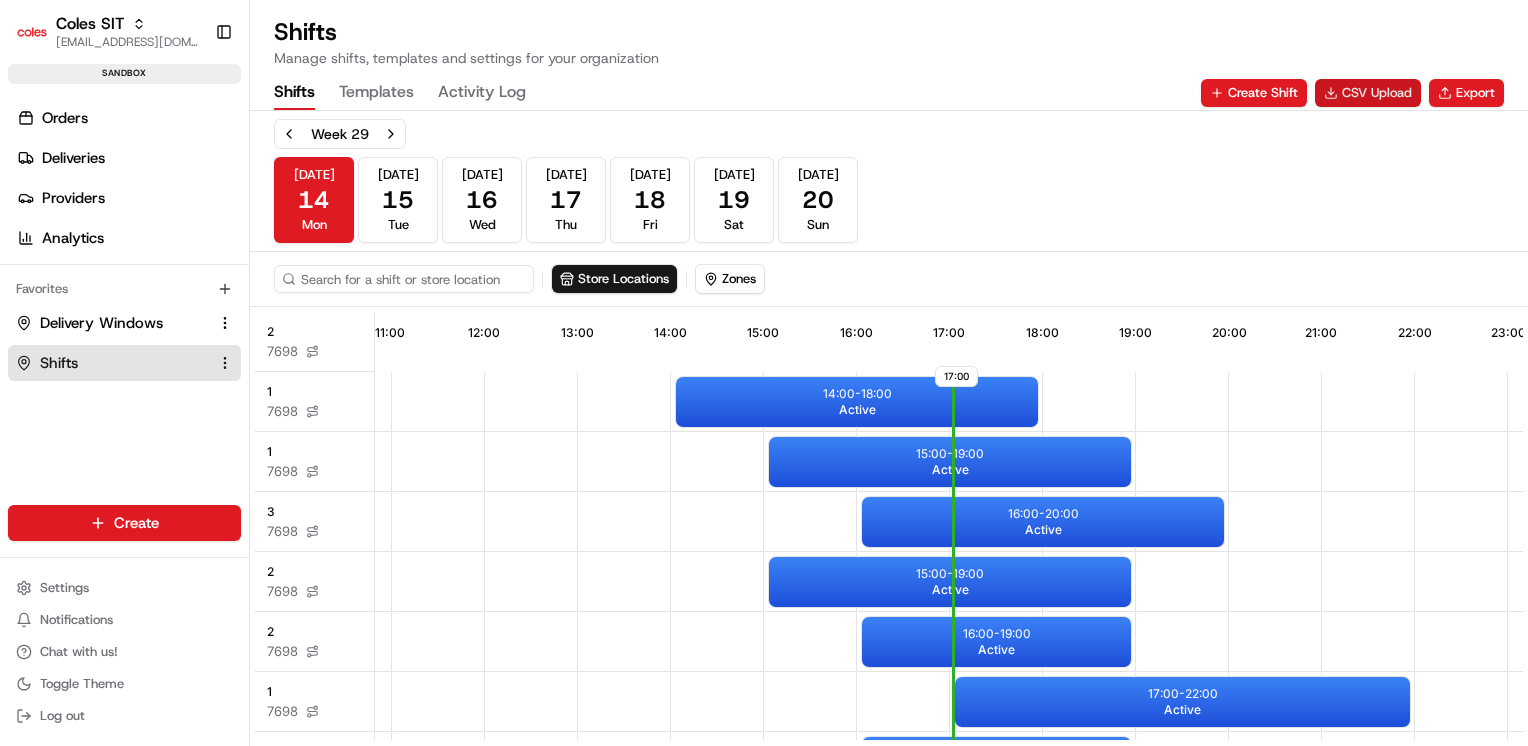 click on "CSV Upload" at bounding box center [1368, 93] 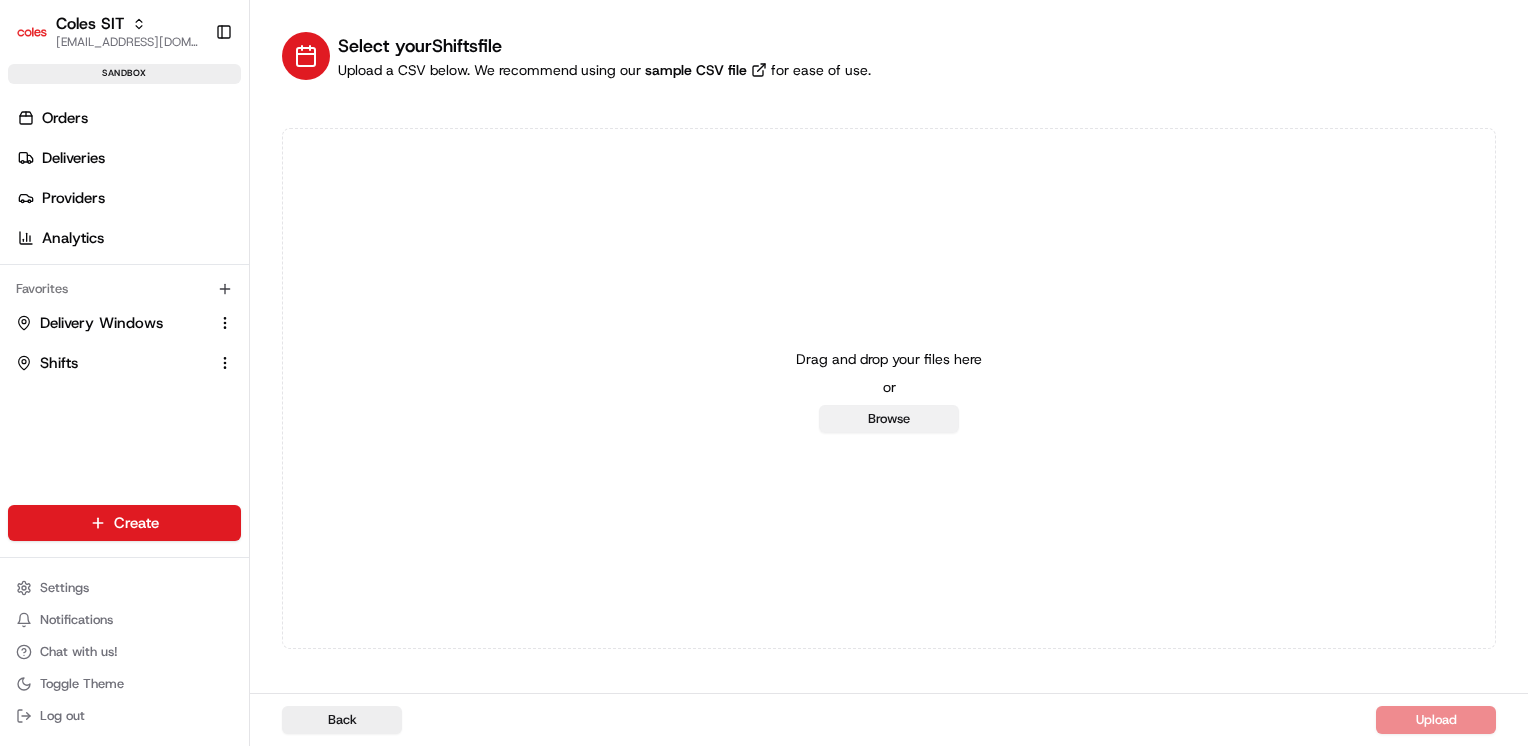 click on "Browse" at bounding box center [889, 419] 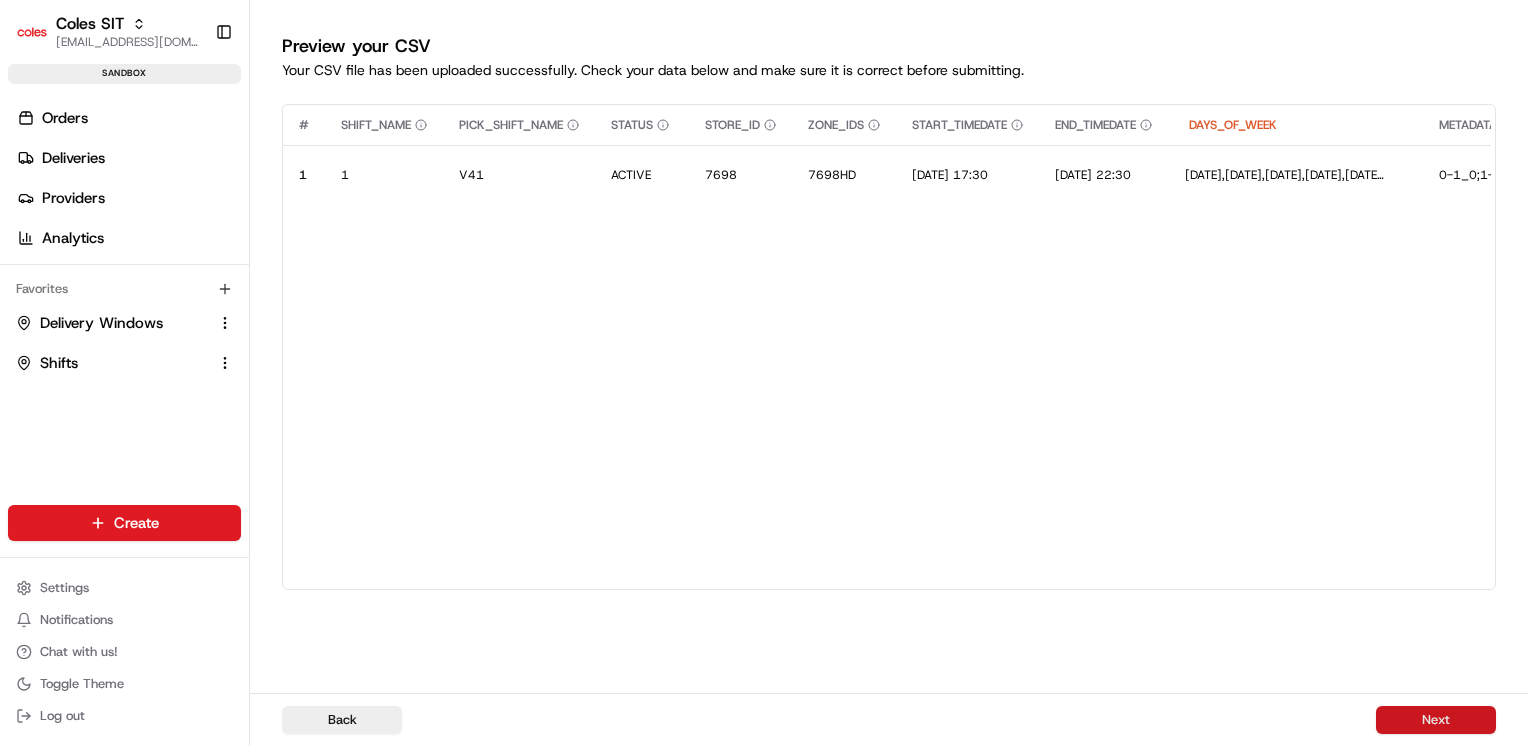 click on "Next" at bounding box center [1436, 720] 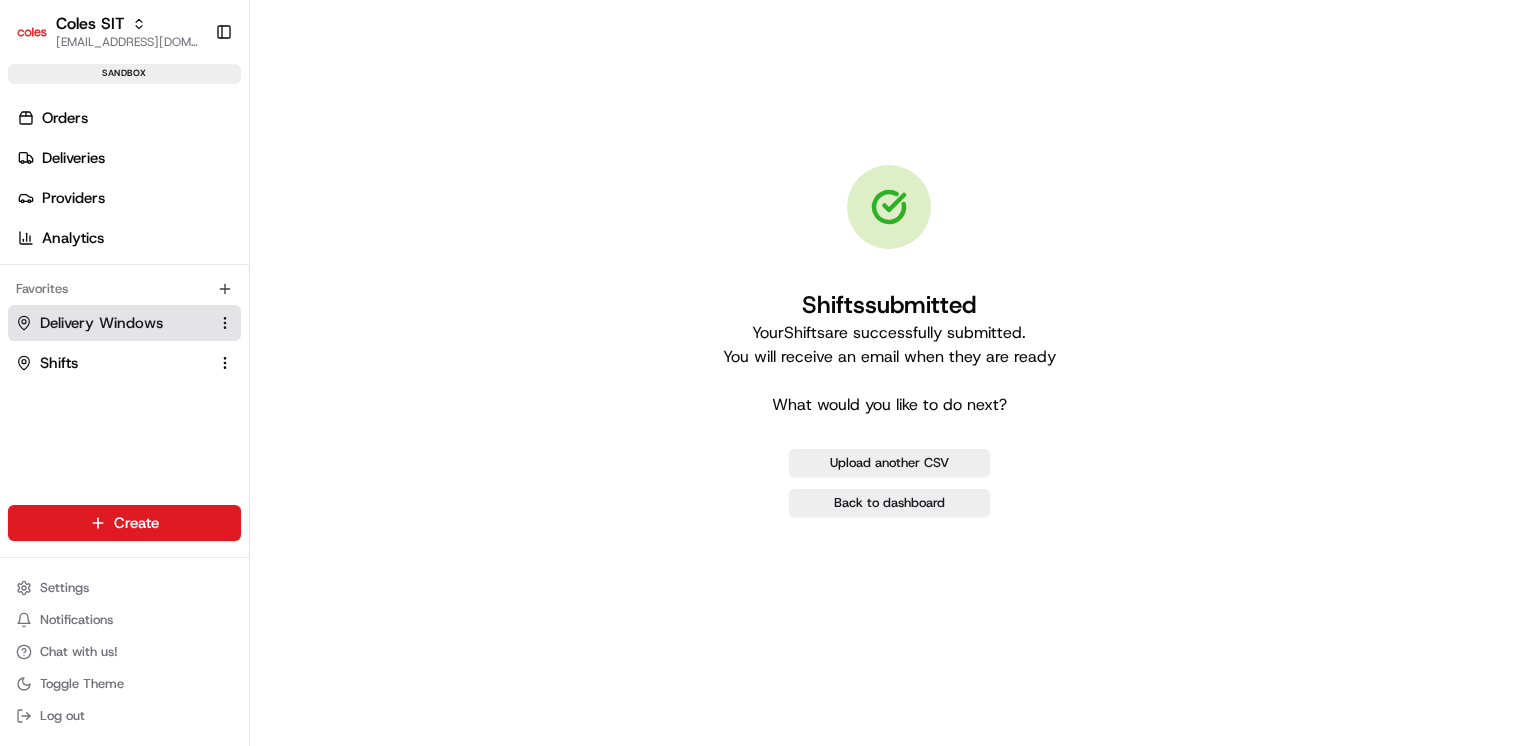 click on "Delivery Windows" at bounding box center (101, 323) 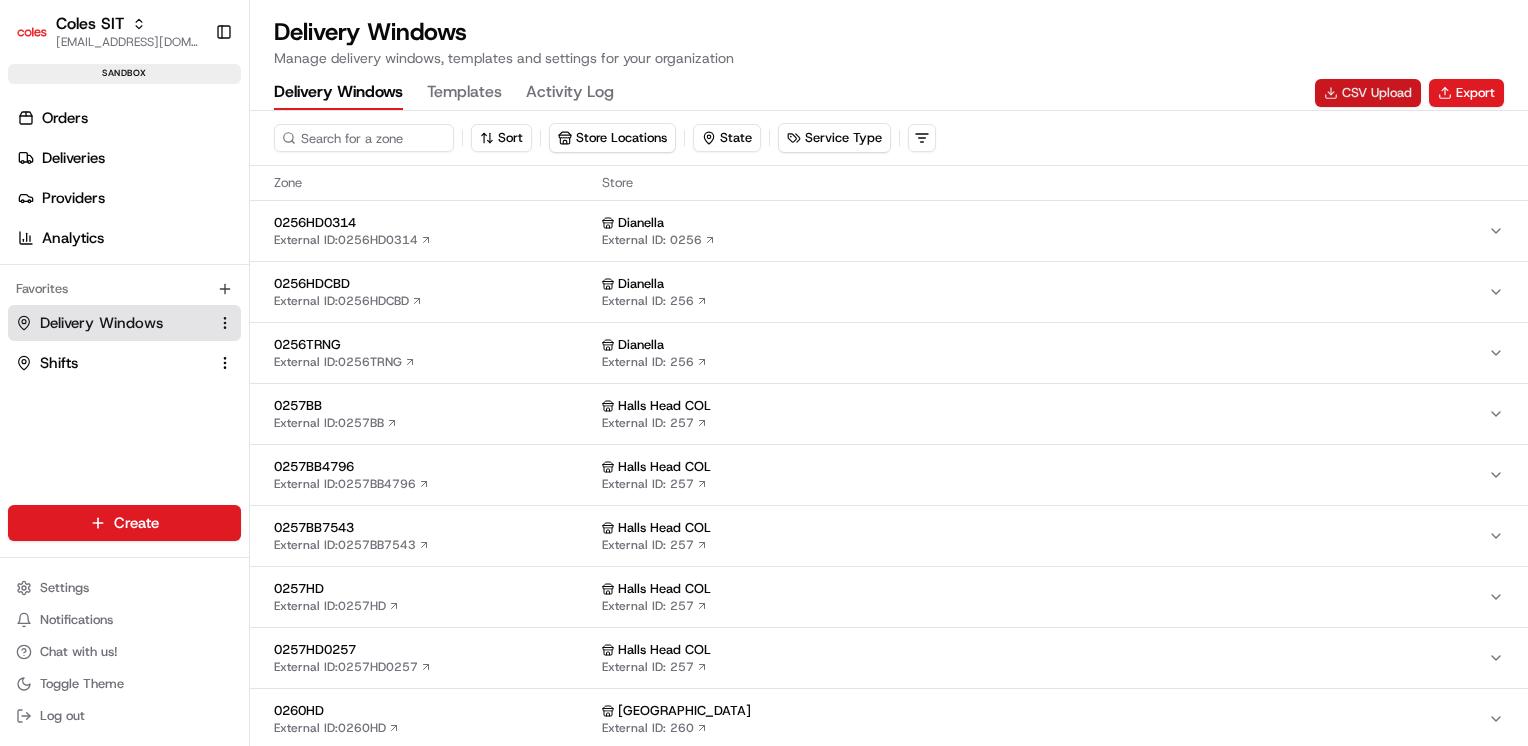click on "CSV Upload" at bounding box center (1368, 93) 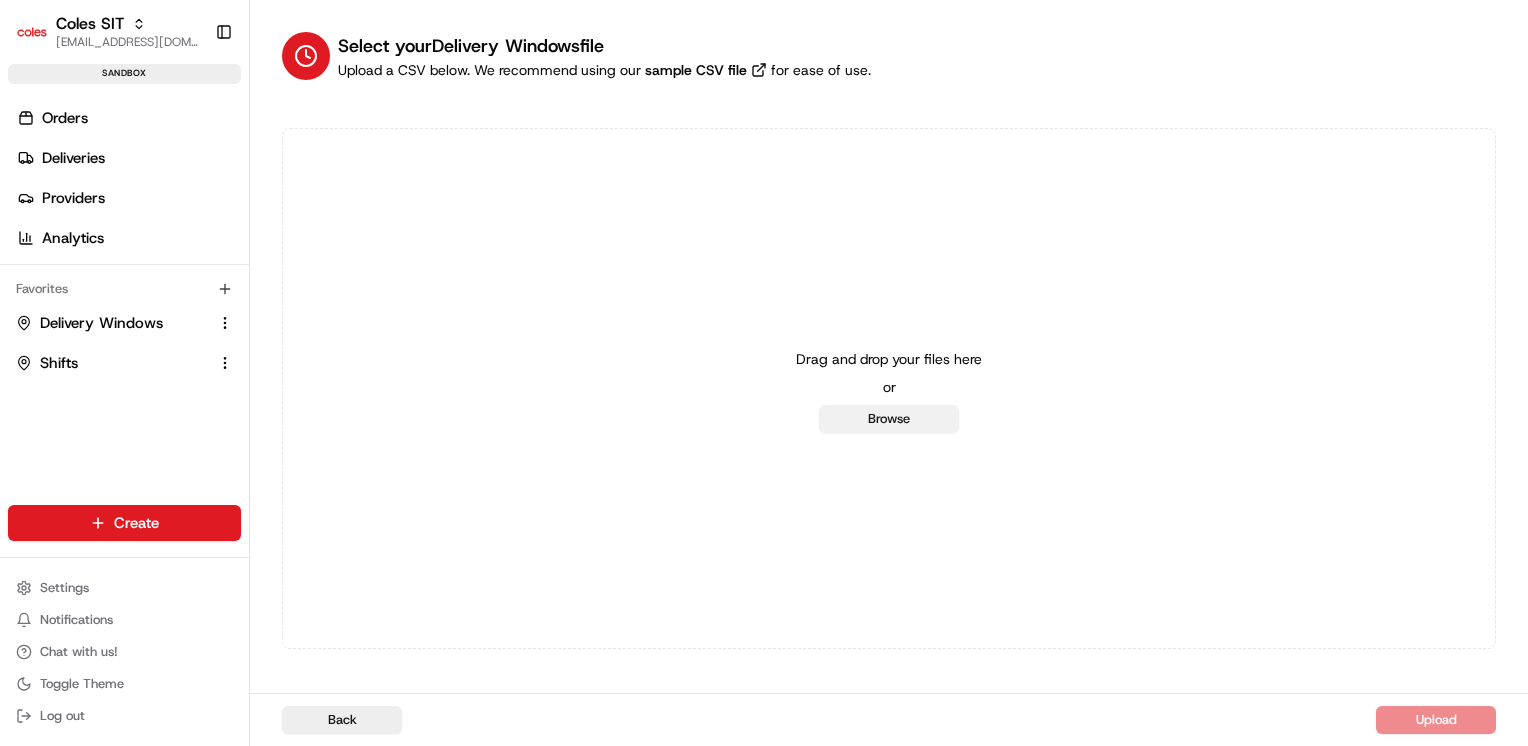 click on "Browse" at bounding box center [889, 419] 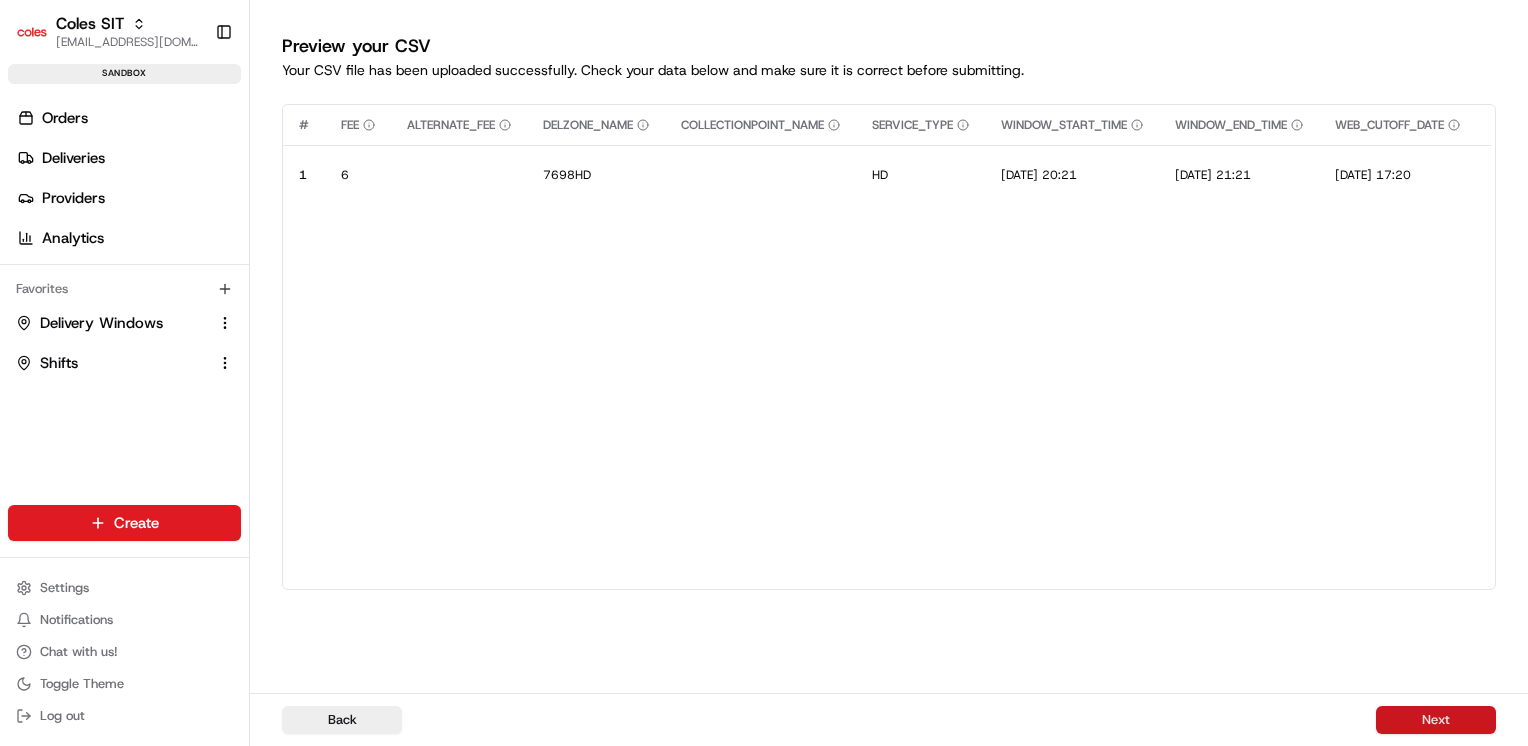 click on "Next" at bounding box center (1436, 720) 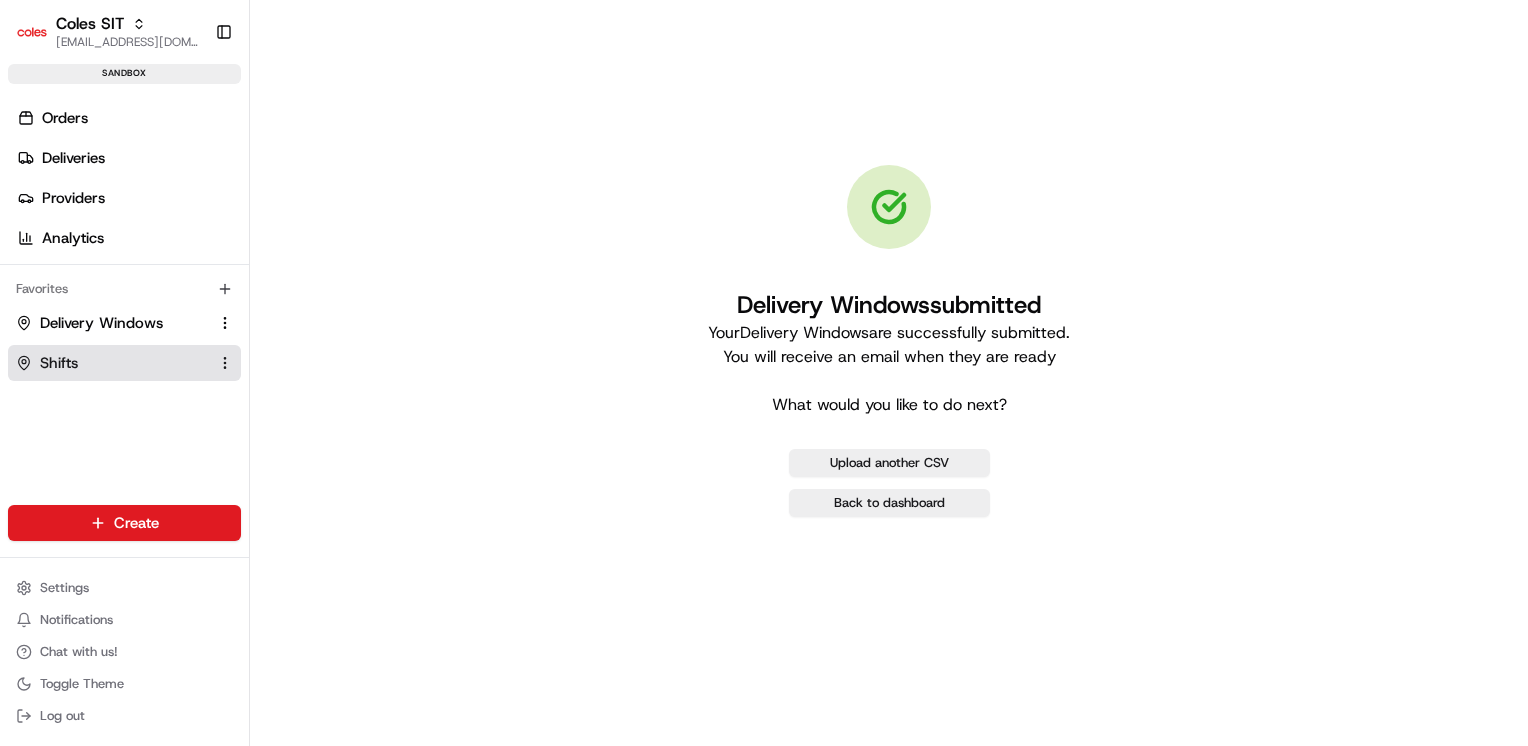 click on "Shifts" at bounding box center (59, 363) 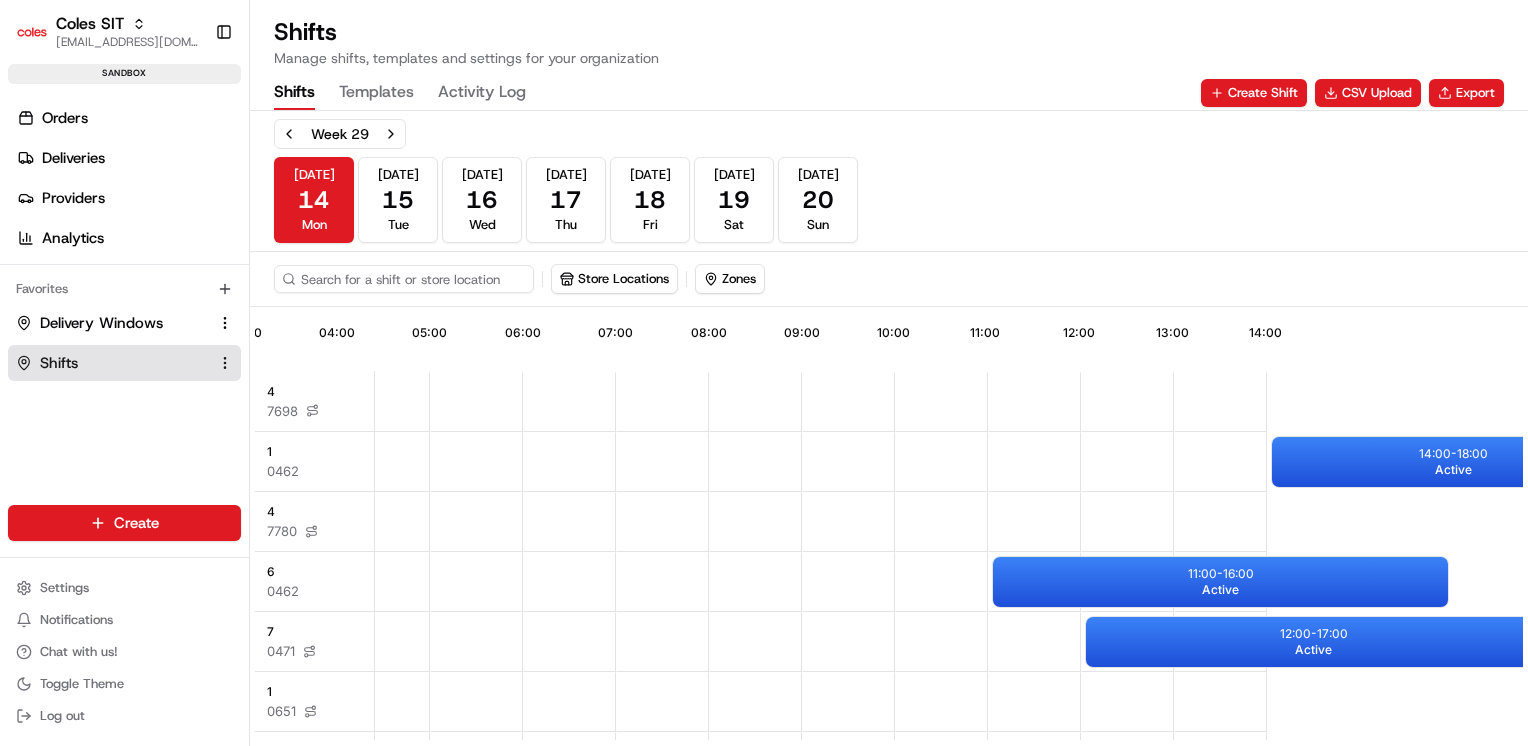 scroll, scrollTop: 0, scrollLeft: 559, axis: horizontal 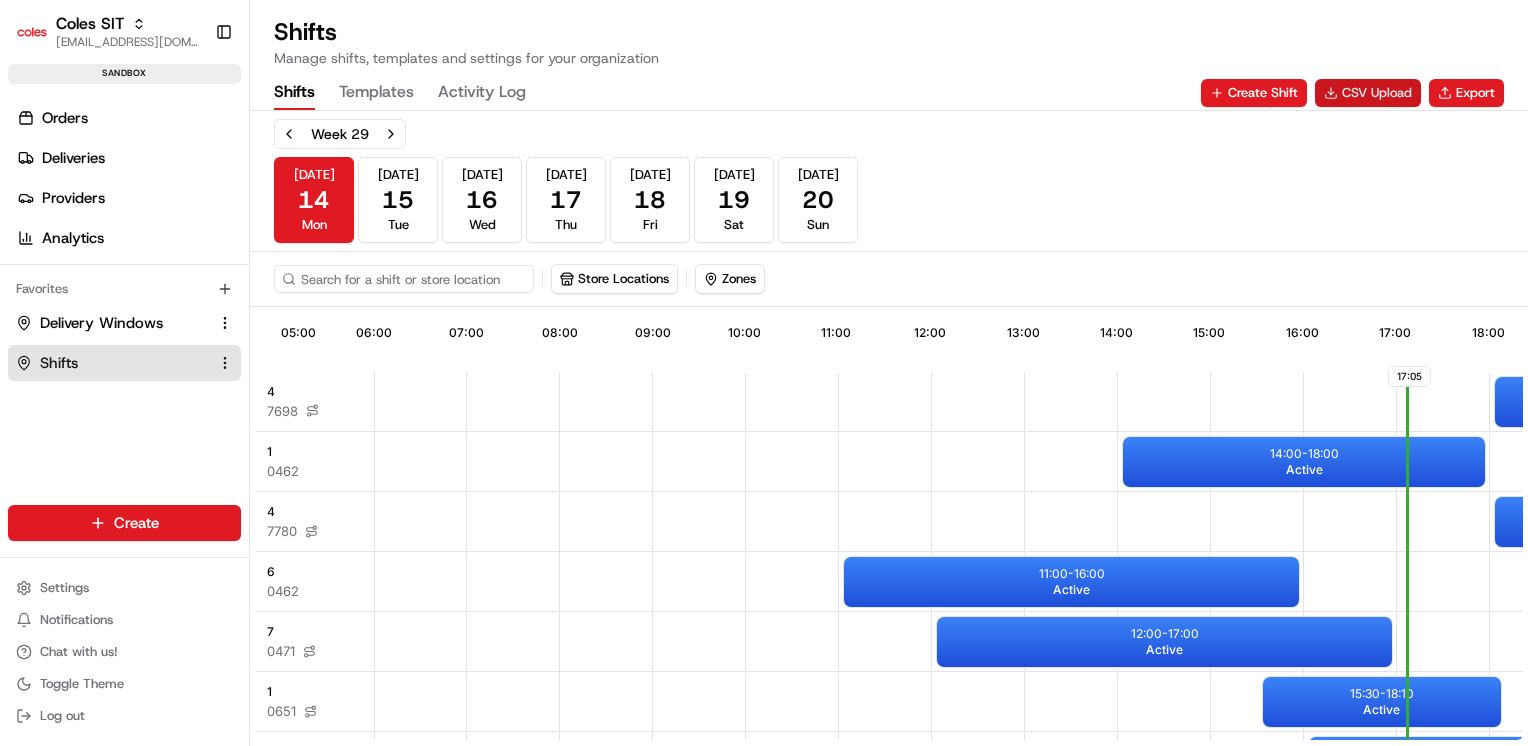 click on "CSV Upload" at bounding box center [1368, 93] 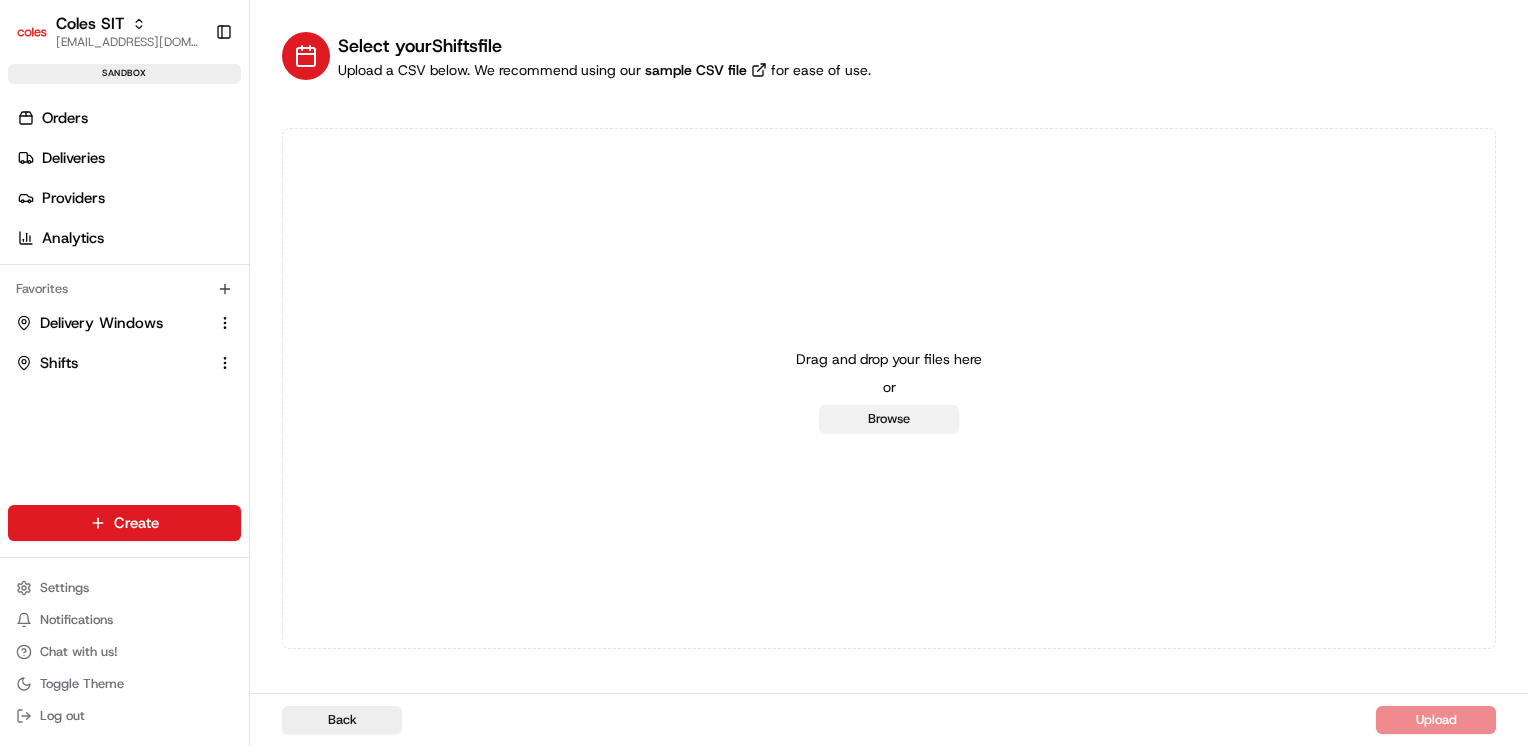 click on "Browse" at bounding box center [889, 419] 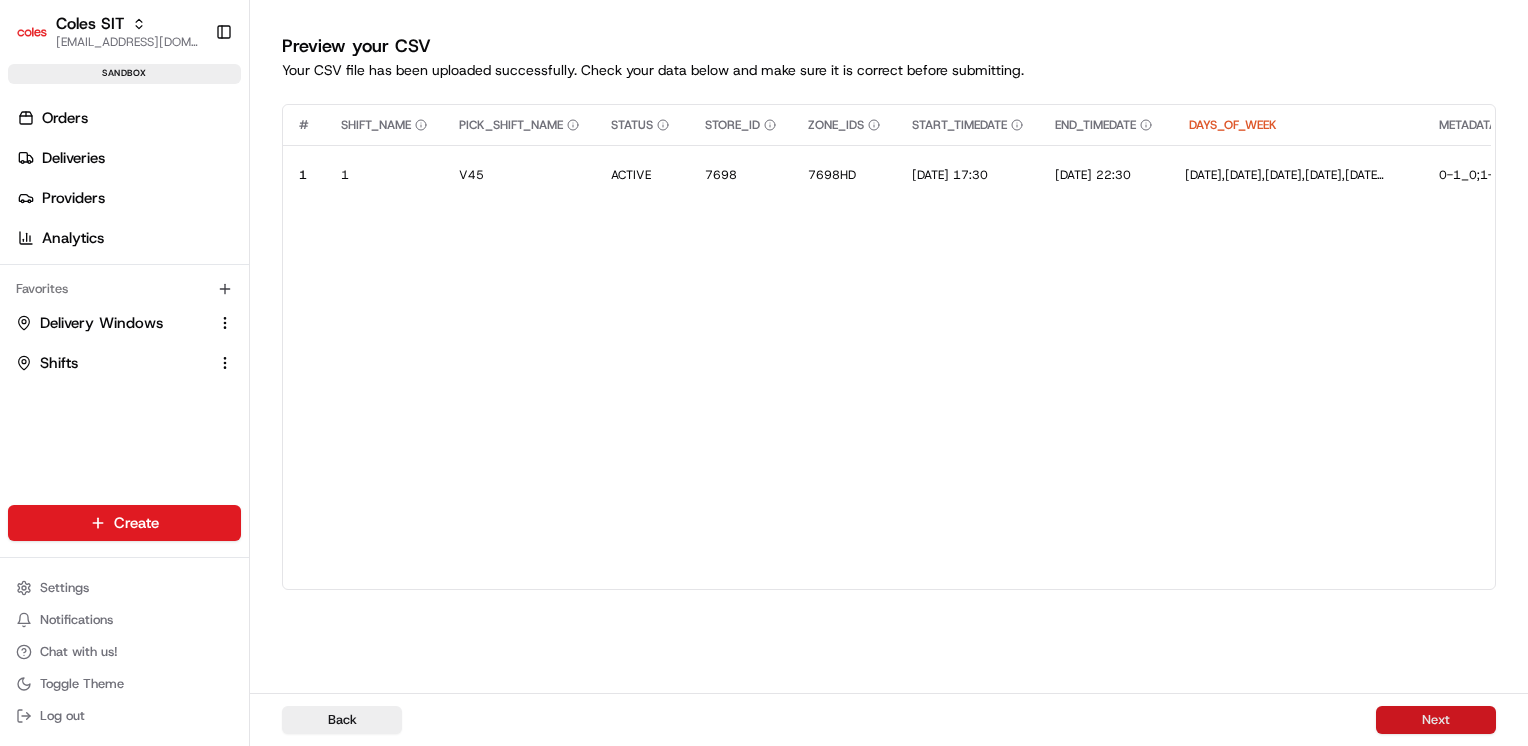 click on "Next" at bounding box center [1436, 720] 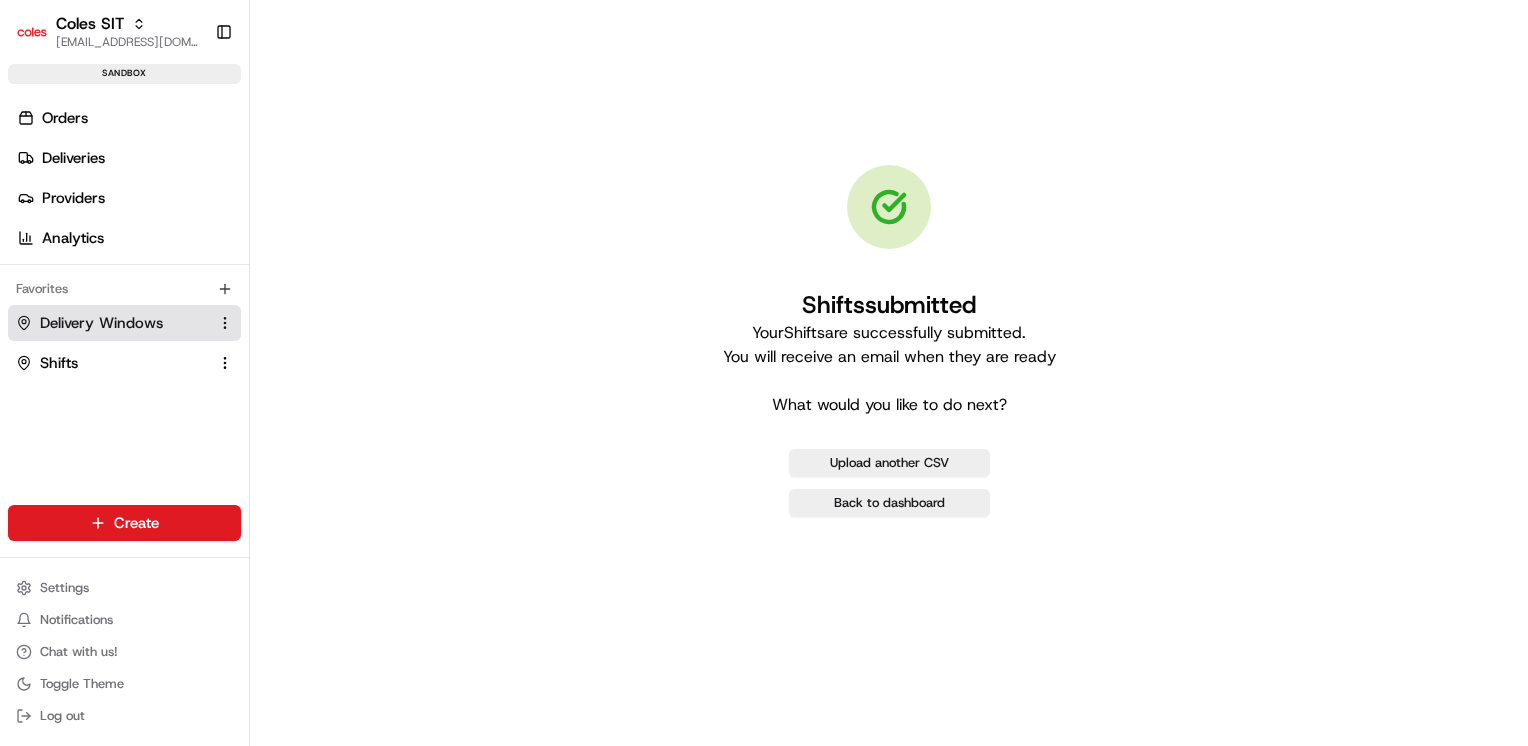 click on "Delivery Windows" at bounding box center (101, 323) 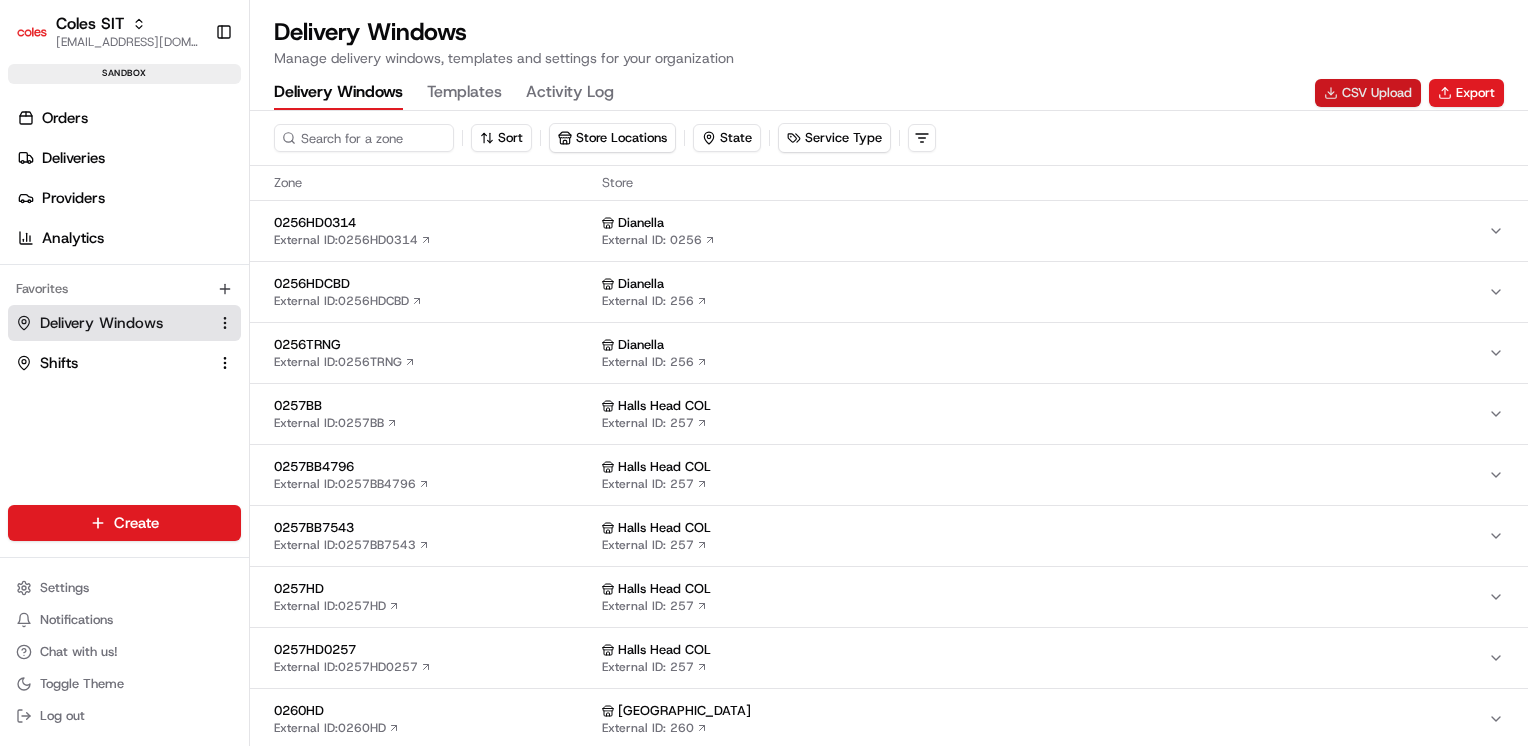 click on "CSV Upload" at bounding box center (1368, 93) 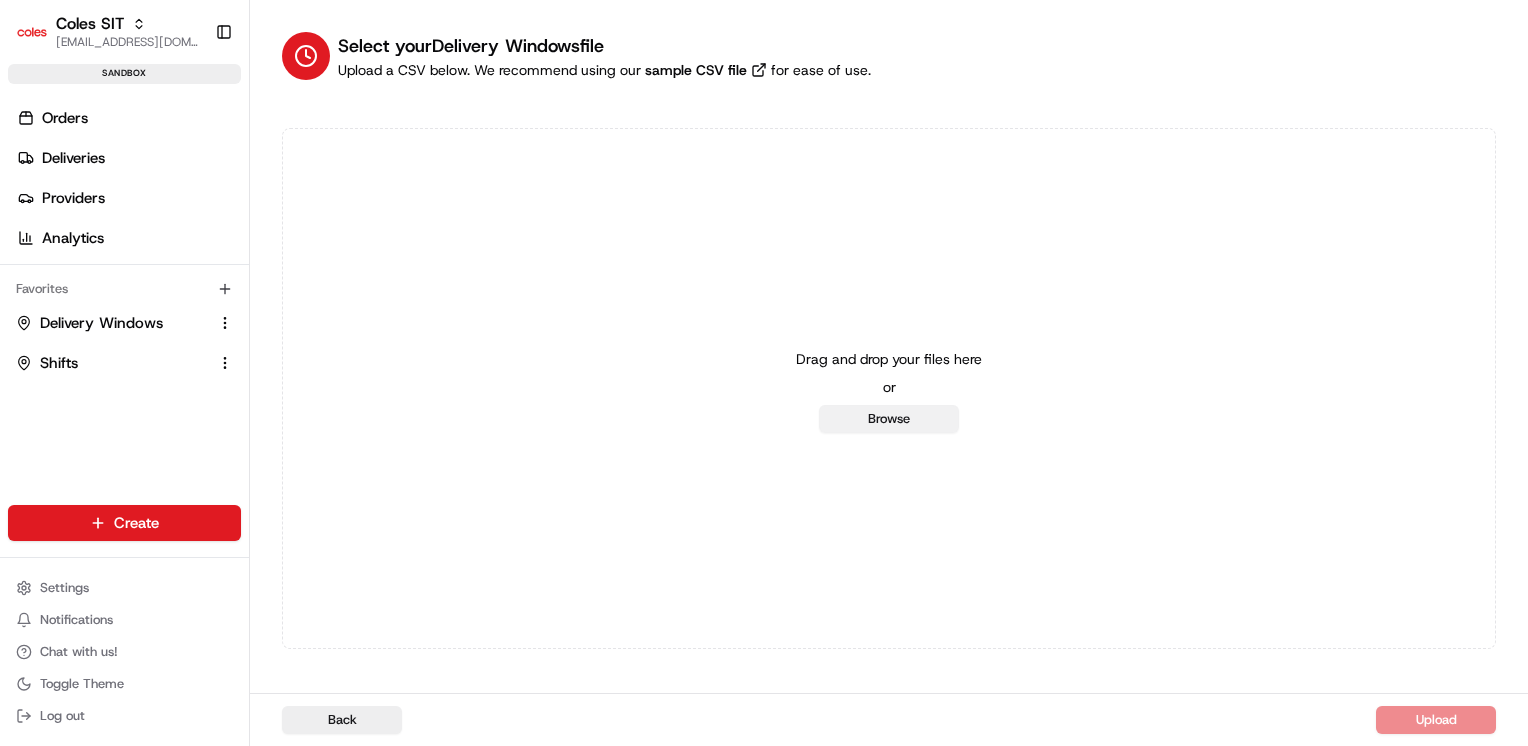 click on "Browse" at bounding box center [889, 419] 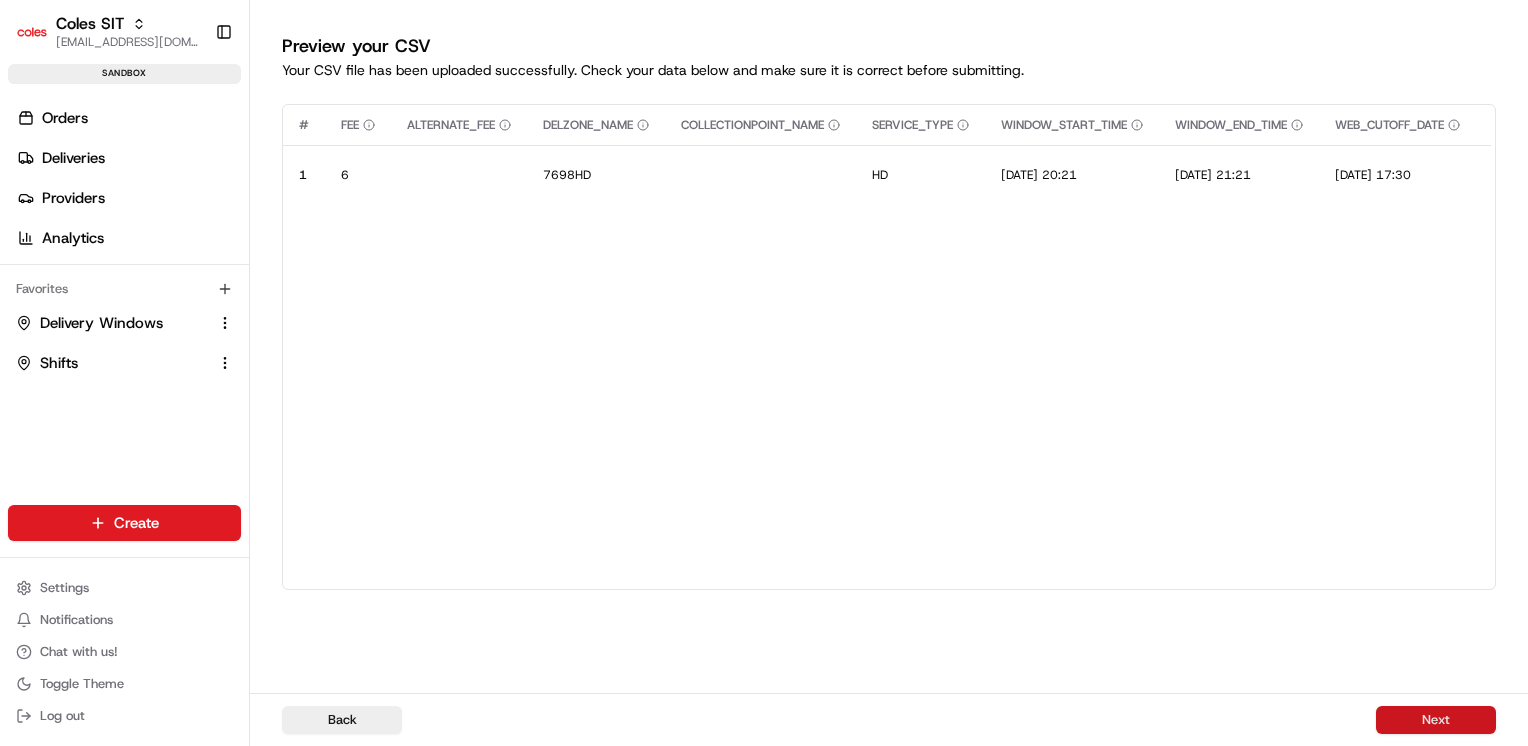 click on "Next" at bounding box center [1436, 720] 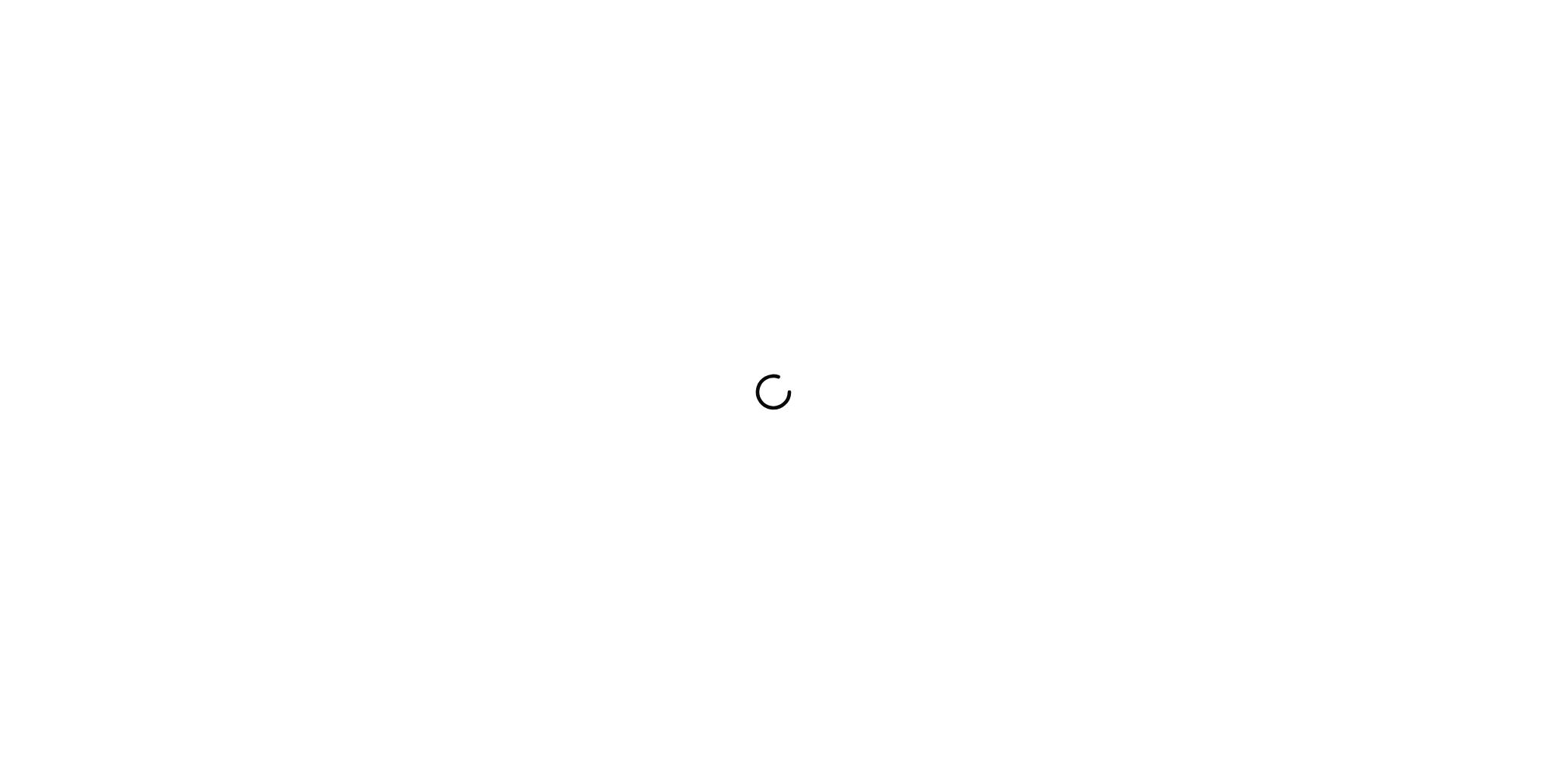 scroll, scrollTop: 0, scrollLeft: 0, axis: both 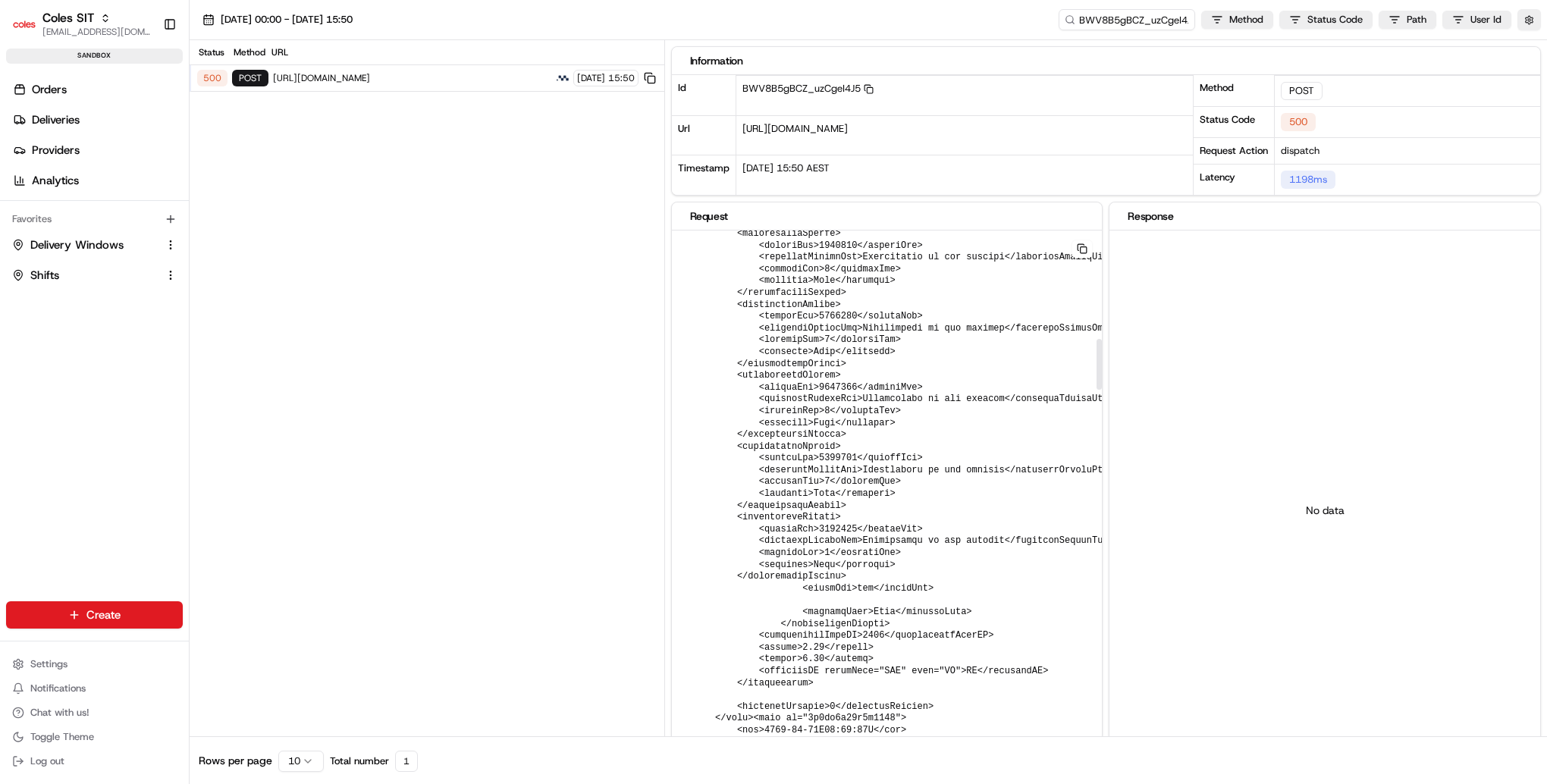 click at bounding box center [1155, 1871] 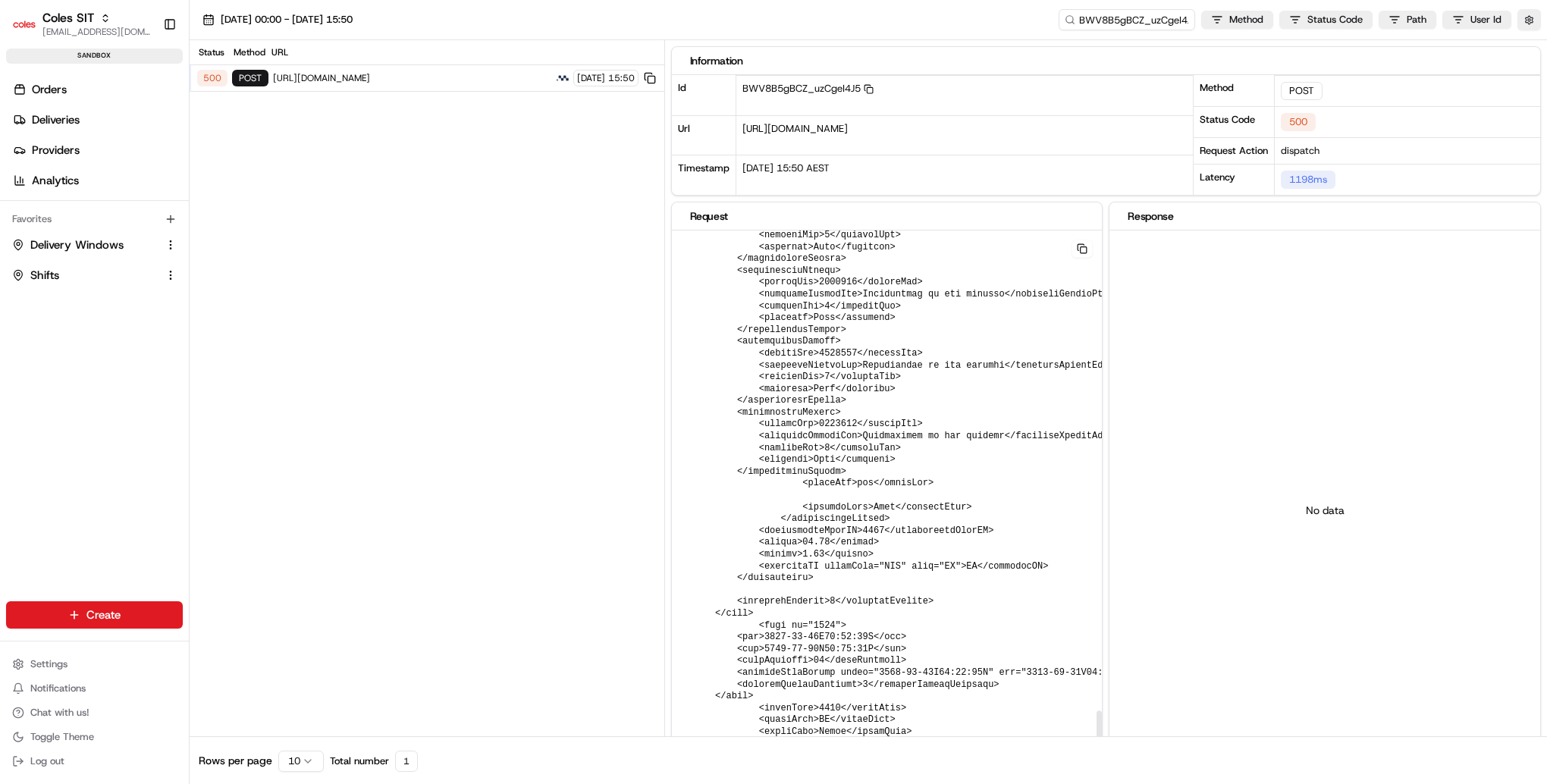 scroll, scrollTop: 5039, scrollLeft: 0, axis: vertical 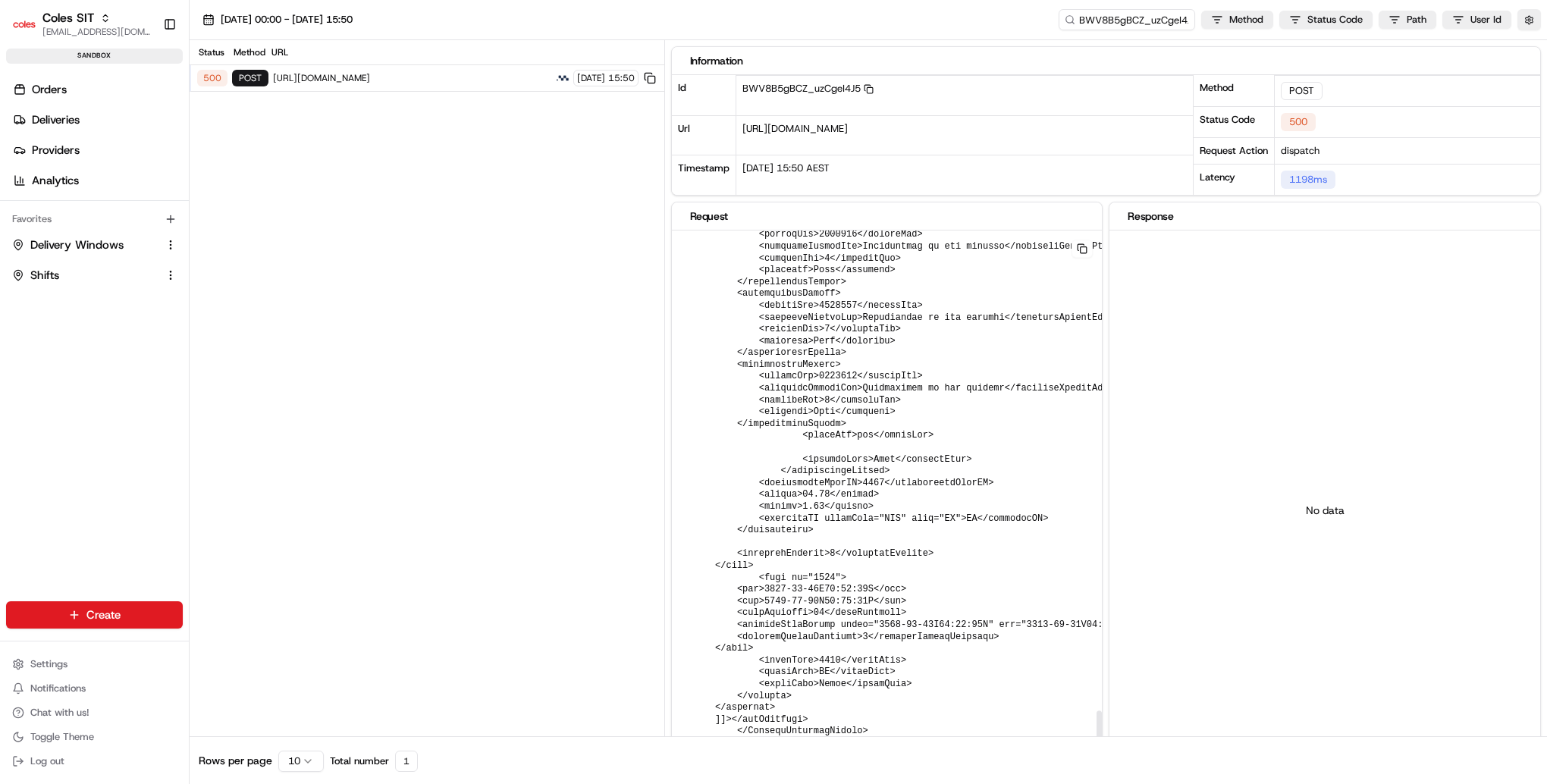 click at bounding box center (1155, -2018) 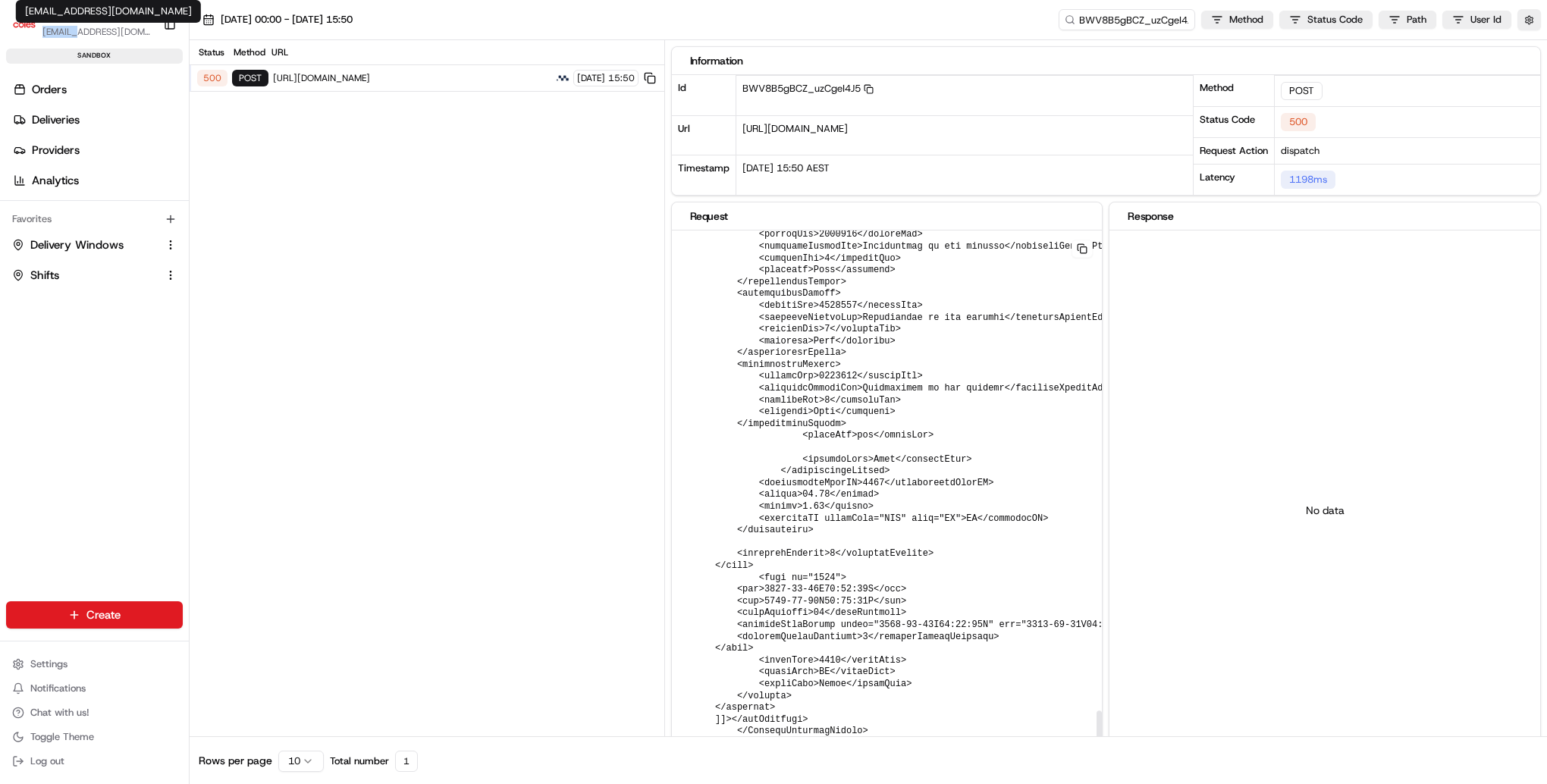 type 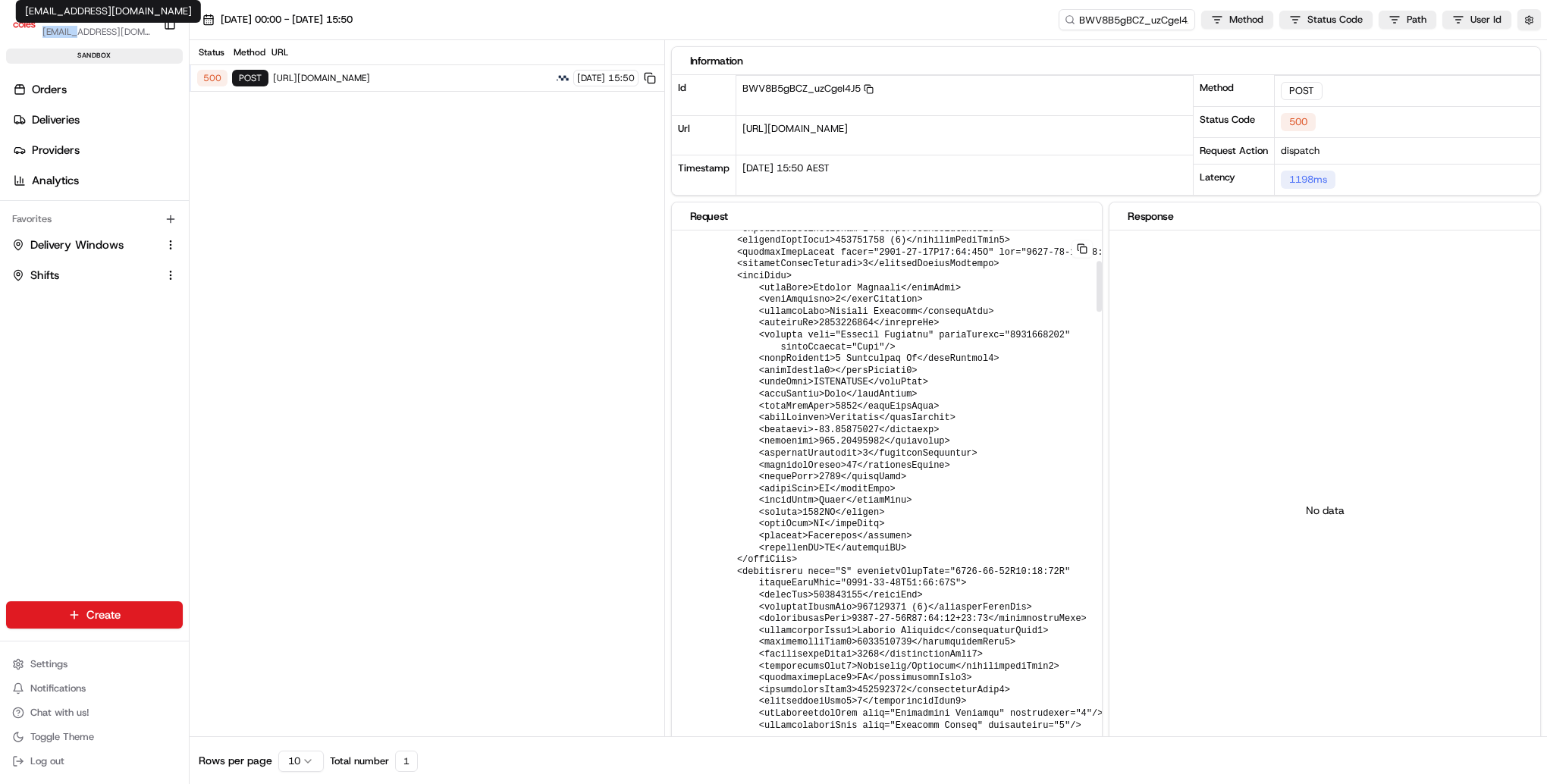 scroll, scrollTop: 0, scrollLeft: 0, axis: both 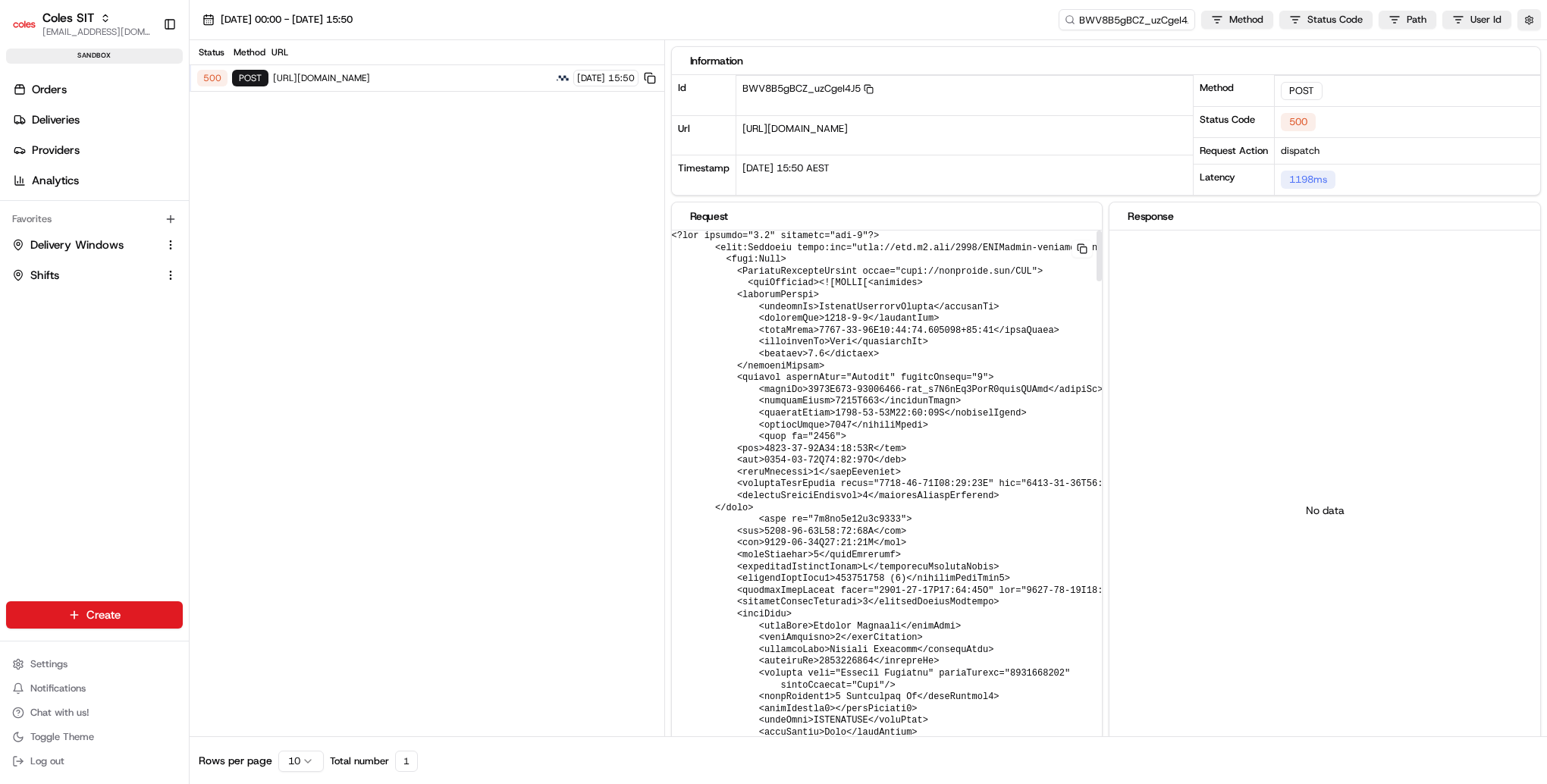 click at bounding box center (1155, 3009) 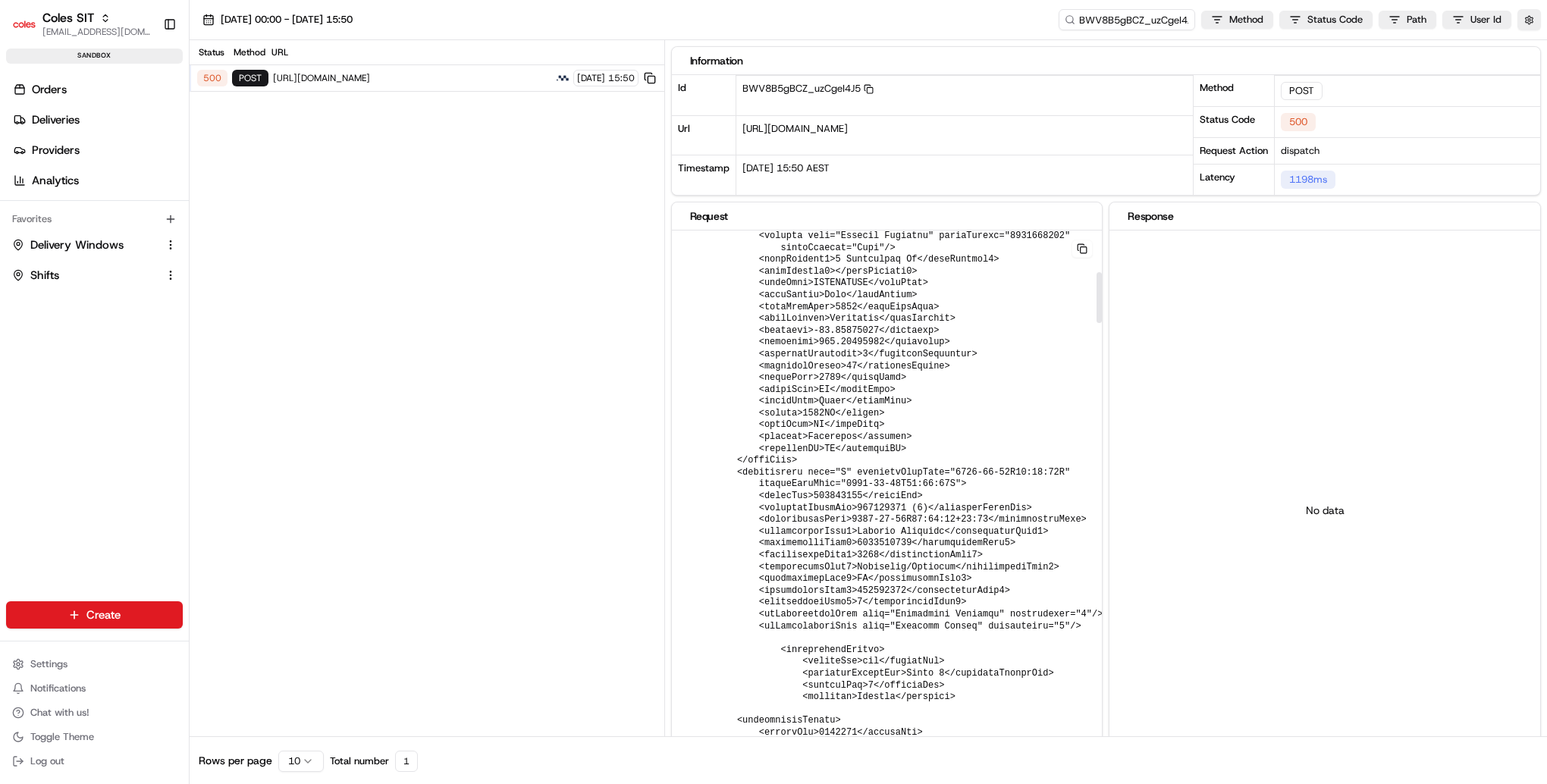 click at bounding box center (1155, 2571) 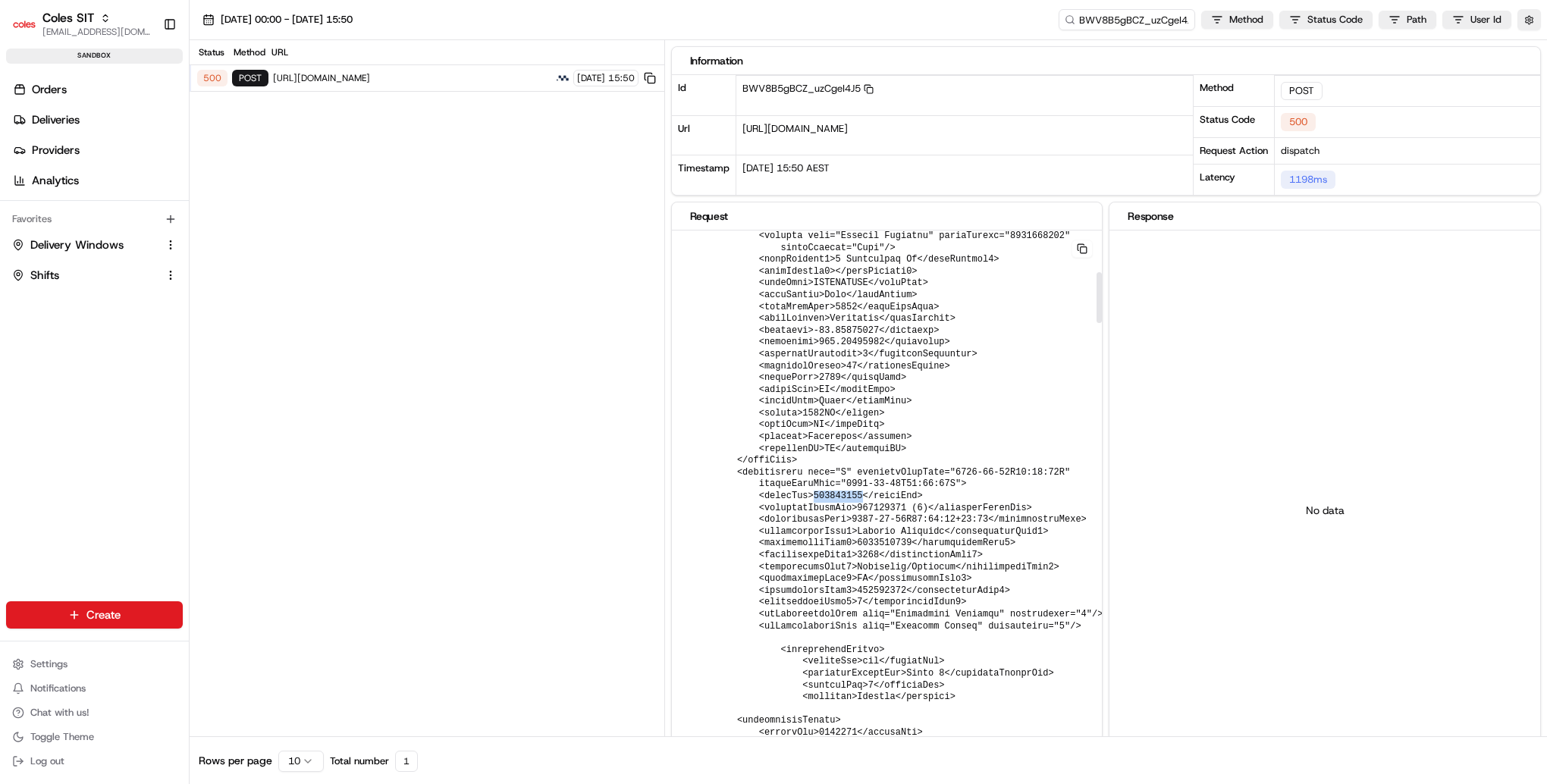 click at bounding box center (1155, 2571) 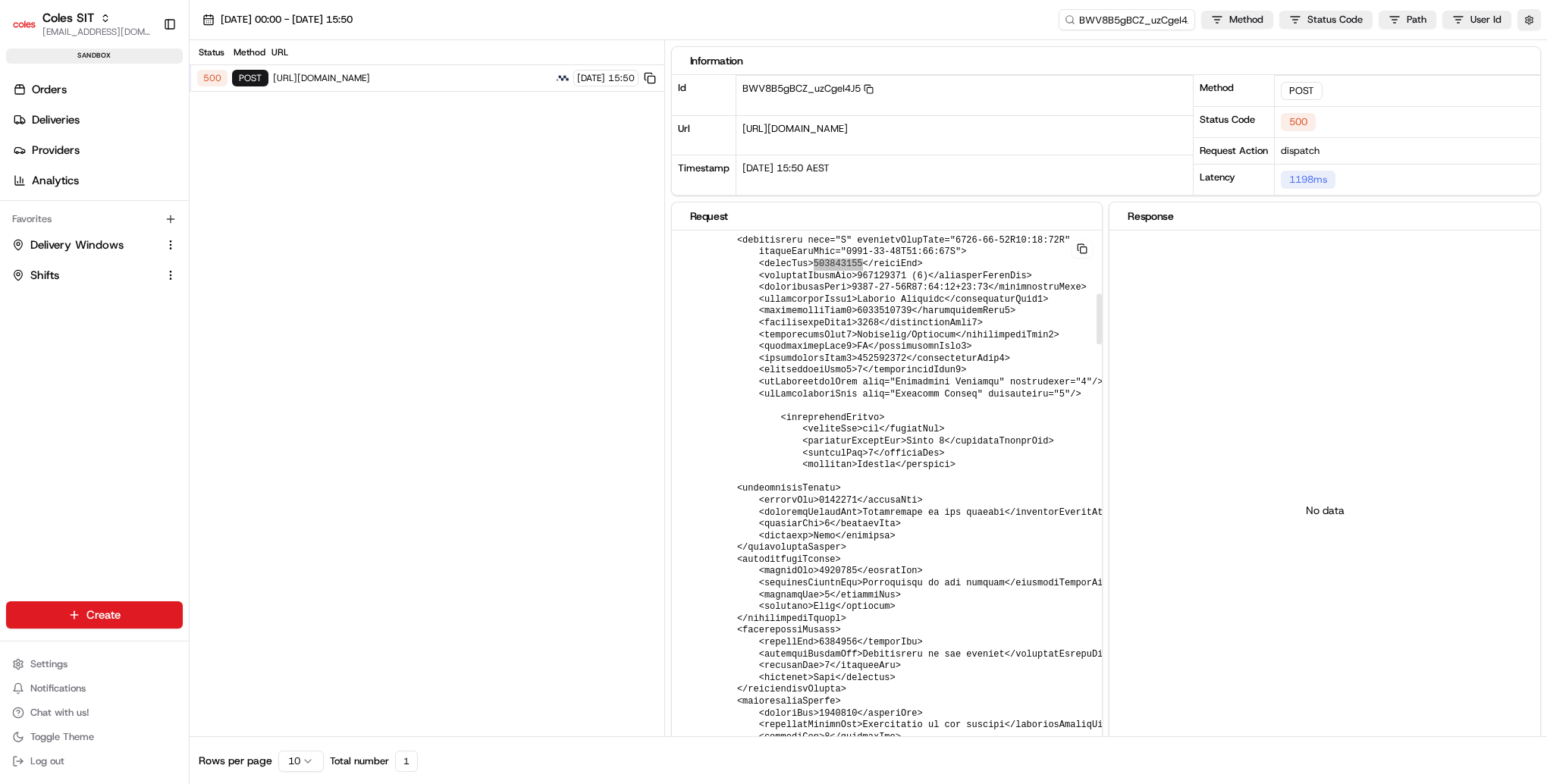 scroll, scrollTop: 679, scrollLeft: 0, axis: vertical 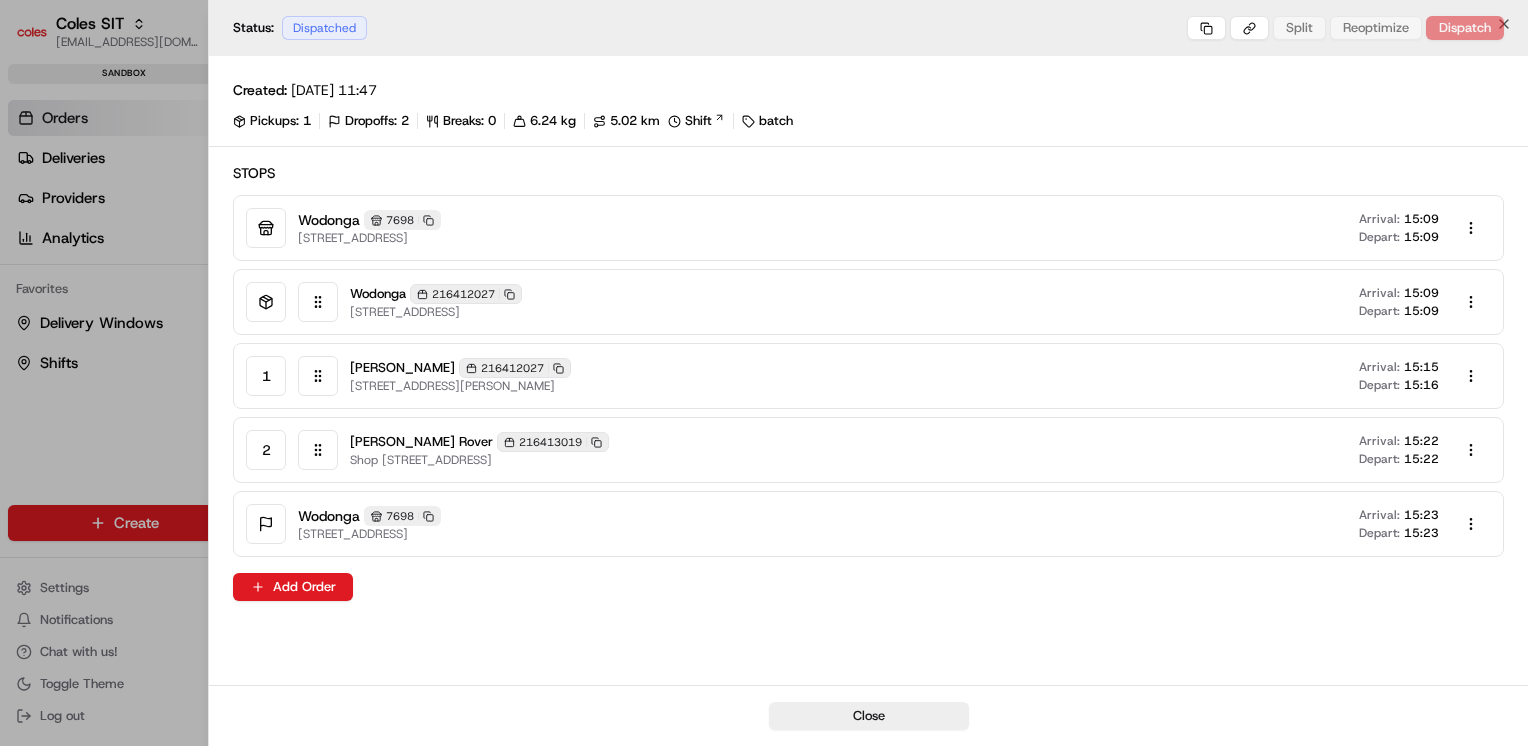 click at bounding box center [764, 373] 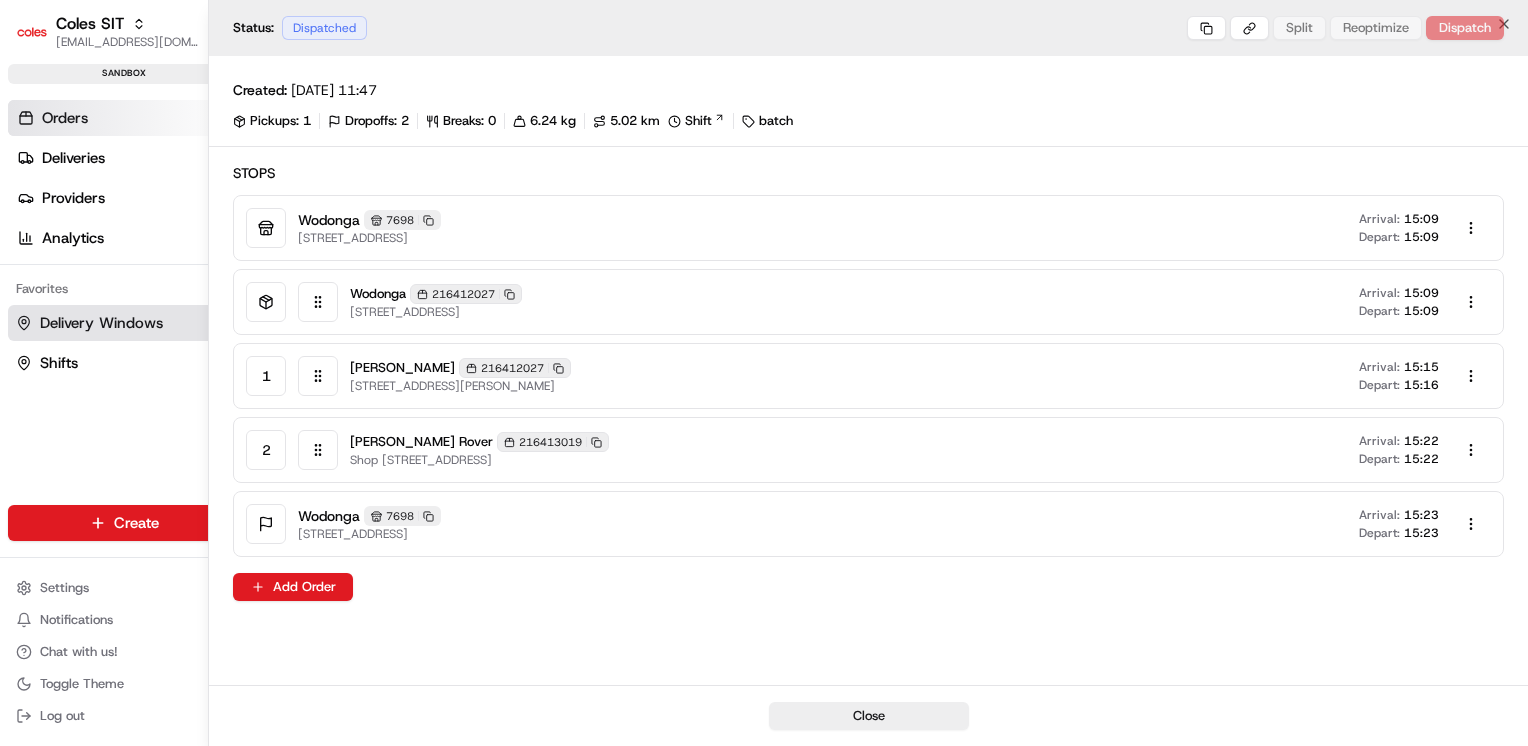 click on "Delivery Windows" at bounding box center (101, 323) 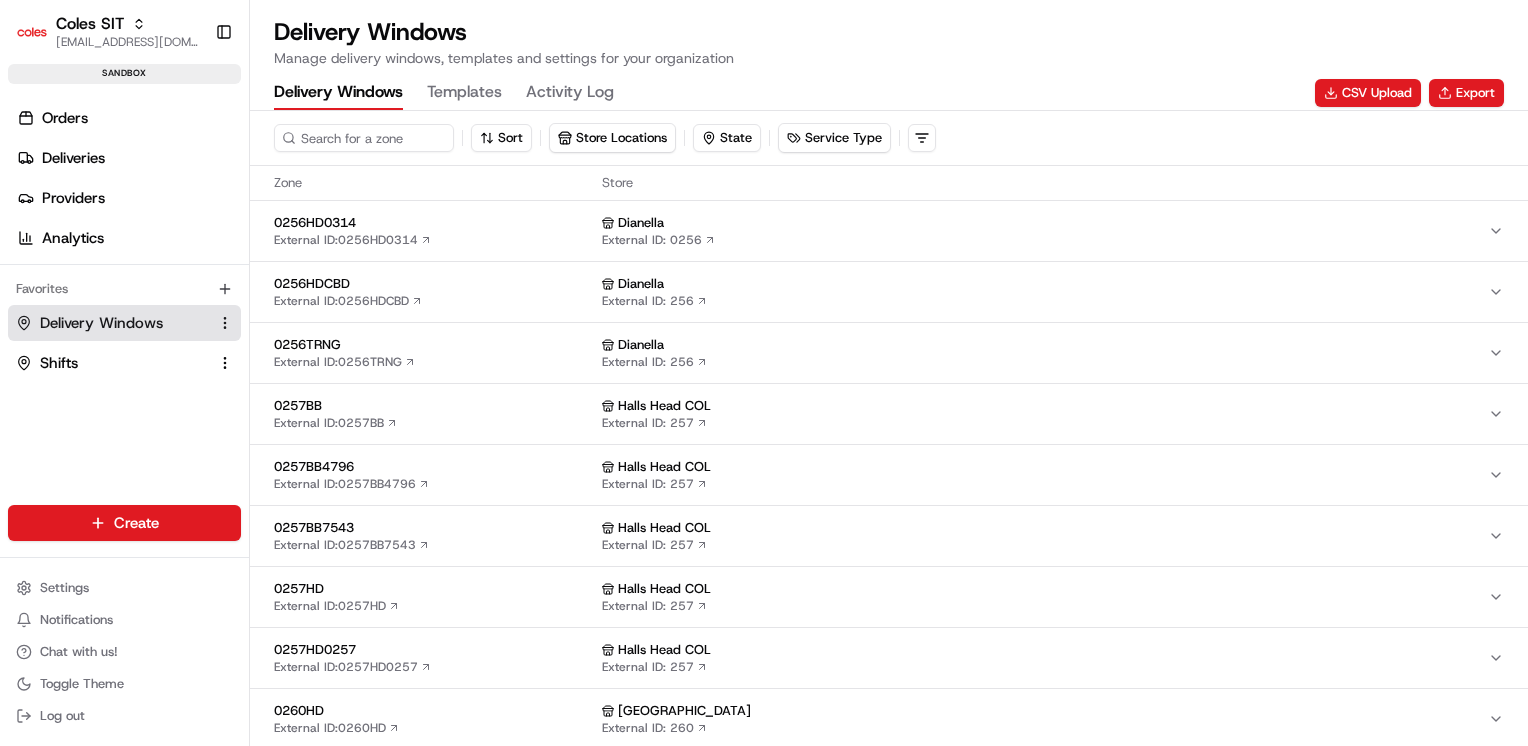 drag, startPoint x: 628, startPoint y: 122, endPoint x: 640, endPoint y: 153, distance: 33.24154 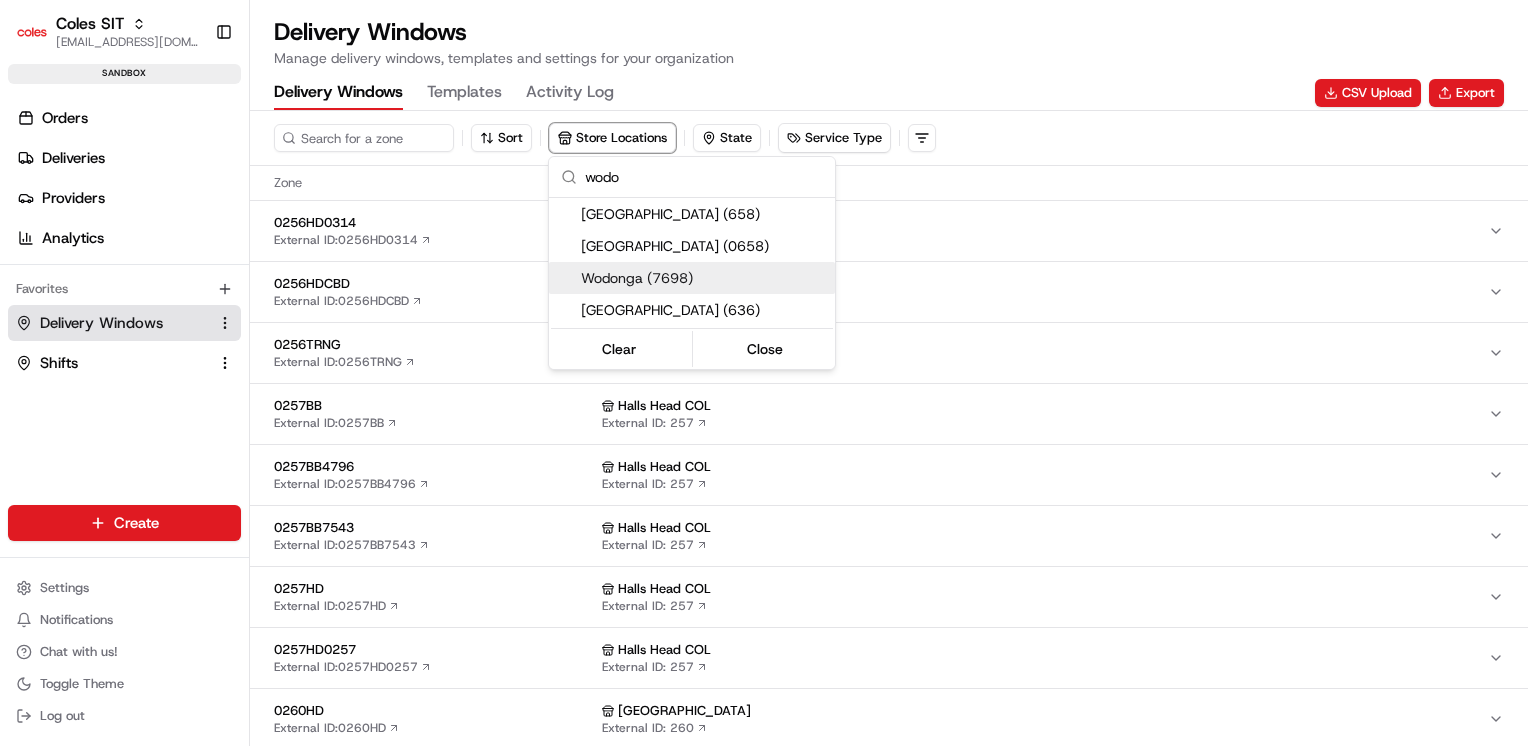 type on "wodo" 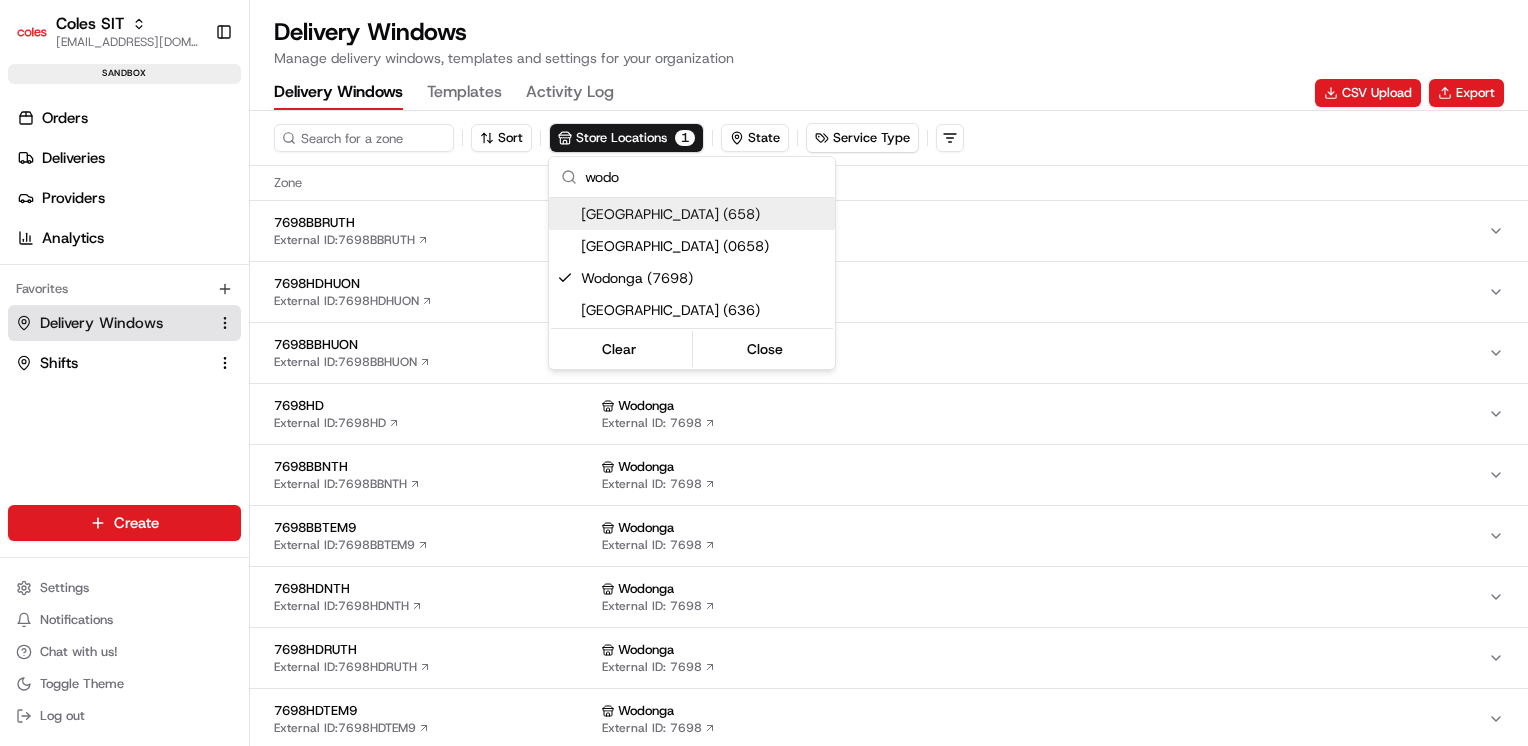 click on "Coles SIT [EMAIL_ADDRESS][DOMAIN_NAME] Toggle Sidebar sandbox Orders Deliveries Providers Analytics Favorites Delivery Windows Shifts Main Menu Members & Organization Organization Users Roles Preferences Customization Tracking Orchestration Automations Dispatch Strategy Optimization Strategy Locations Pickup Locations Dropoff Locations Zones Shifts Delivery Windows Billing Billing Integrations Notification Triggers Webhooks API Keys Request Logs Create Settings Notifications Chat with us! Toggle Theme Log out Delivery Windows Manage delivery windows, templates and settings for your organization Delivery Windows Templates Activity Log  CSV Upload  Export Sort Store Locations 1 State Service Type Zone Store 7698BBRUTH External ID:  7698BBRUTH   Wodonga External ID:   7698 7698HDHUON External ID:  7698HDHUON   Wodonga External ID:   7698 7698BBHUON External ID:  7698BBHUON   Wodonga External ID:   7698 7698HD External ID:  7698HD   Wodonga External ID:   7698 7698BBNTH External ID:  7698BBNTH" at bounding box center (764, 373) 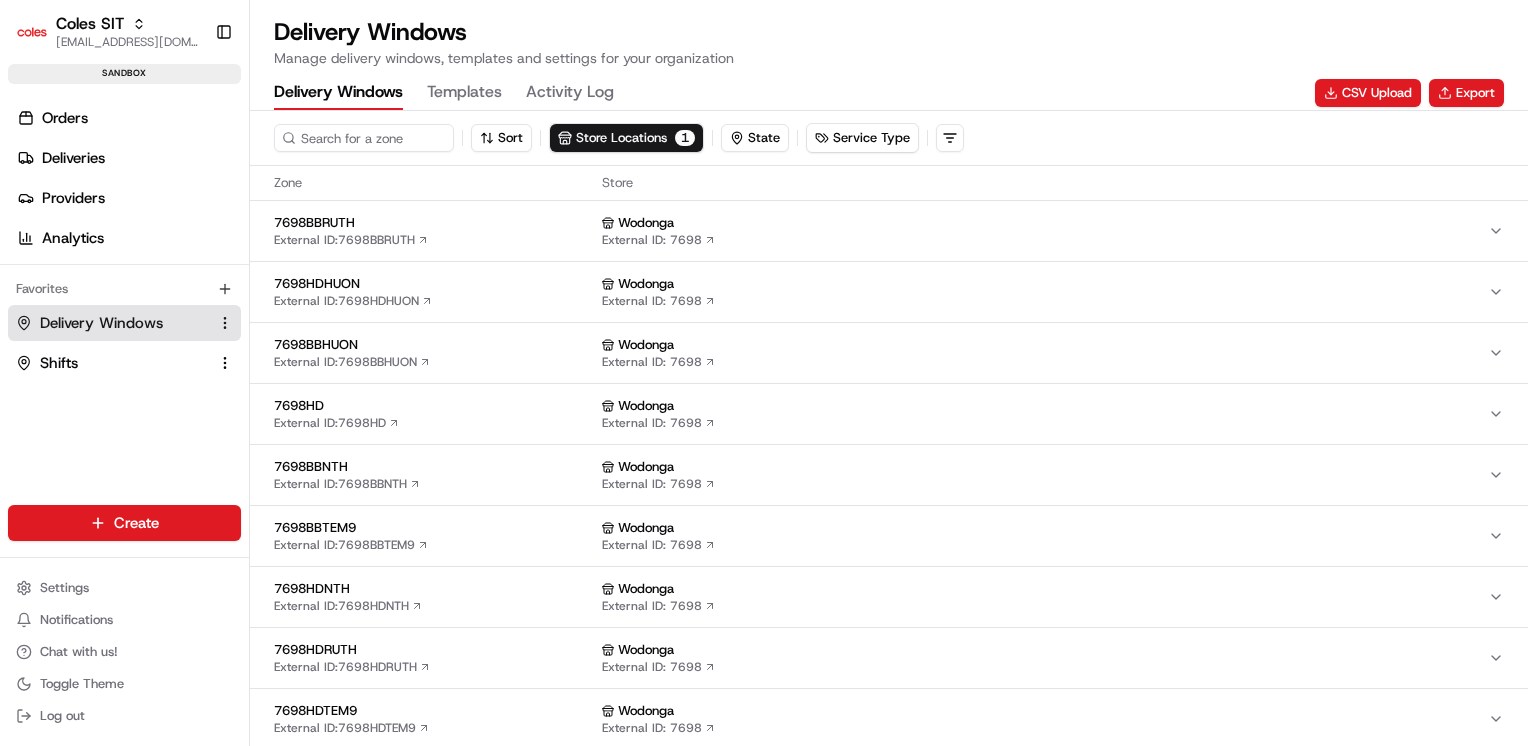 click on "7698HD" at bounding box center [434, 406] 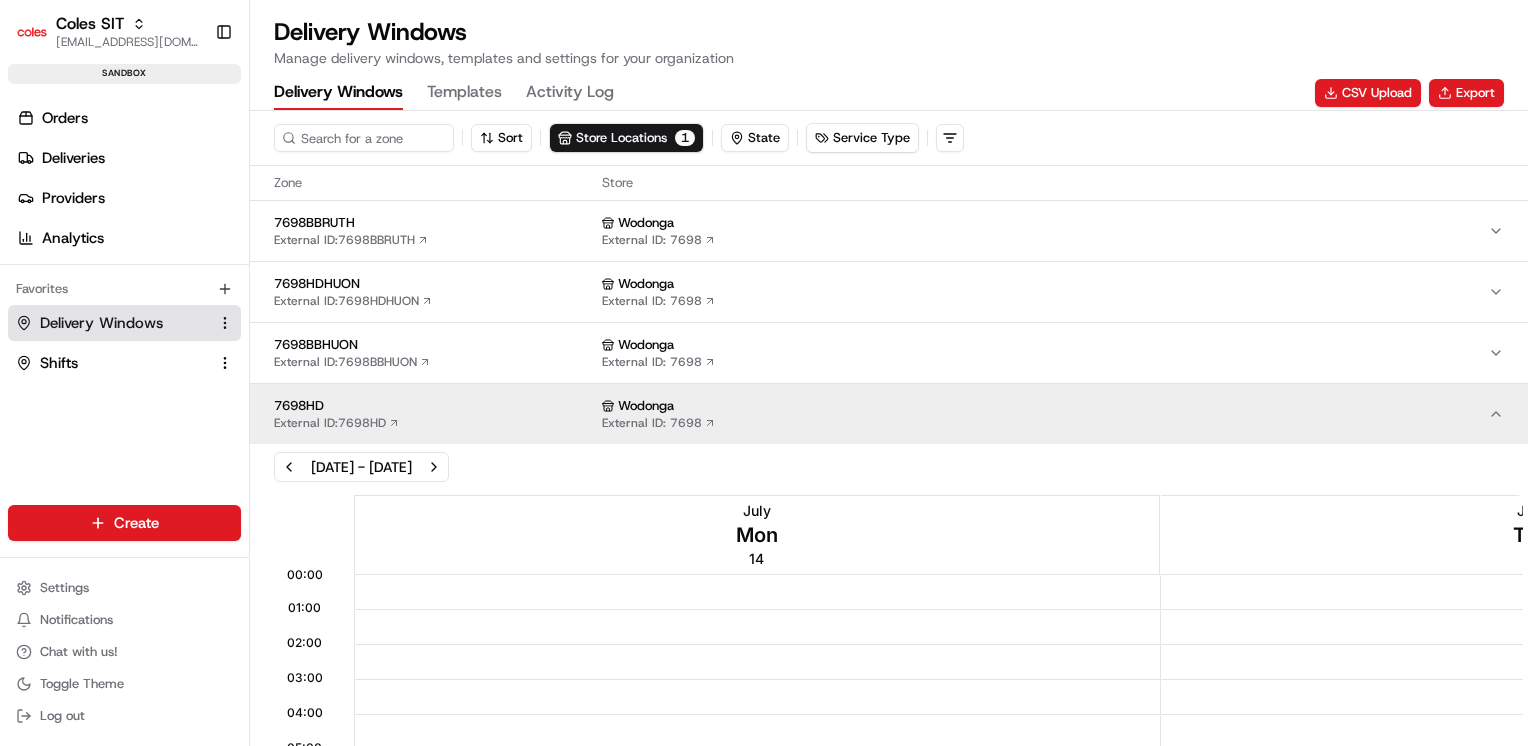 scroll, scrollTop: 0, scrollLeft: 0, axis: both 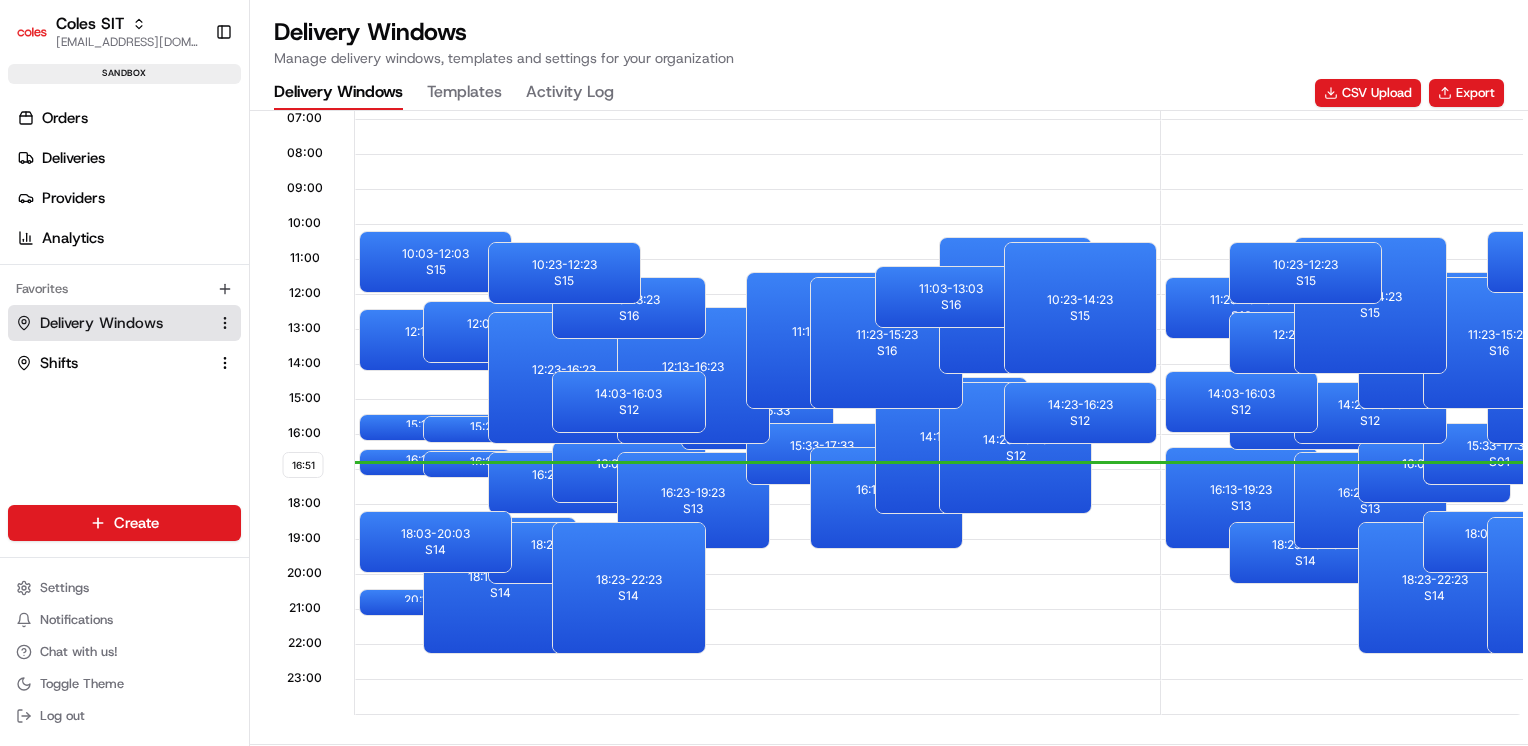type 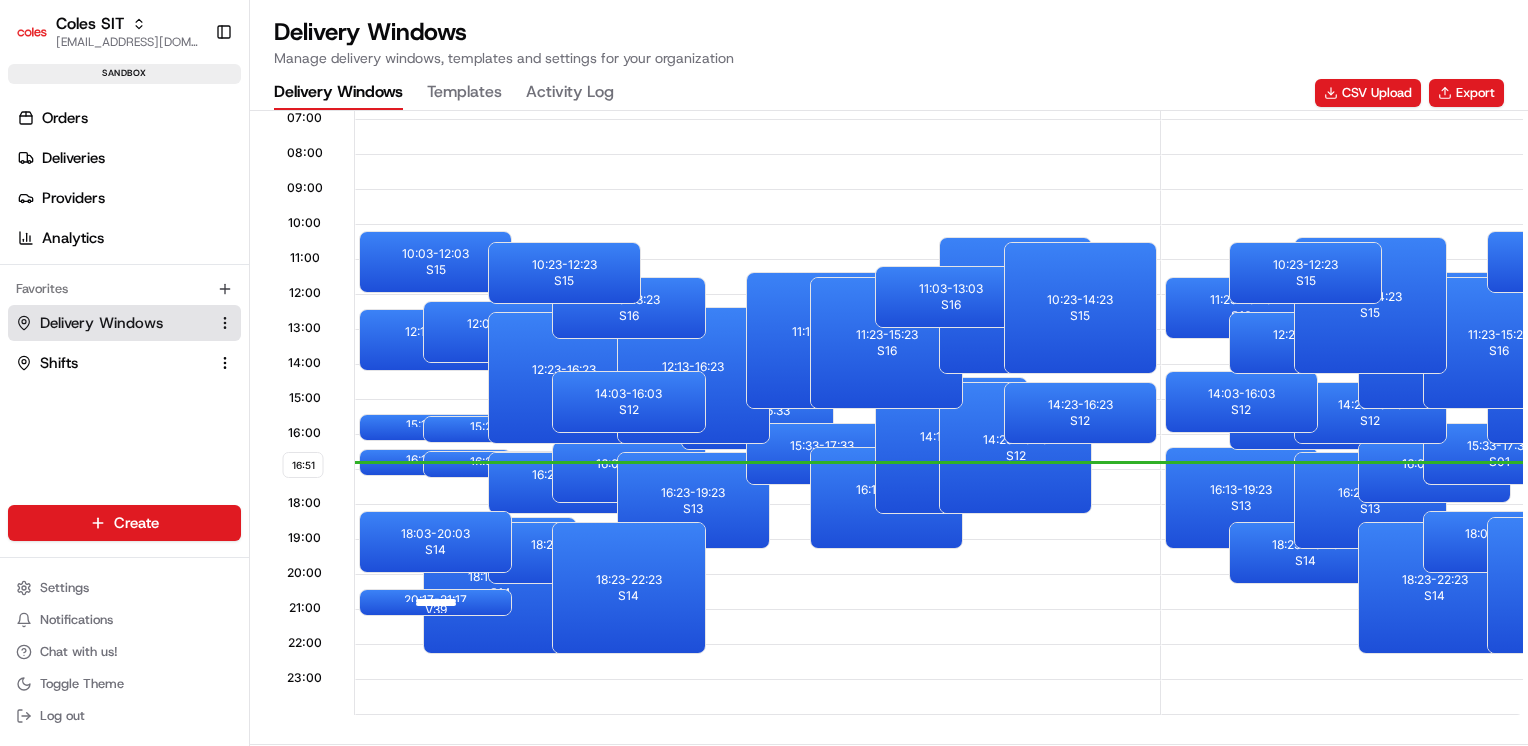 click on "20:17  -  21:17 V39" at bounding box center [435, 602] 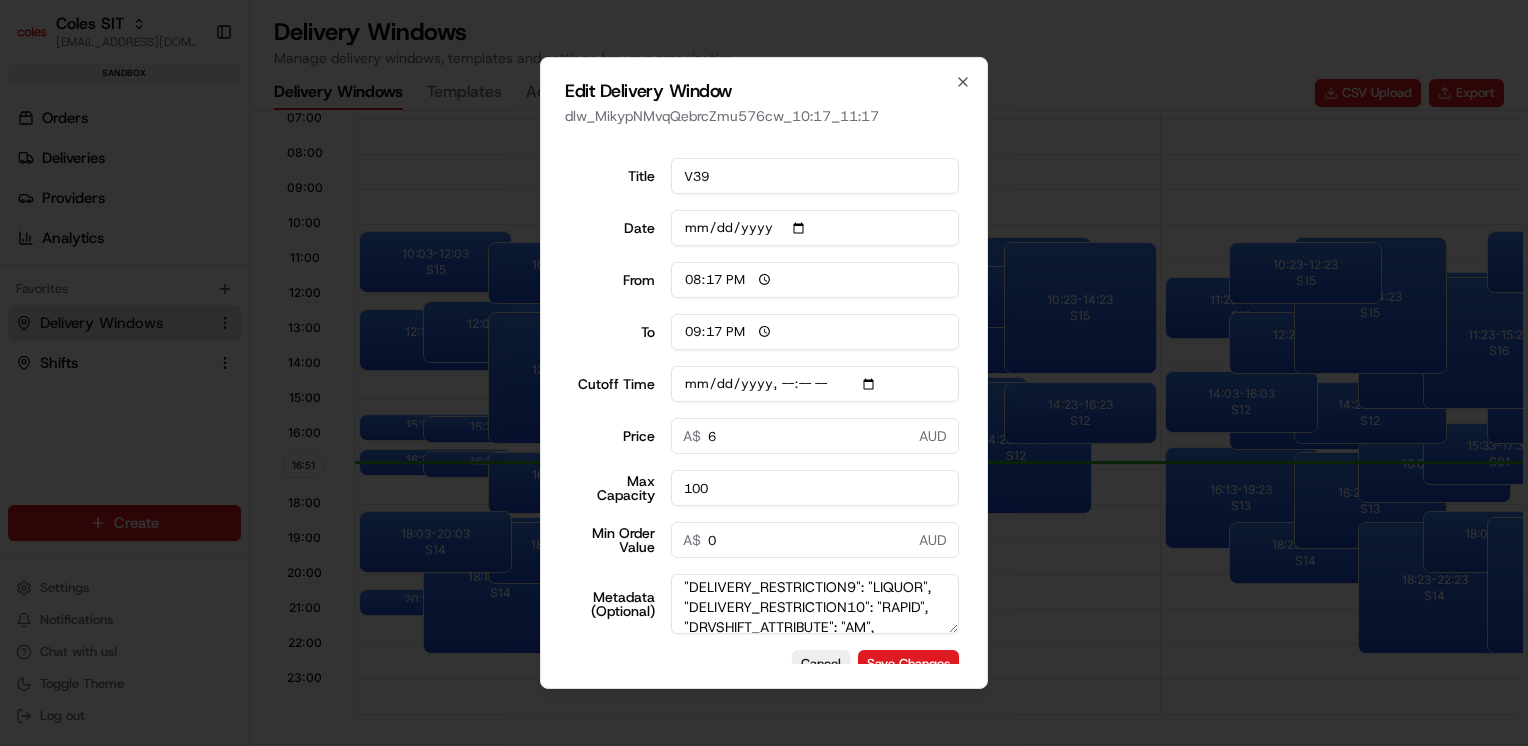scroll, scrollTop: 100, scrollLeft: 0, axis: vertical 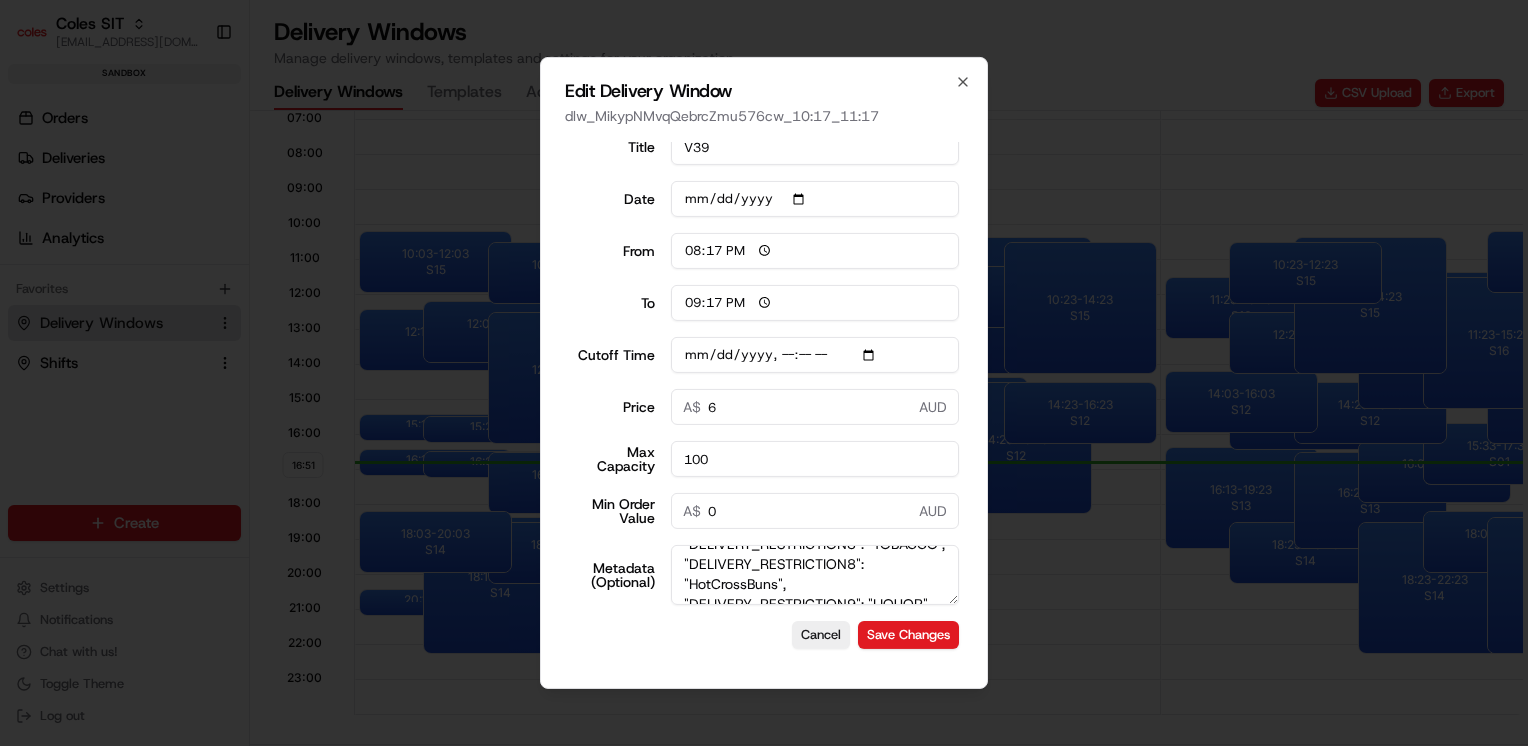 type on "[DATE]T17:10" 